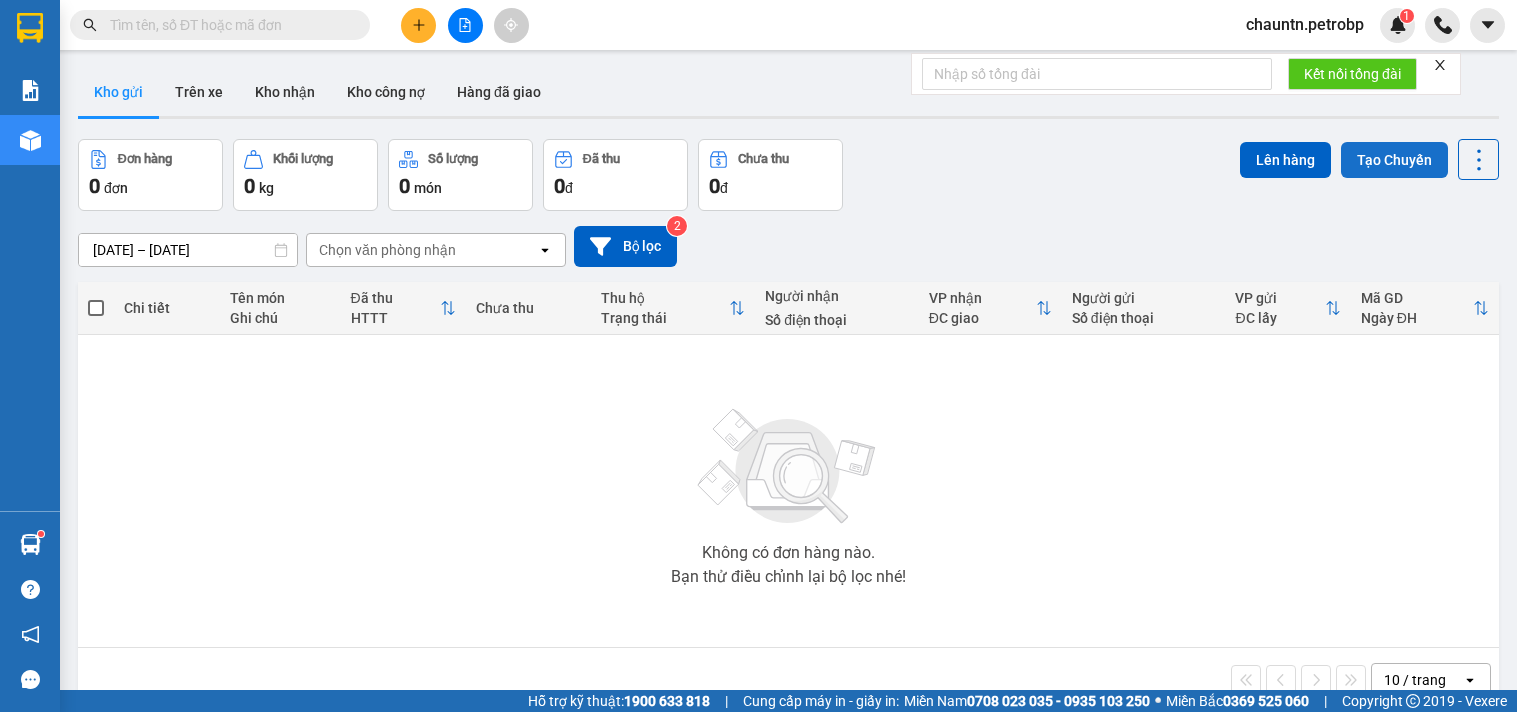 scroll, scrollTop: 0, scrollLeft: 0, axis: both 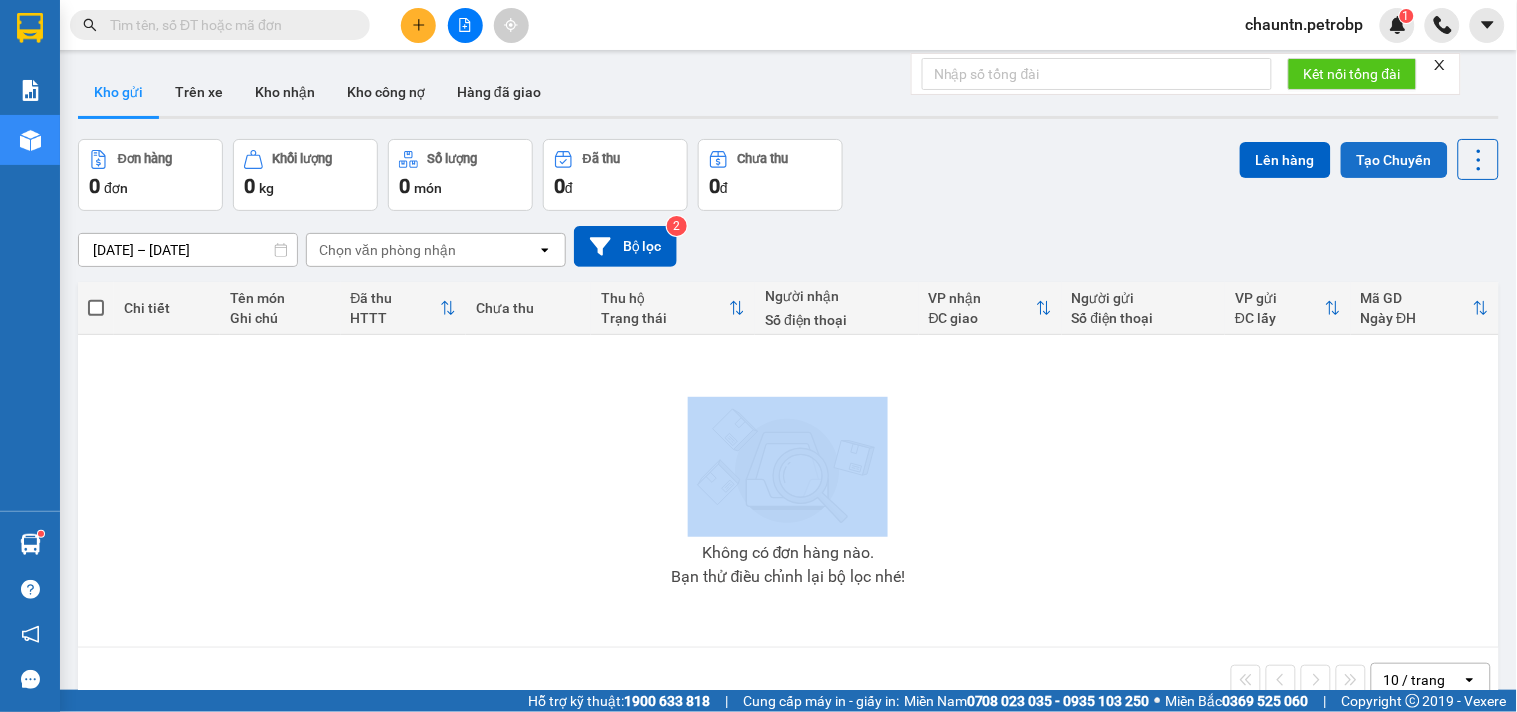 click on "Tạo Chuyến" at bounding box center [1394, 160] 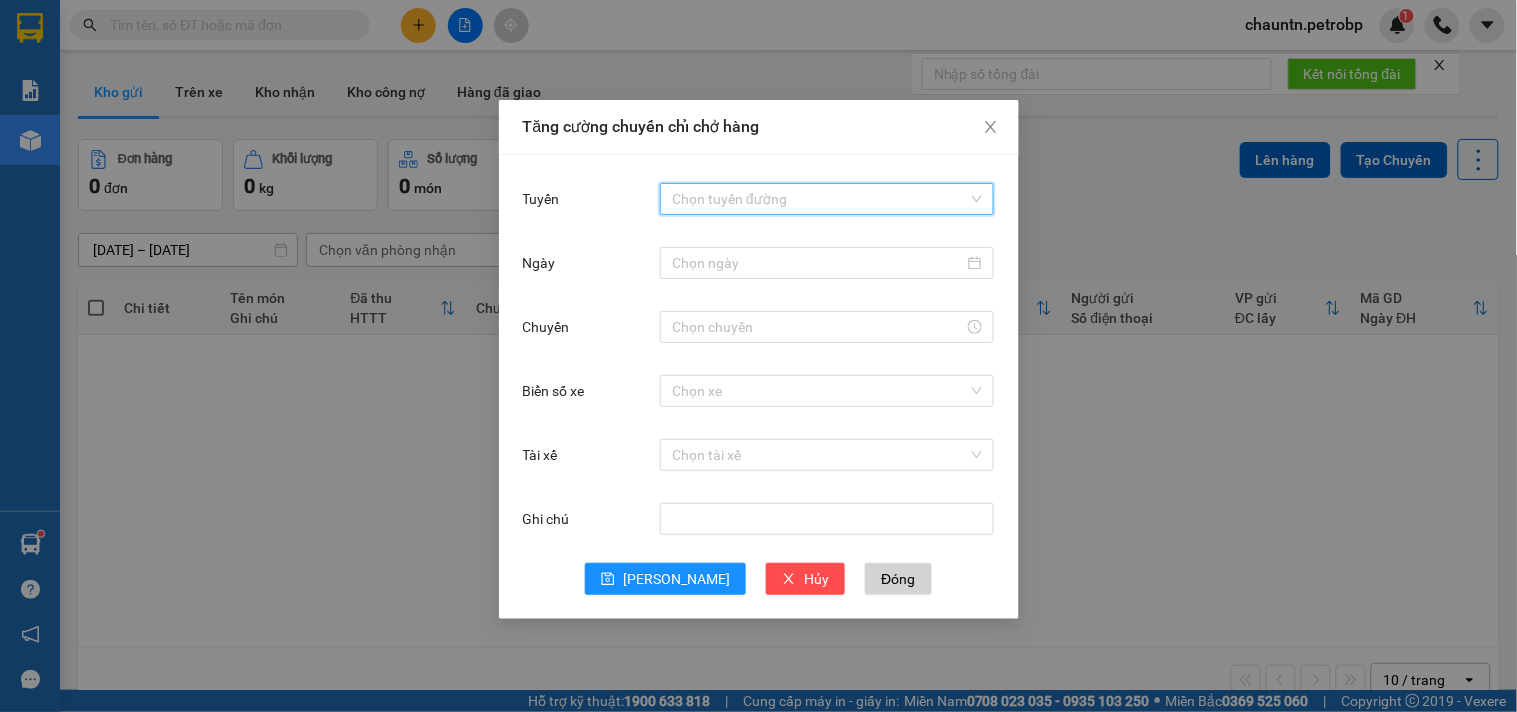 click on "Tuyến" at bounding box center [820, 199] 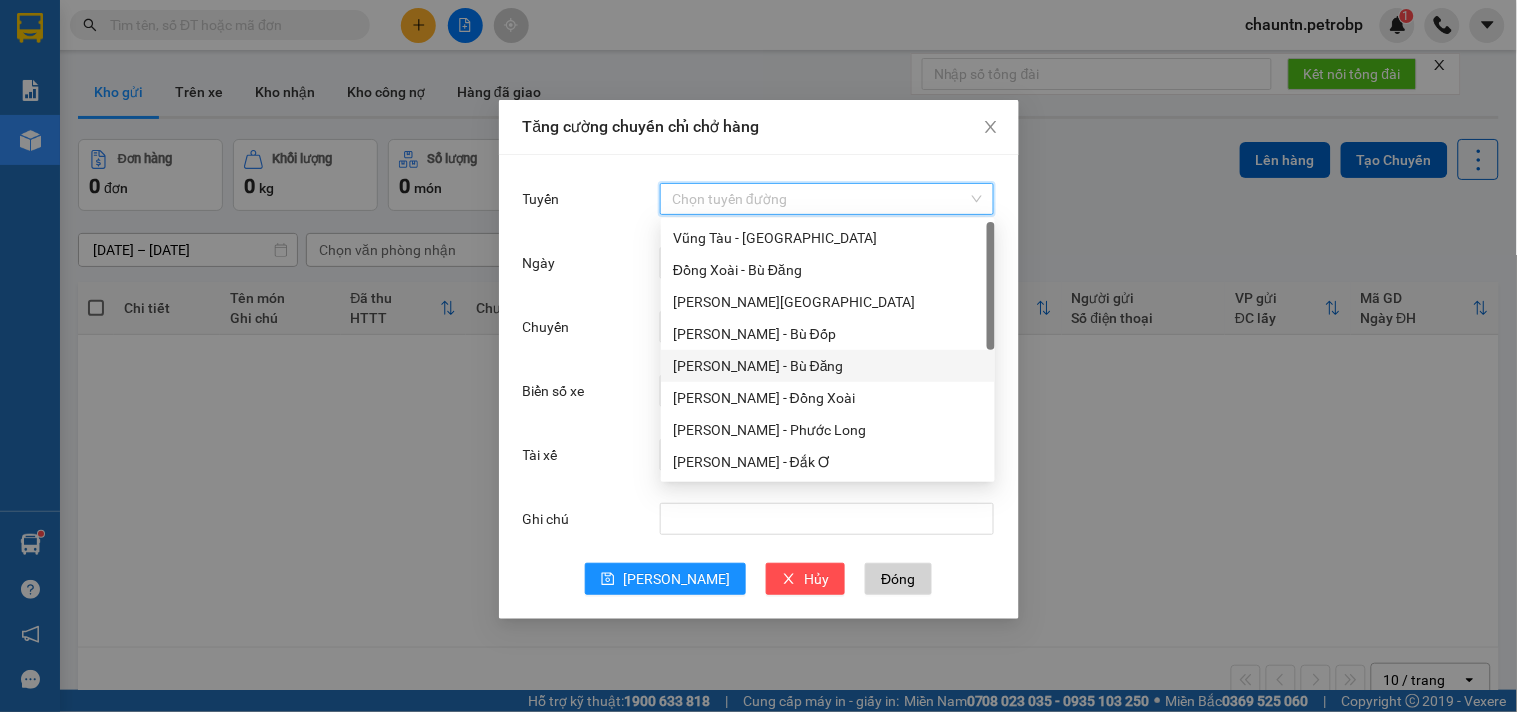 scroll, scrollTop: 224, scrollLeft: 0, axis: vertical 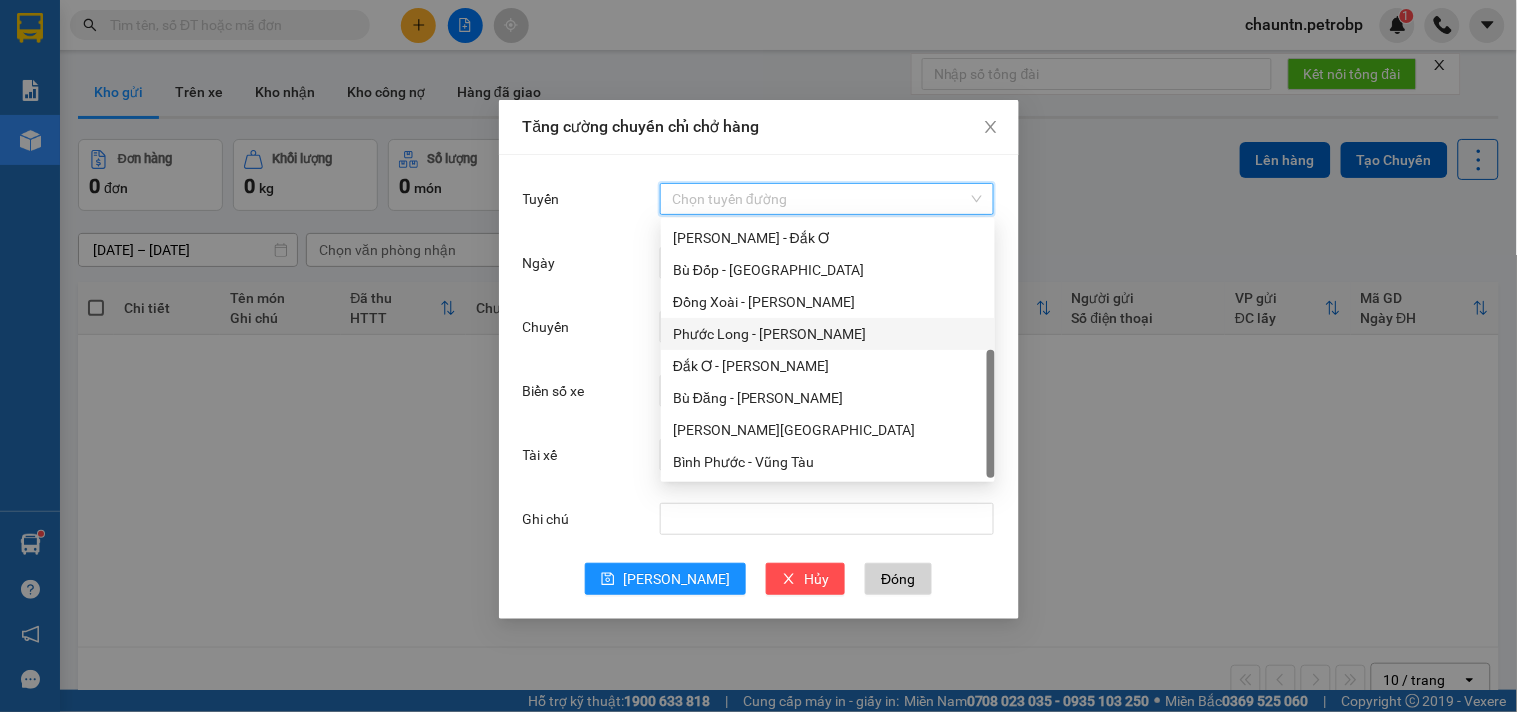 click on "Phước Long - [PERSON_NAME]" at bounding box center [828, 334] 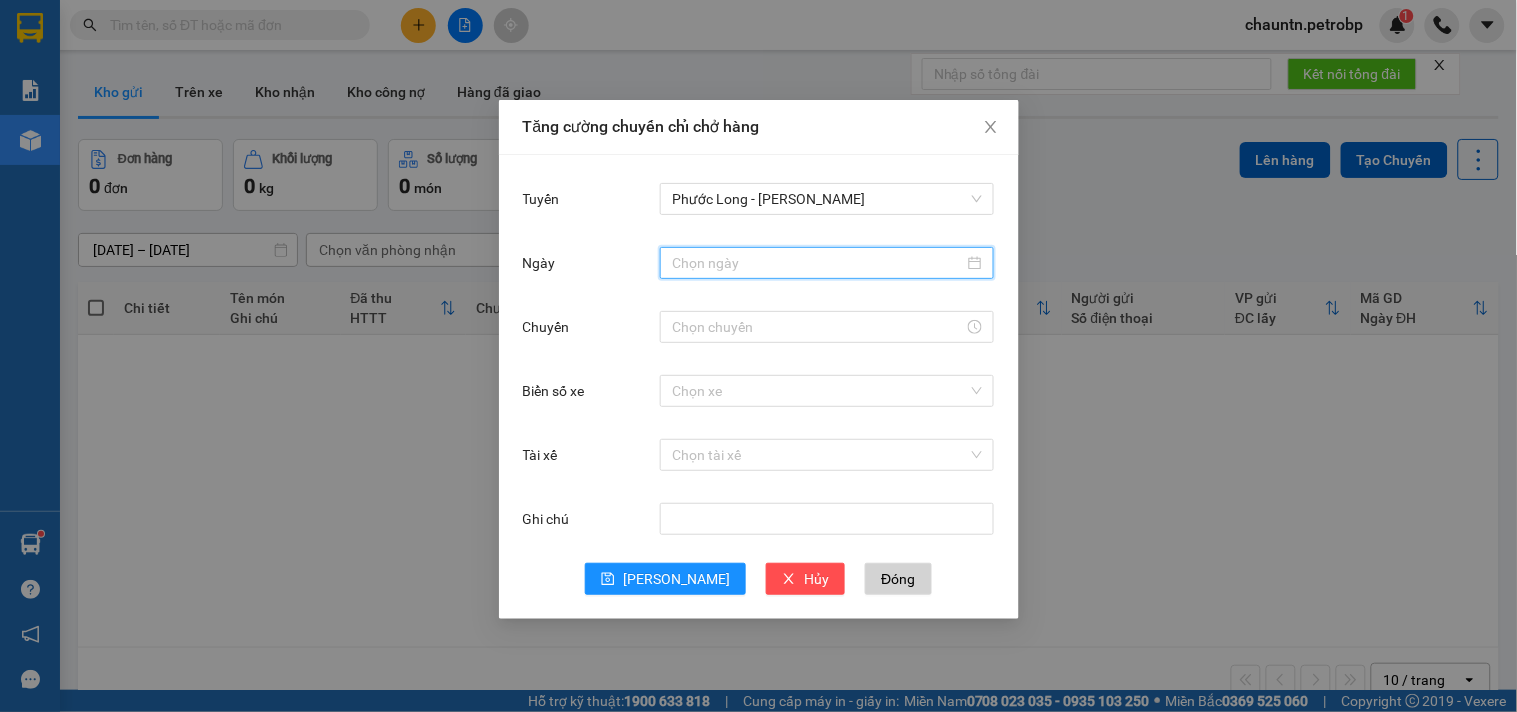 click on "Ngày" at bounding box center (818, 263) 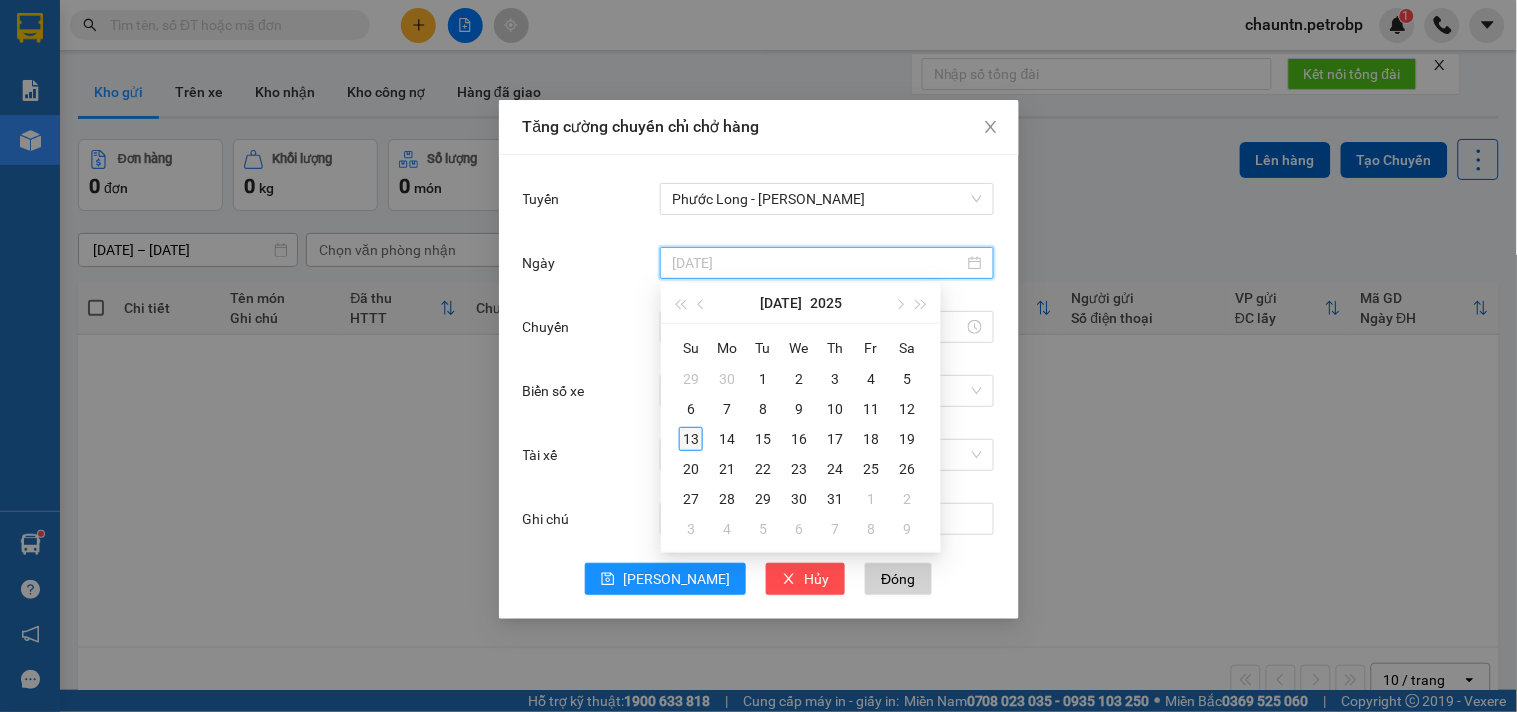 type on "[DATE]" 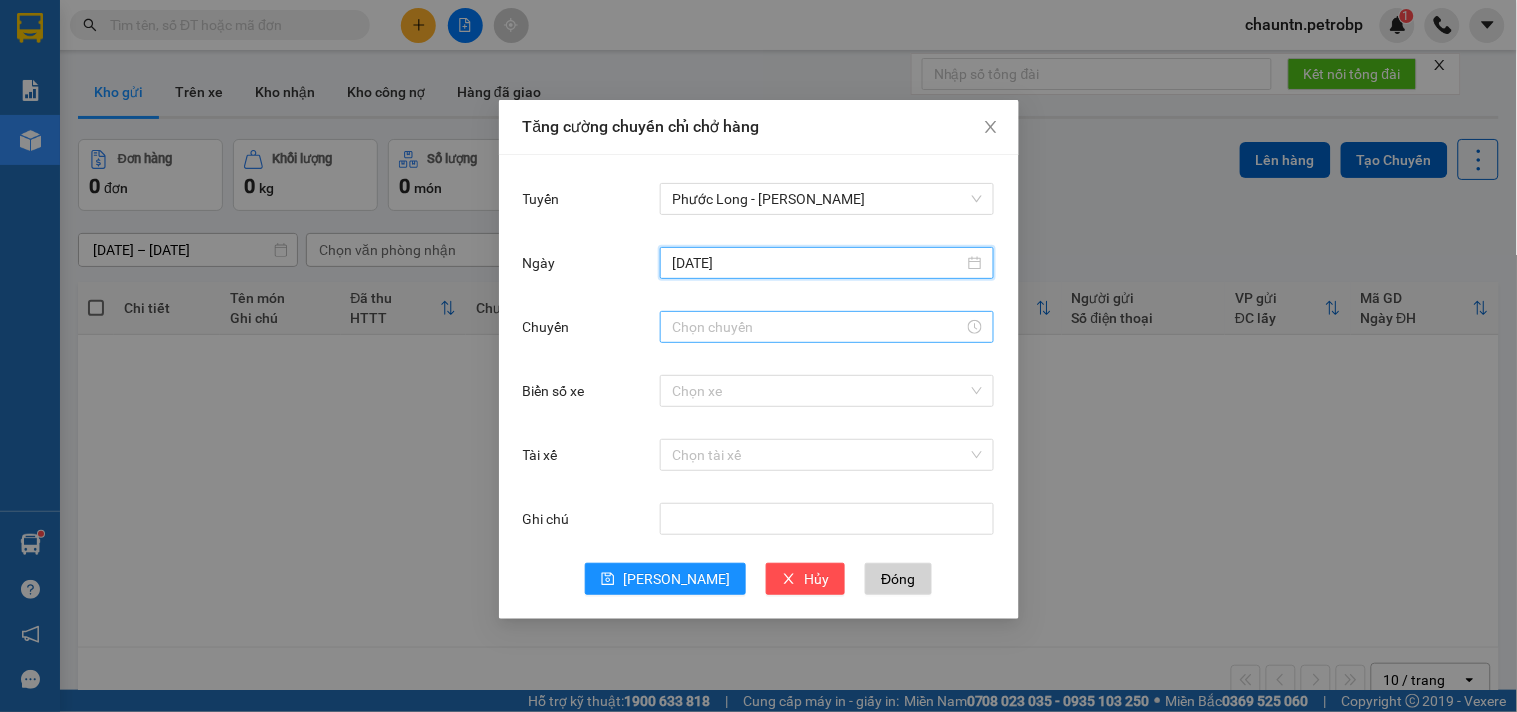 click on "Chuyến" at bounding box center [818, 327] 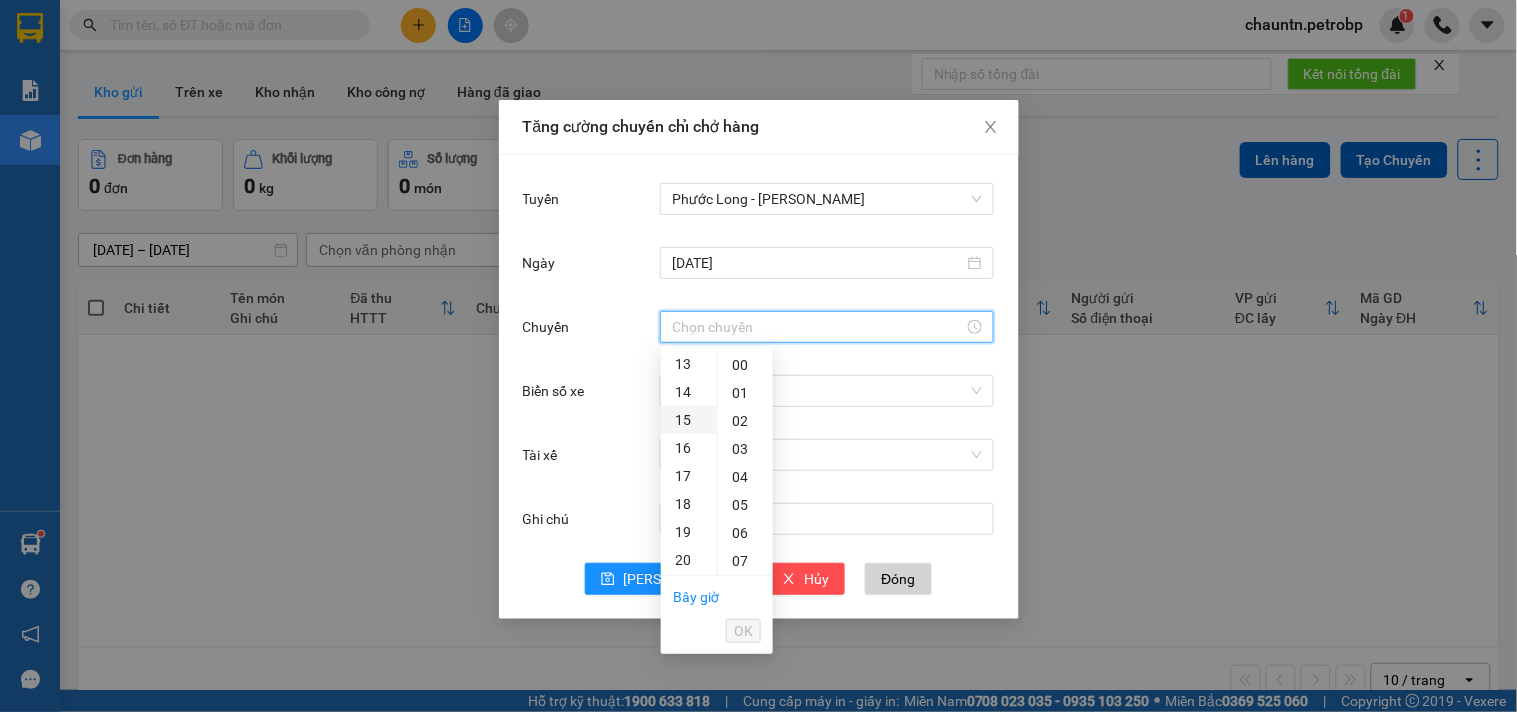 scroll, scrollTop: 254, scrollLeft: 0, axis: vertical 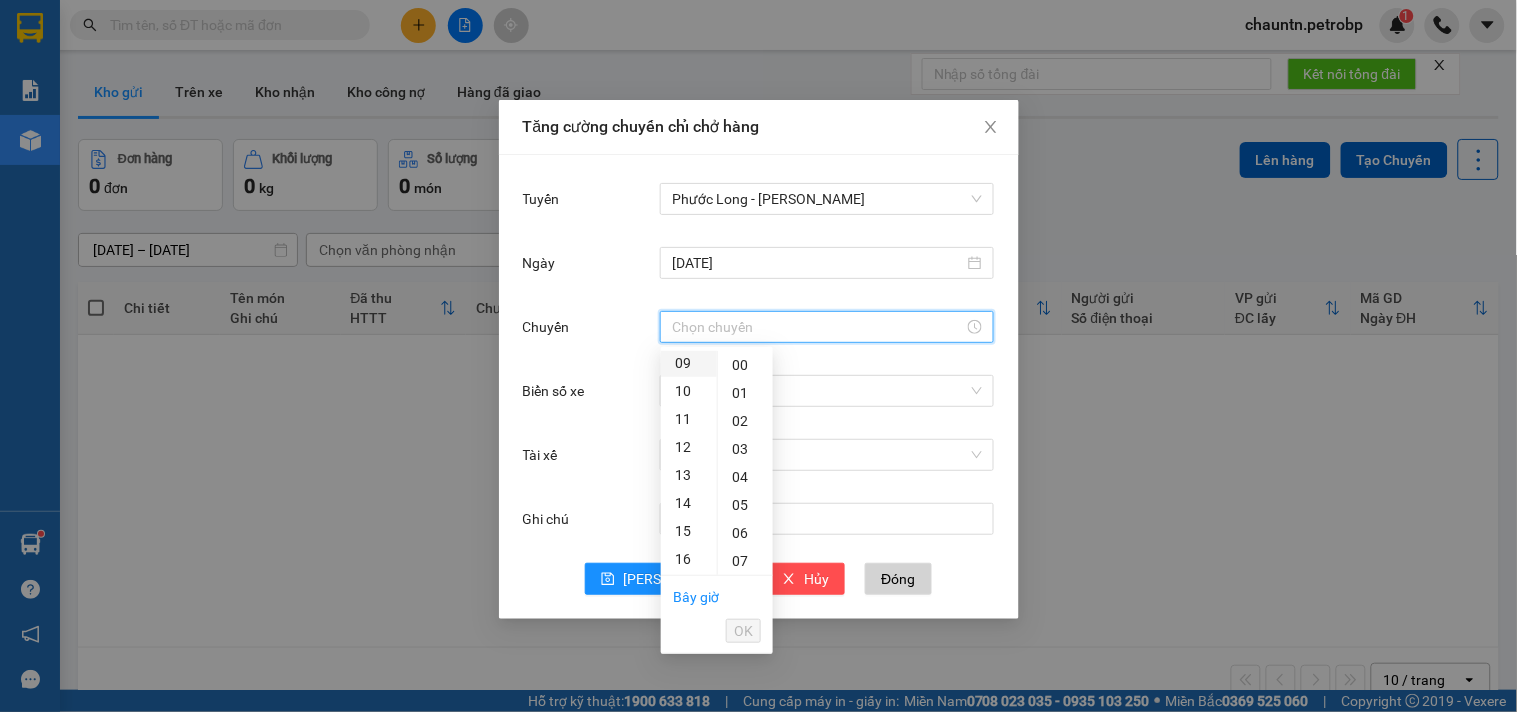 click on "09" at bounding box center [689, 363] 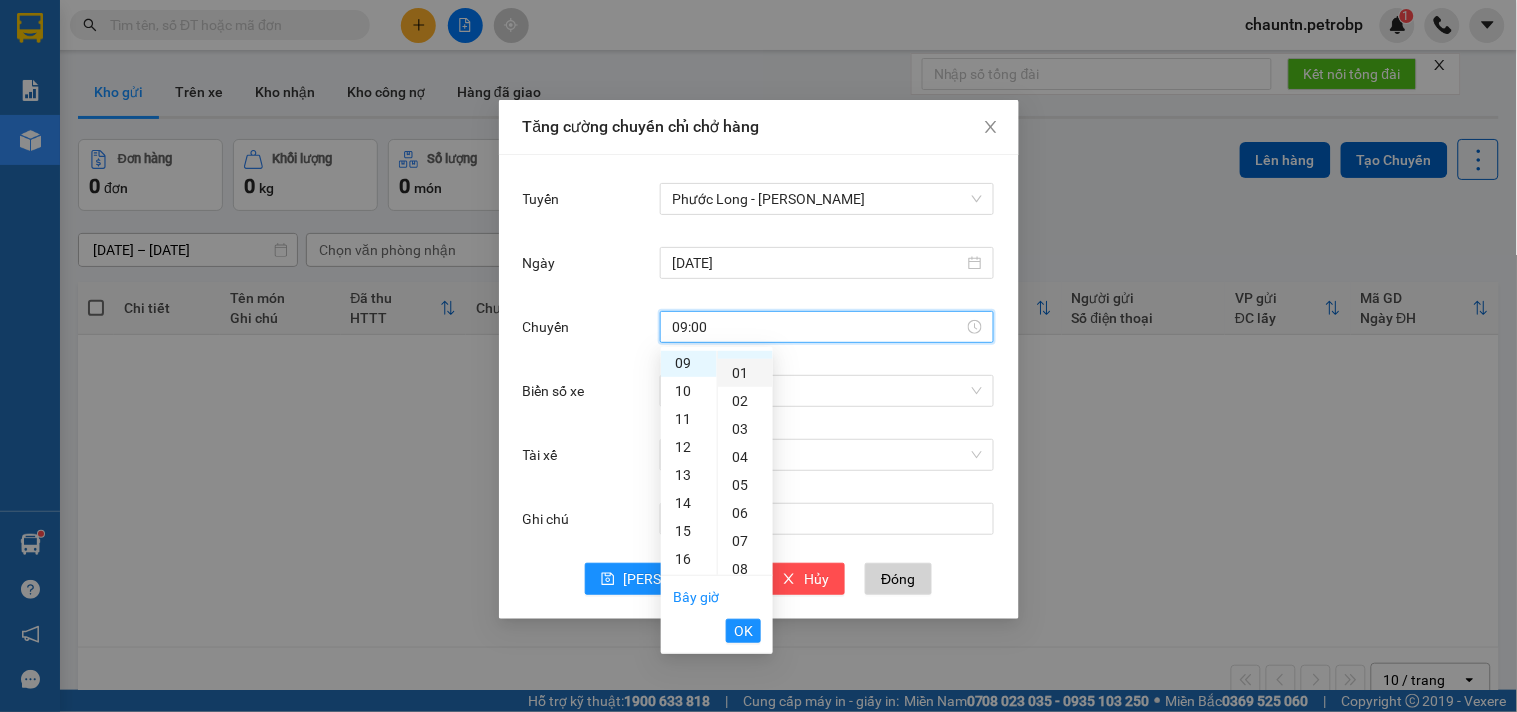 scroll, scrollTop: 0, scrollLeft: 0, axis: both 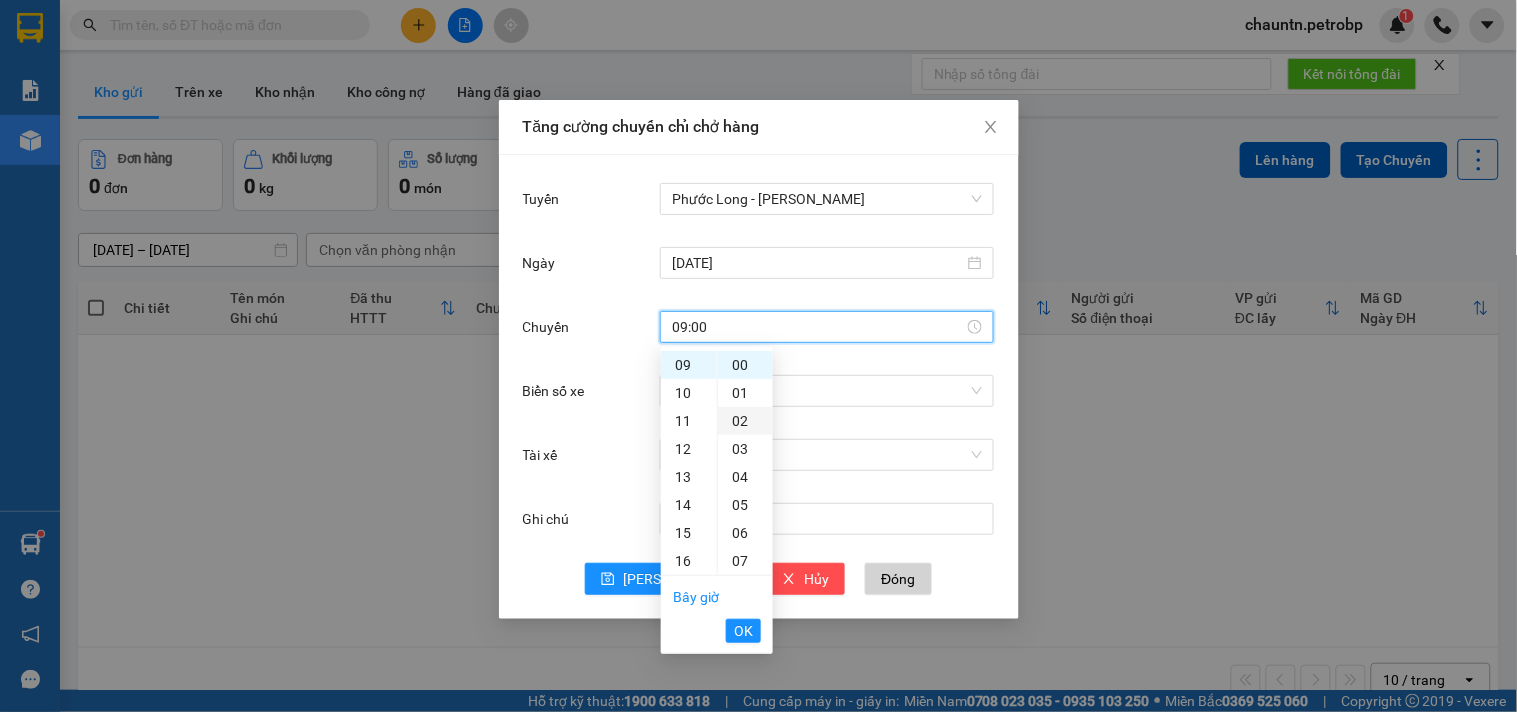 click on "02" at bounding box center (745, 421) 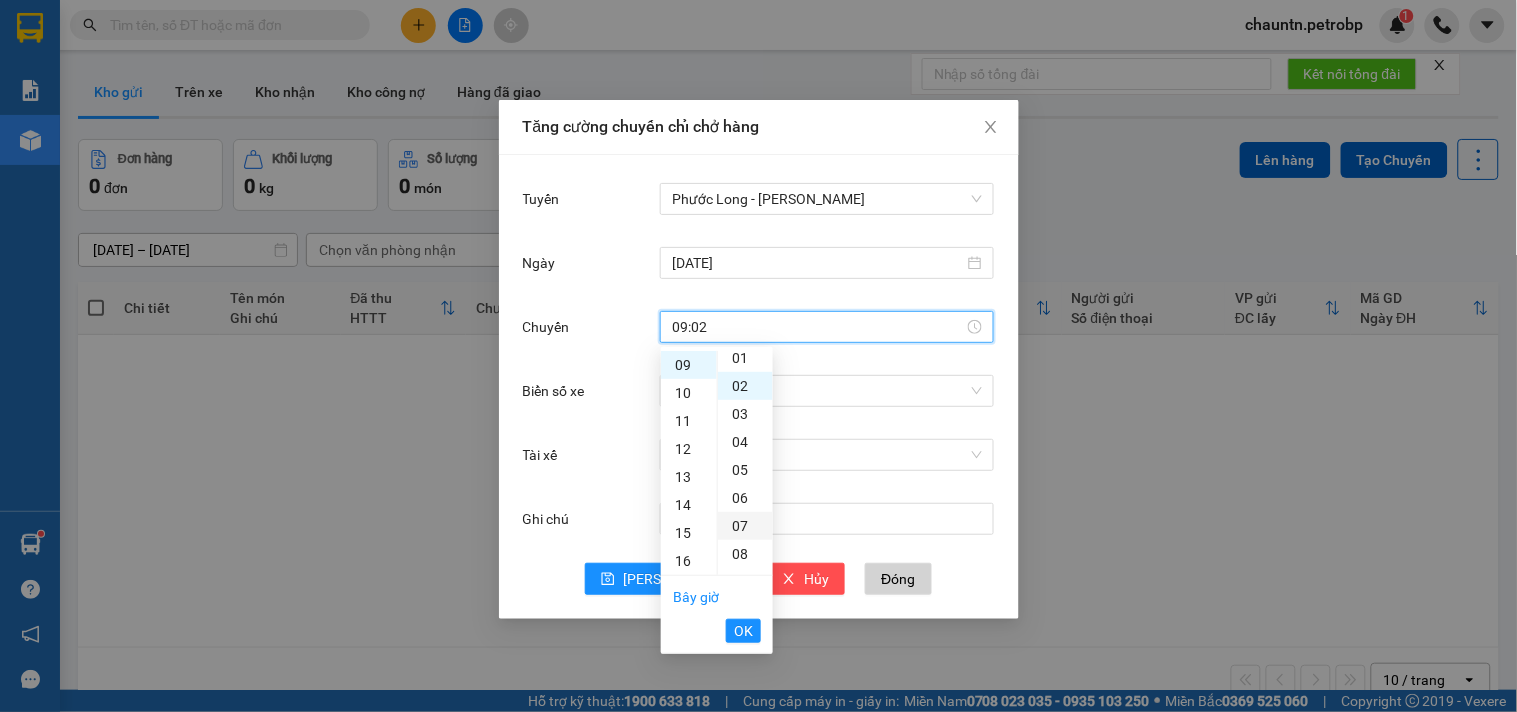 scroll, scrollTop: 55, scrollLeft: 0, axis: vertical 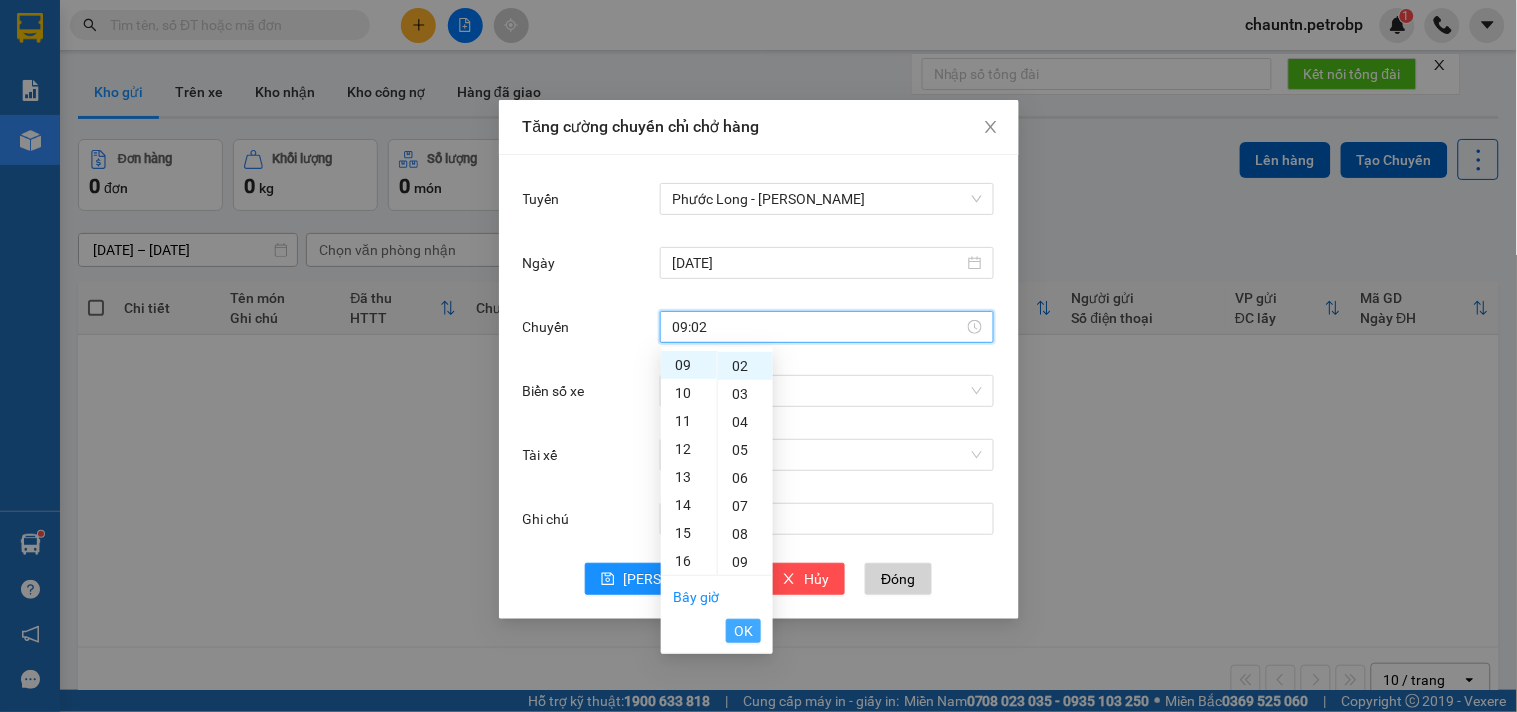 click on "OK" at bounding box center (743, 631) 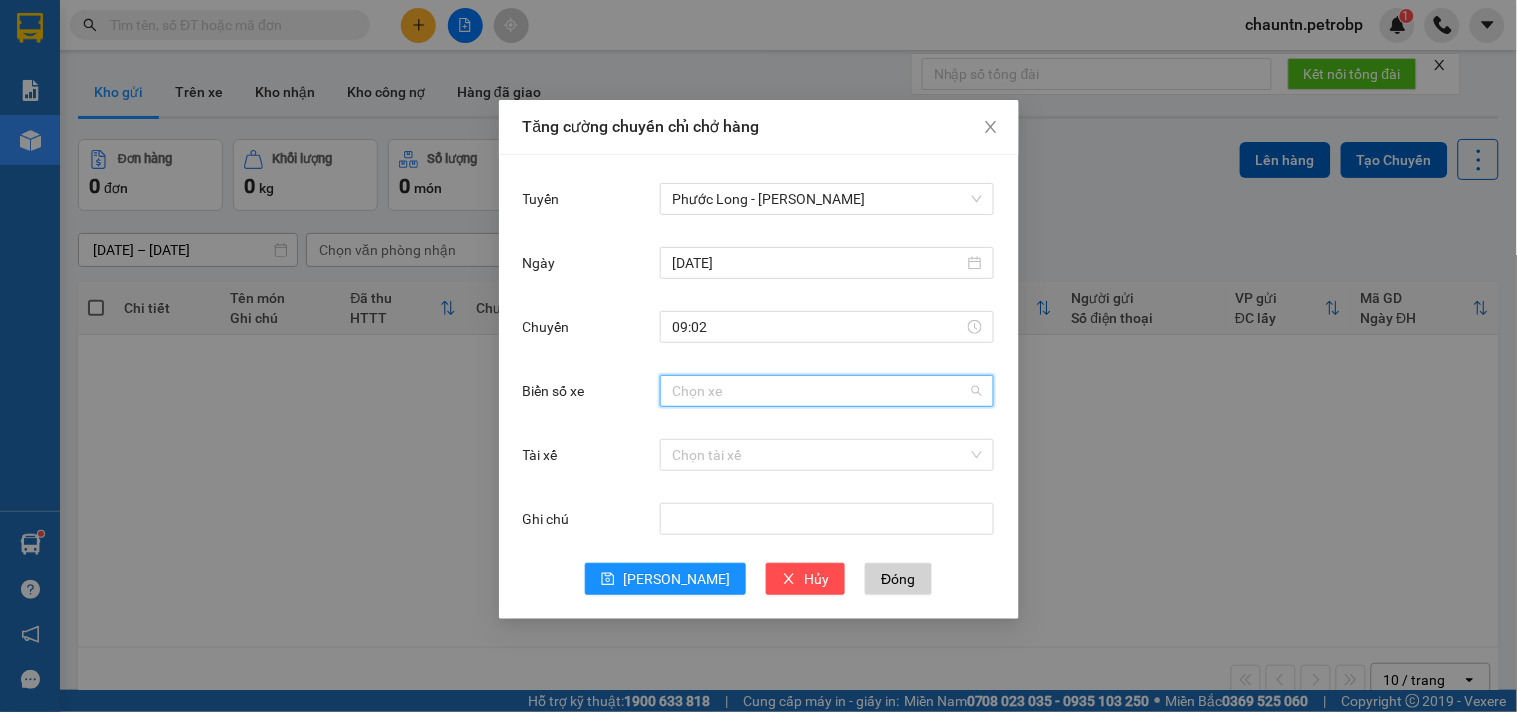 click on "Biển số xe" at bounding box center [820, 391] 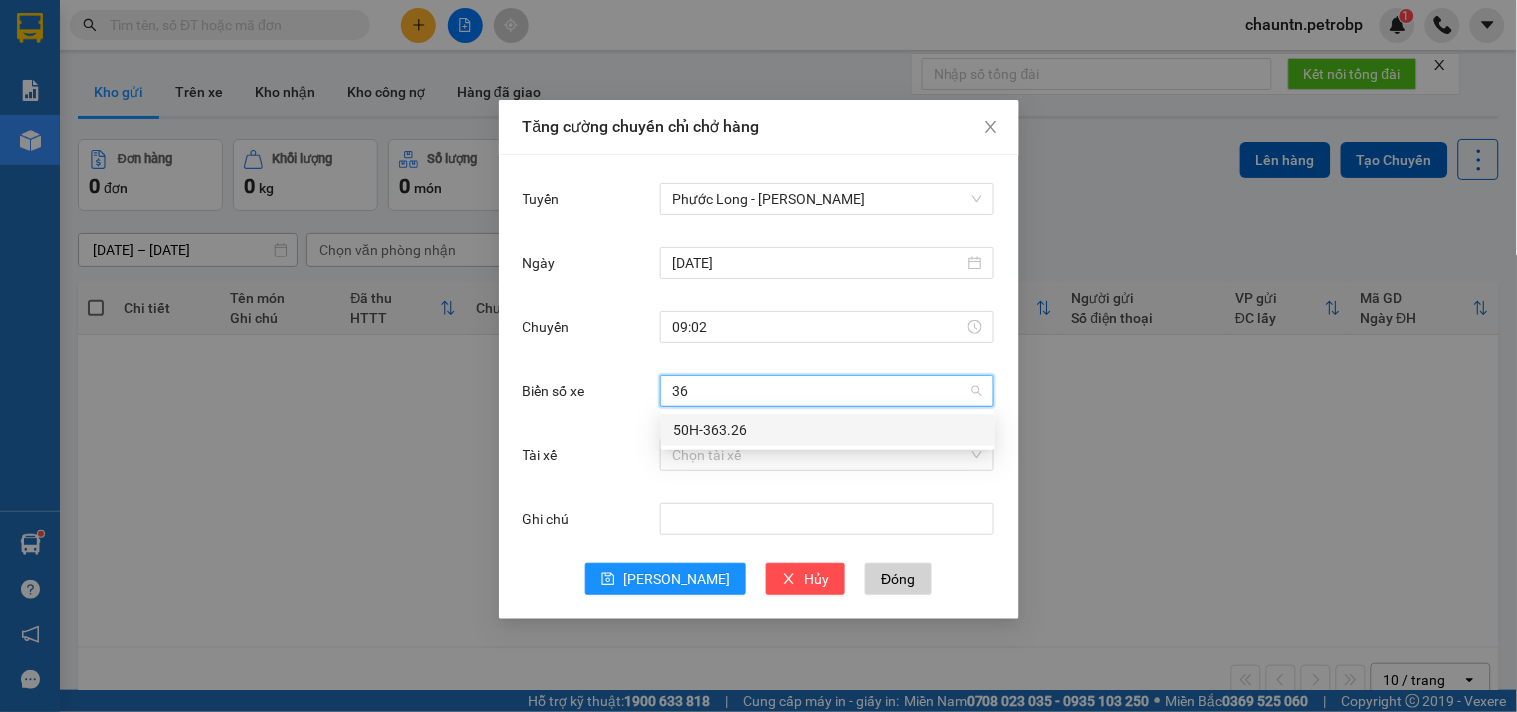 type on "363" 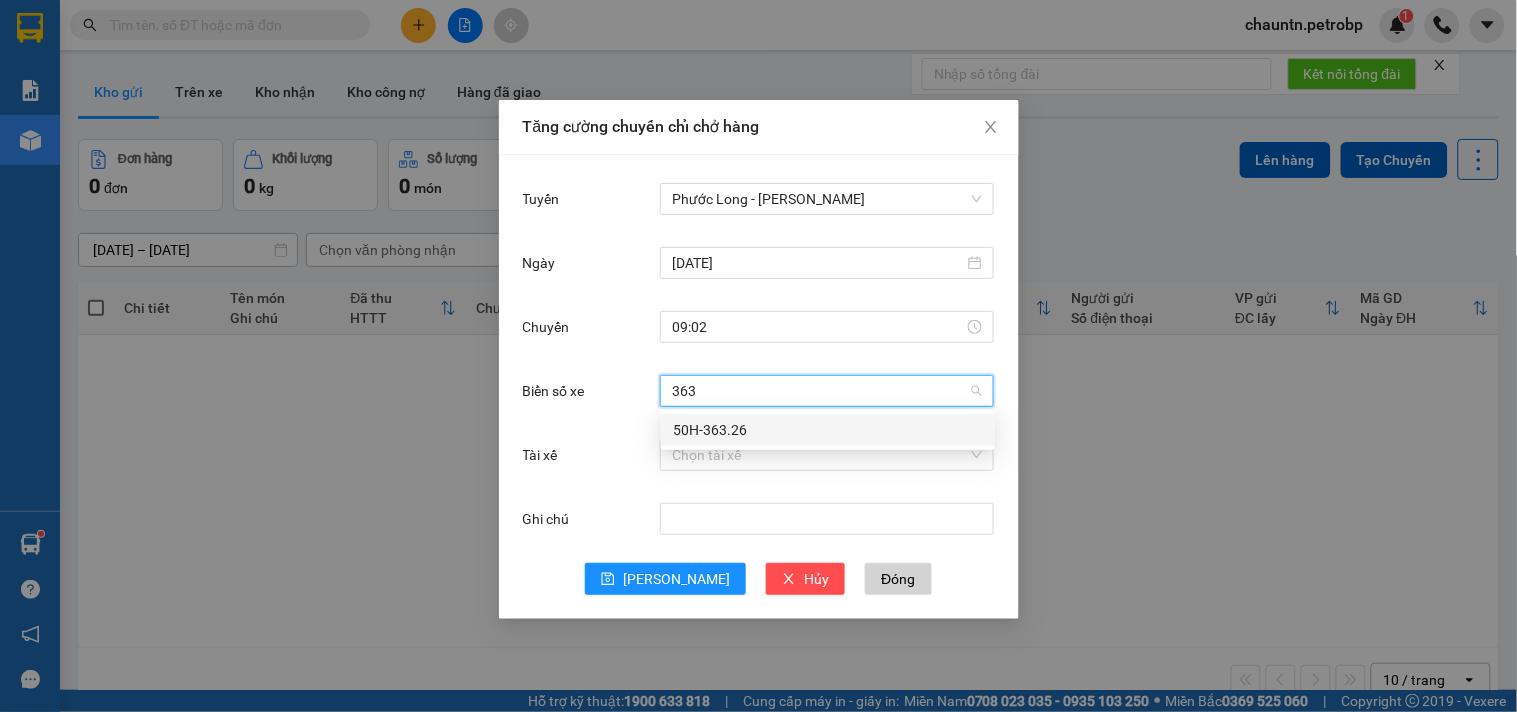 click on "50H-363.26" at bounding box center [828, 430] 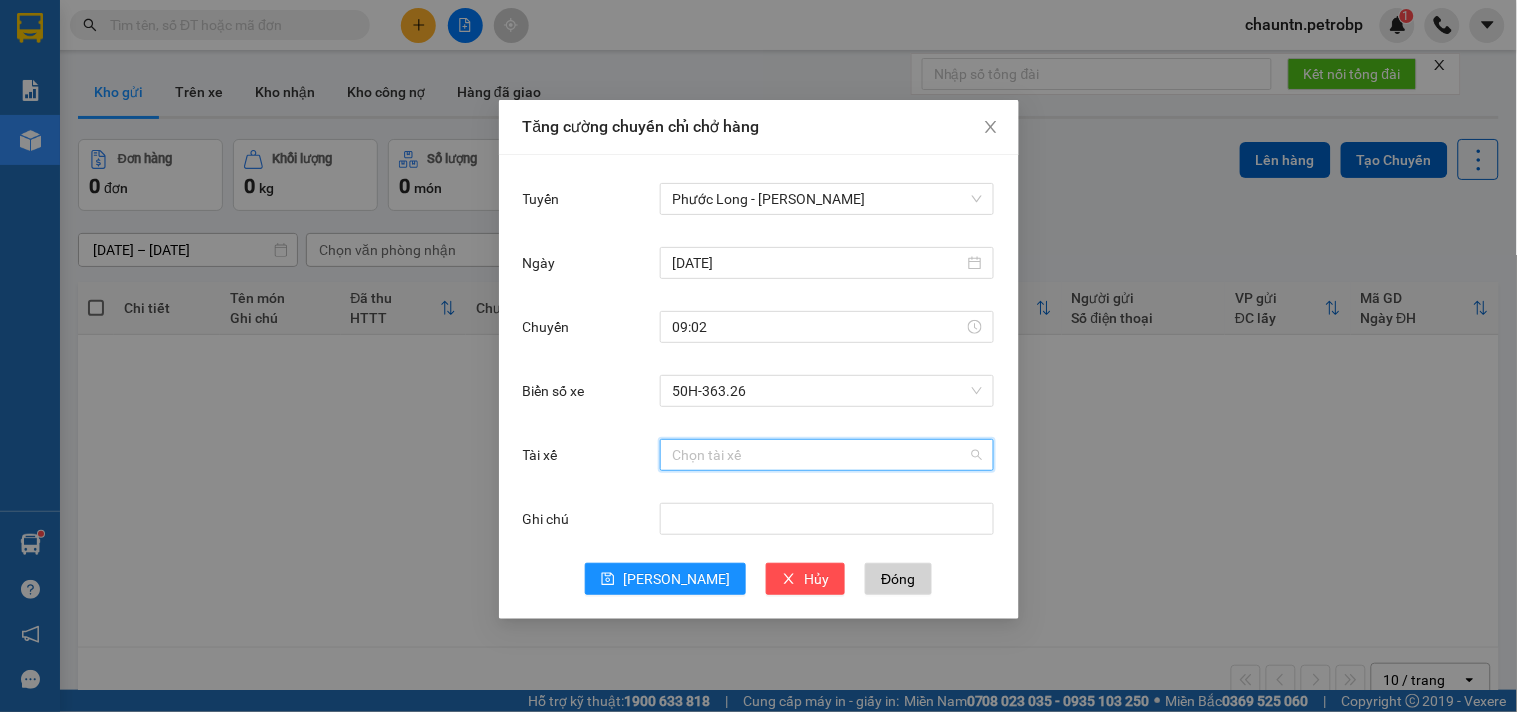 click on "Tài xế" at bounding box center [820, 455] 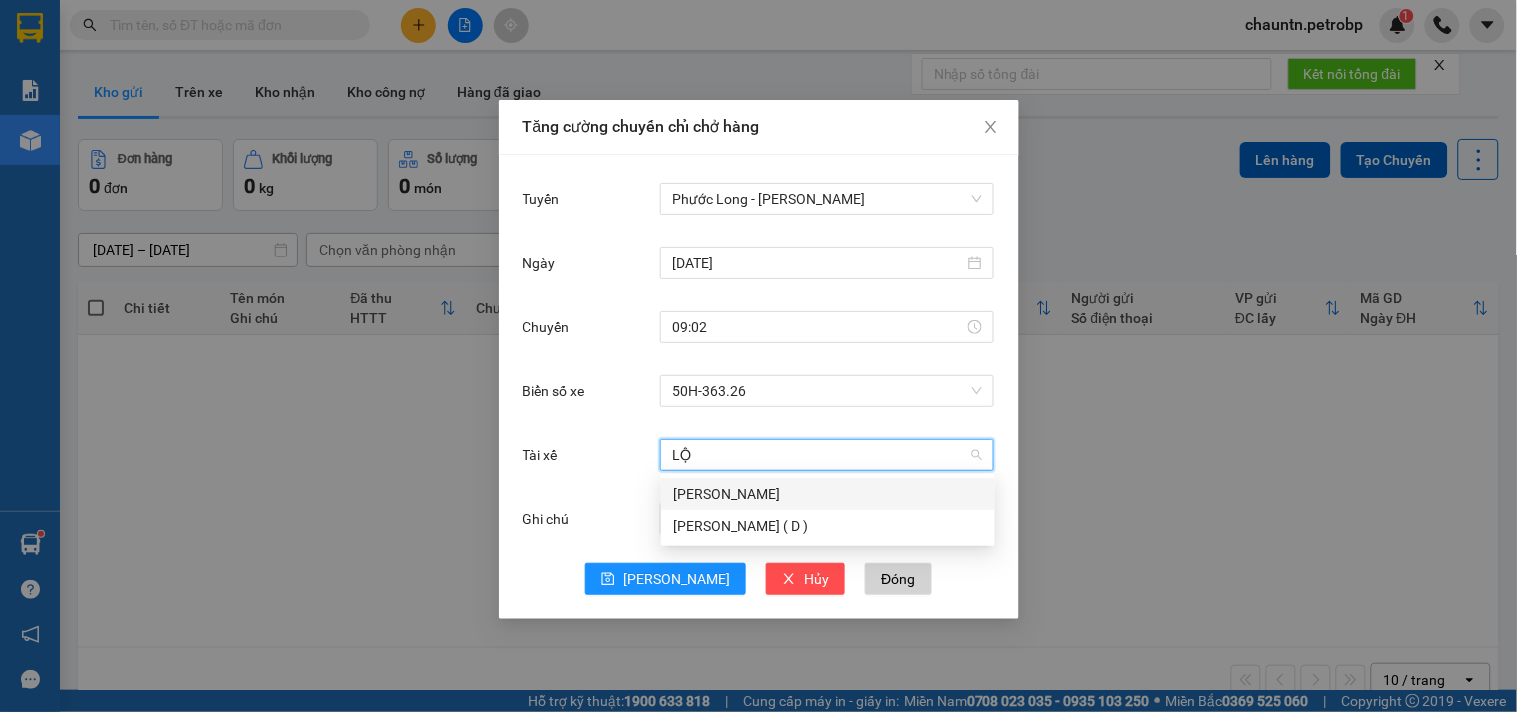 type on "LỘC" 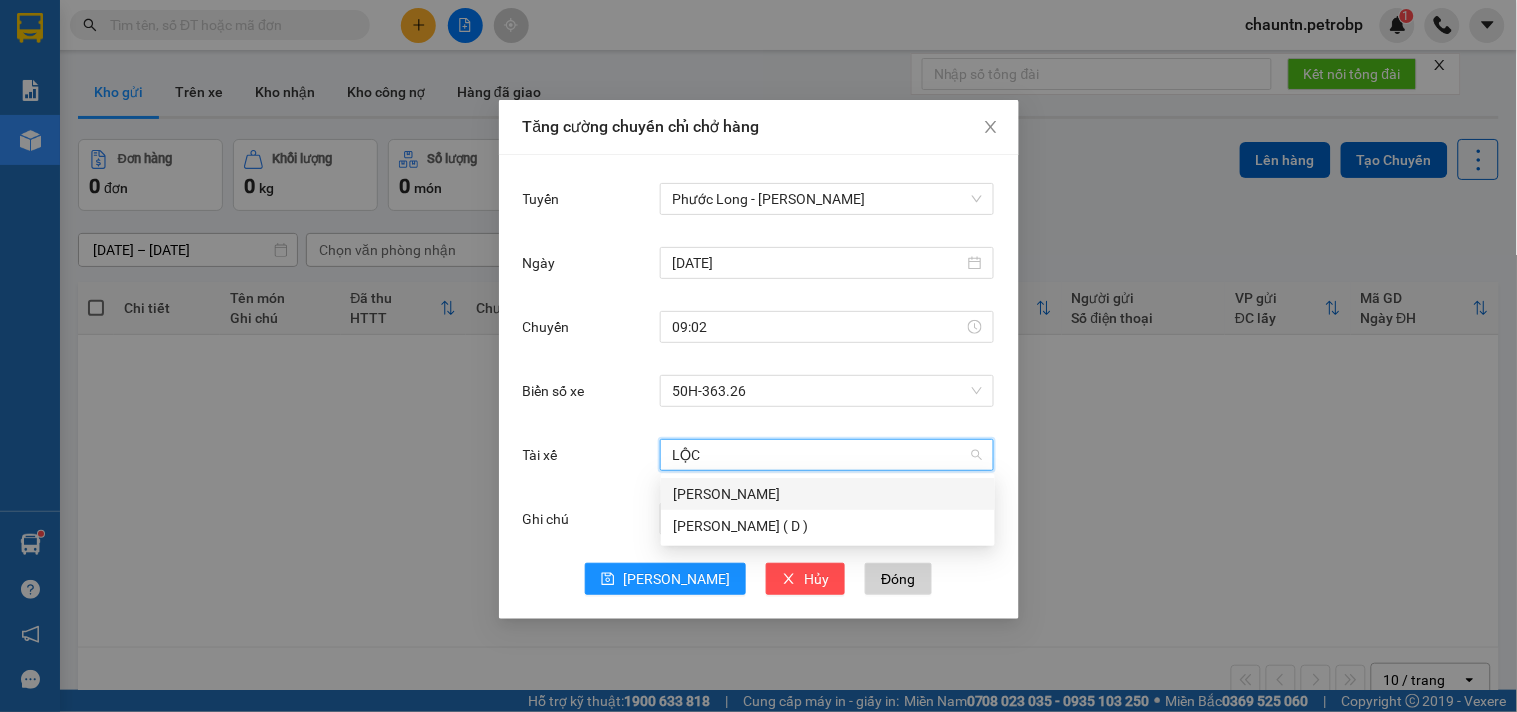 click on "[PERSON_NAME]" at bounding box center (828, 494) 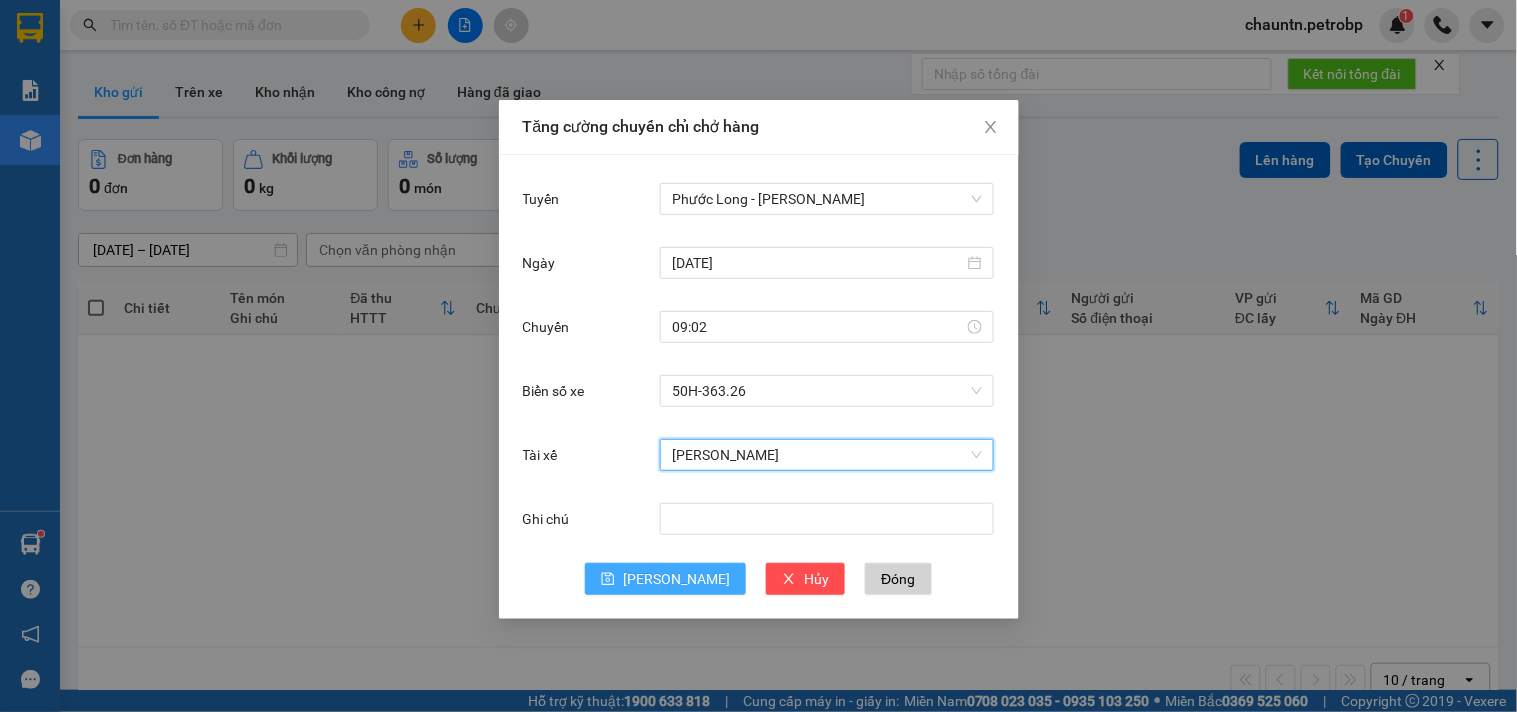 click on "[PERSON_NAME]" at bounding box center (676, 579) 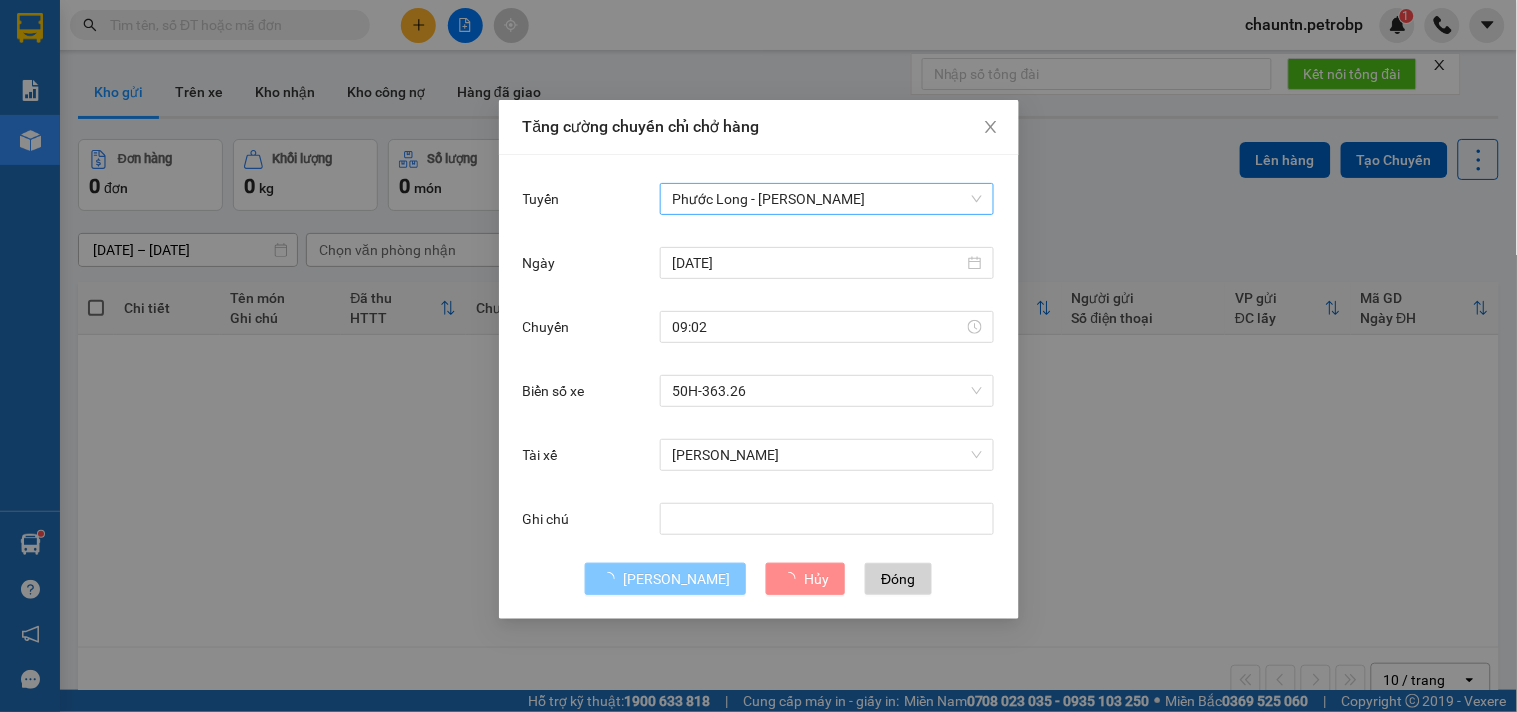type 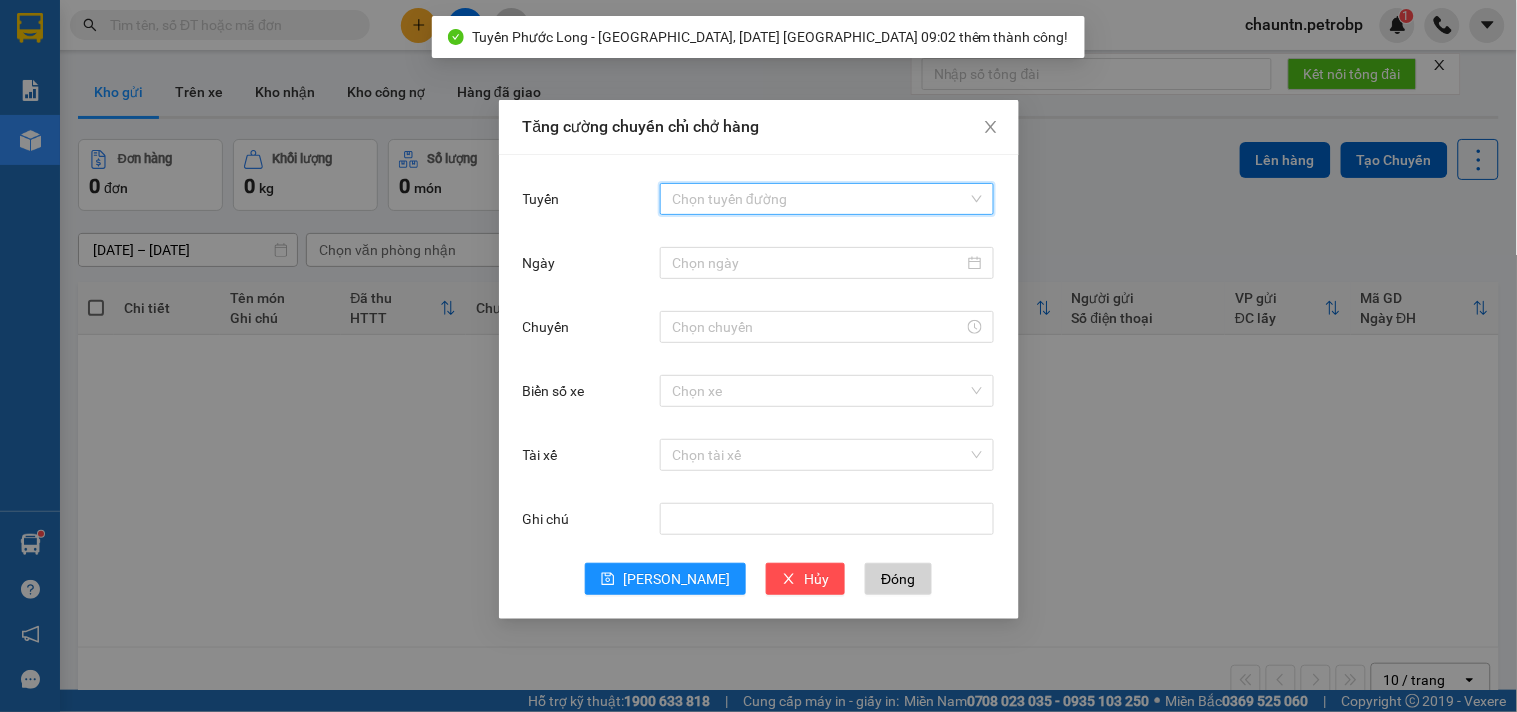 click on "Tuyến" at bounding box center (820, 199) 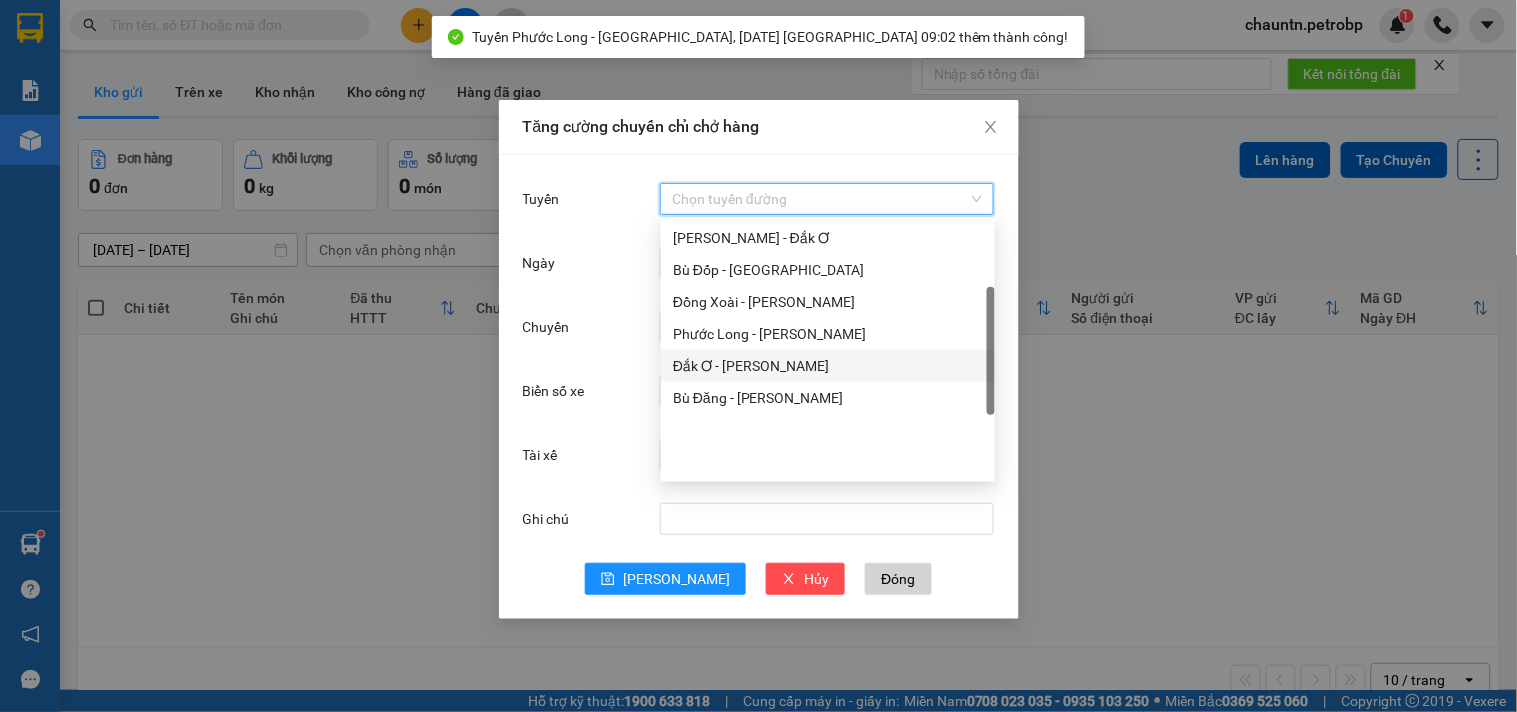 scroll, scrollTop: 113, scrollLeft: 0, axis: vertical 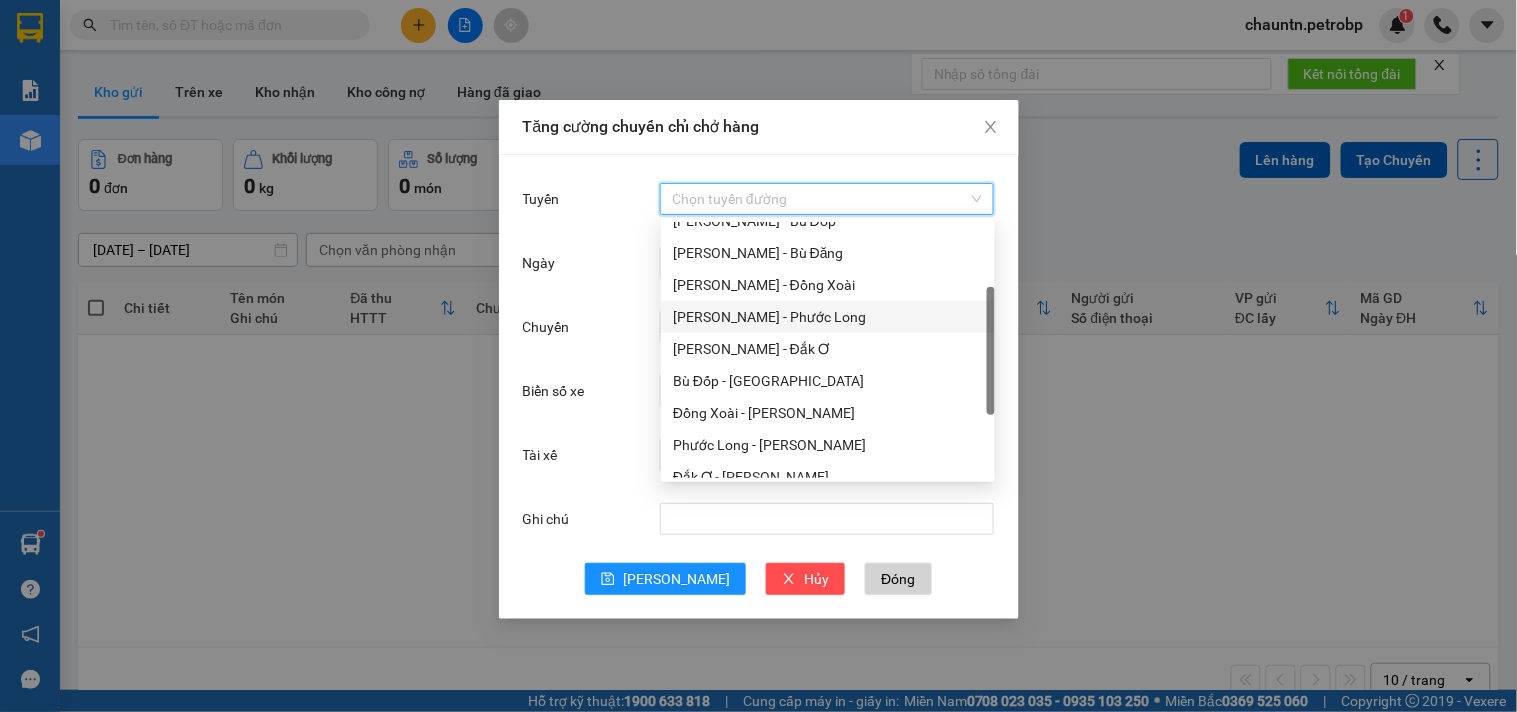 click on "[PERSON_NAME] - Phước Long" at bounding box center (828, 317) 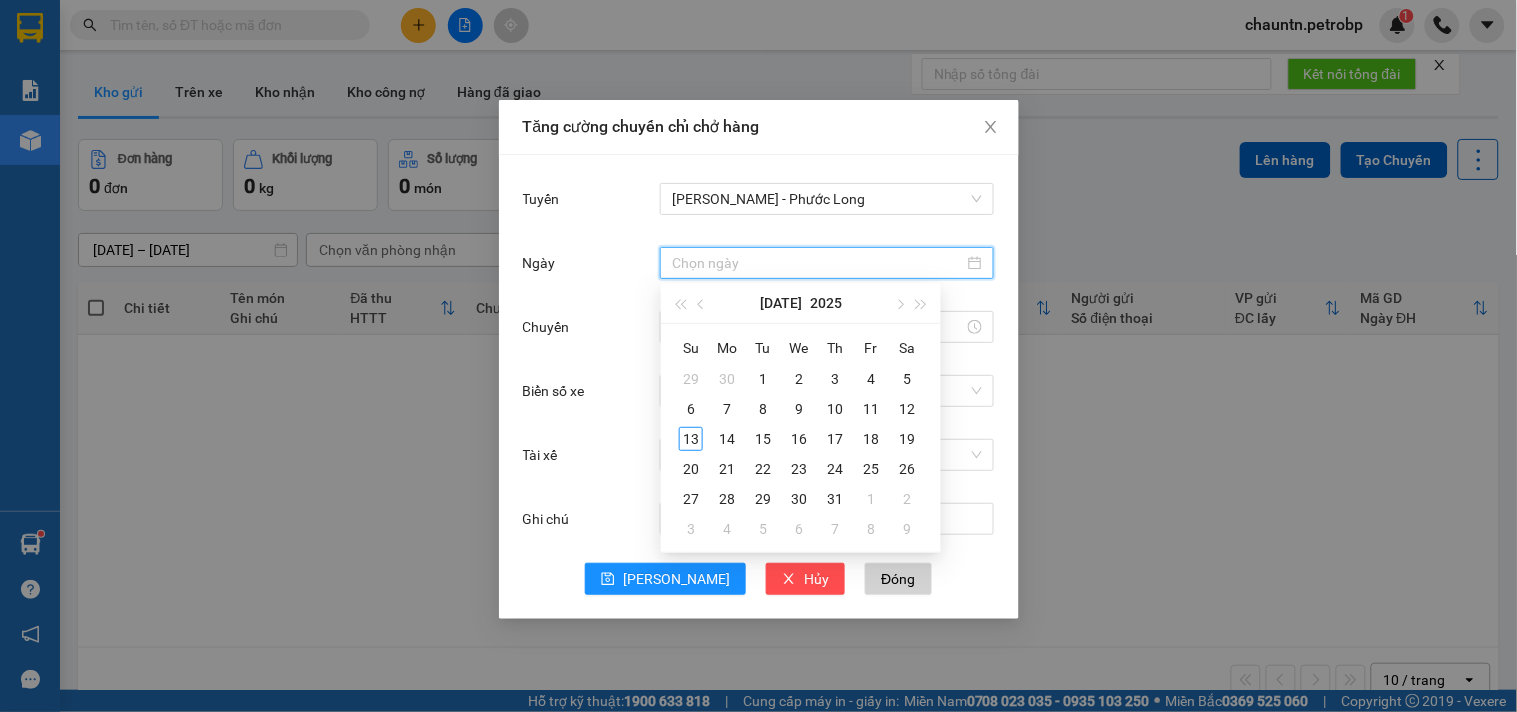 click on "Ngày" at bounding box center [818, 263] 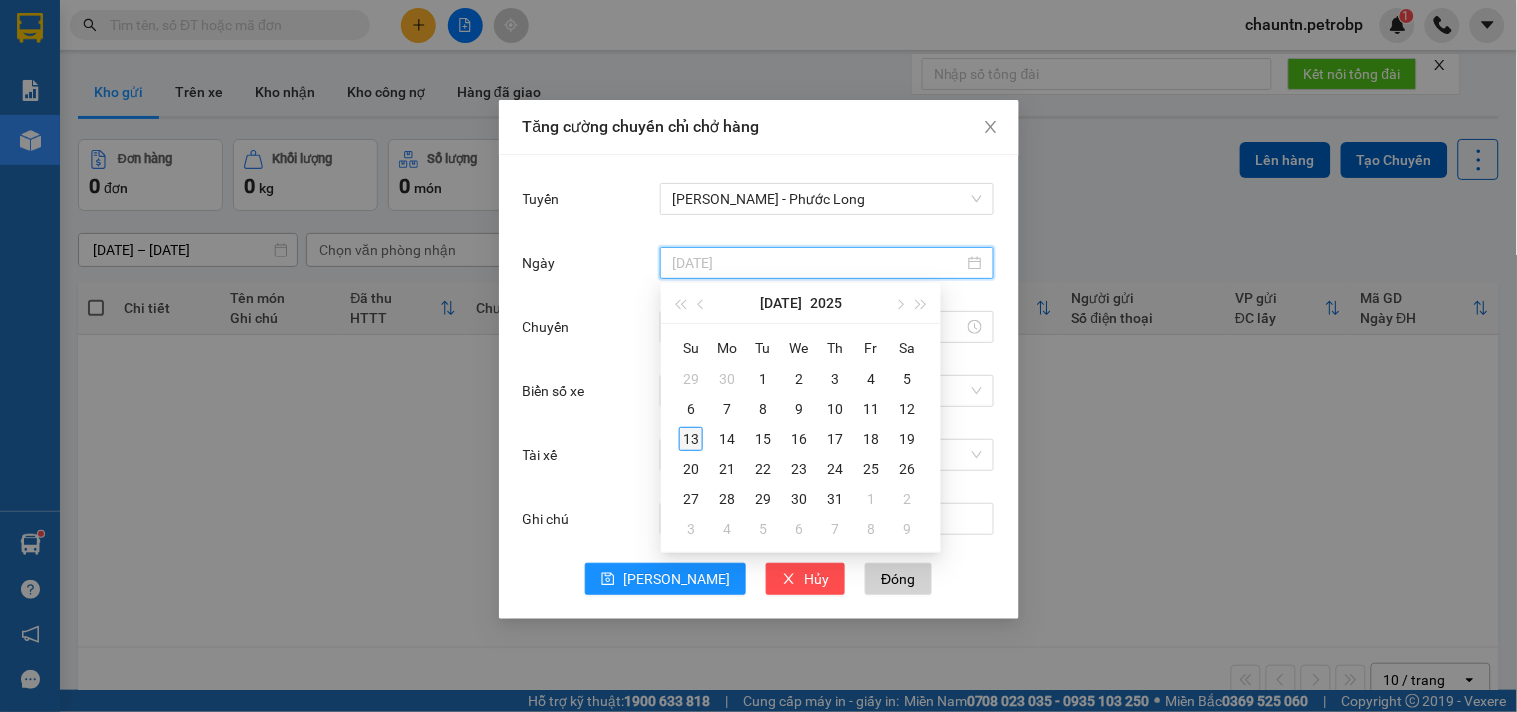 type on "[DATE]" 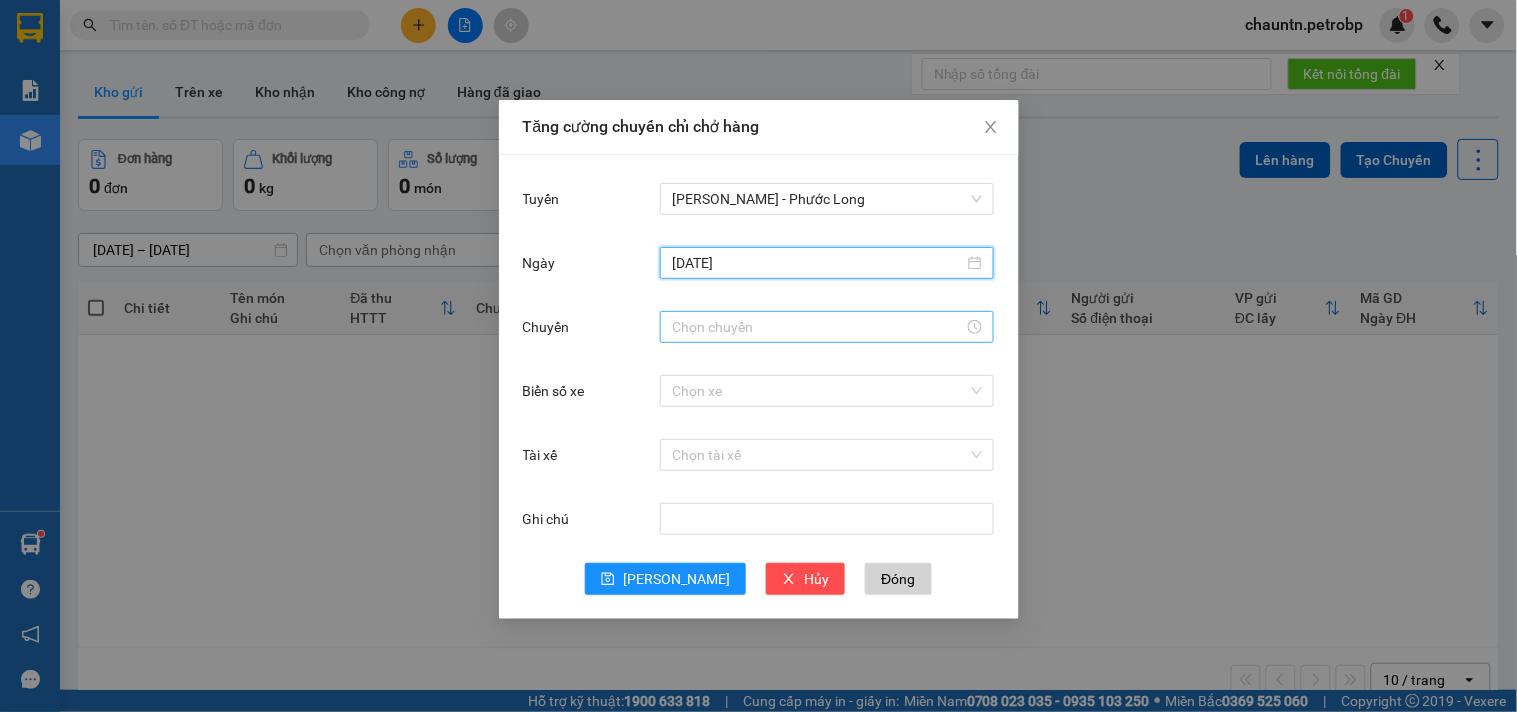 click on "Chuyến" at bounding box center (818, 327) 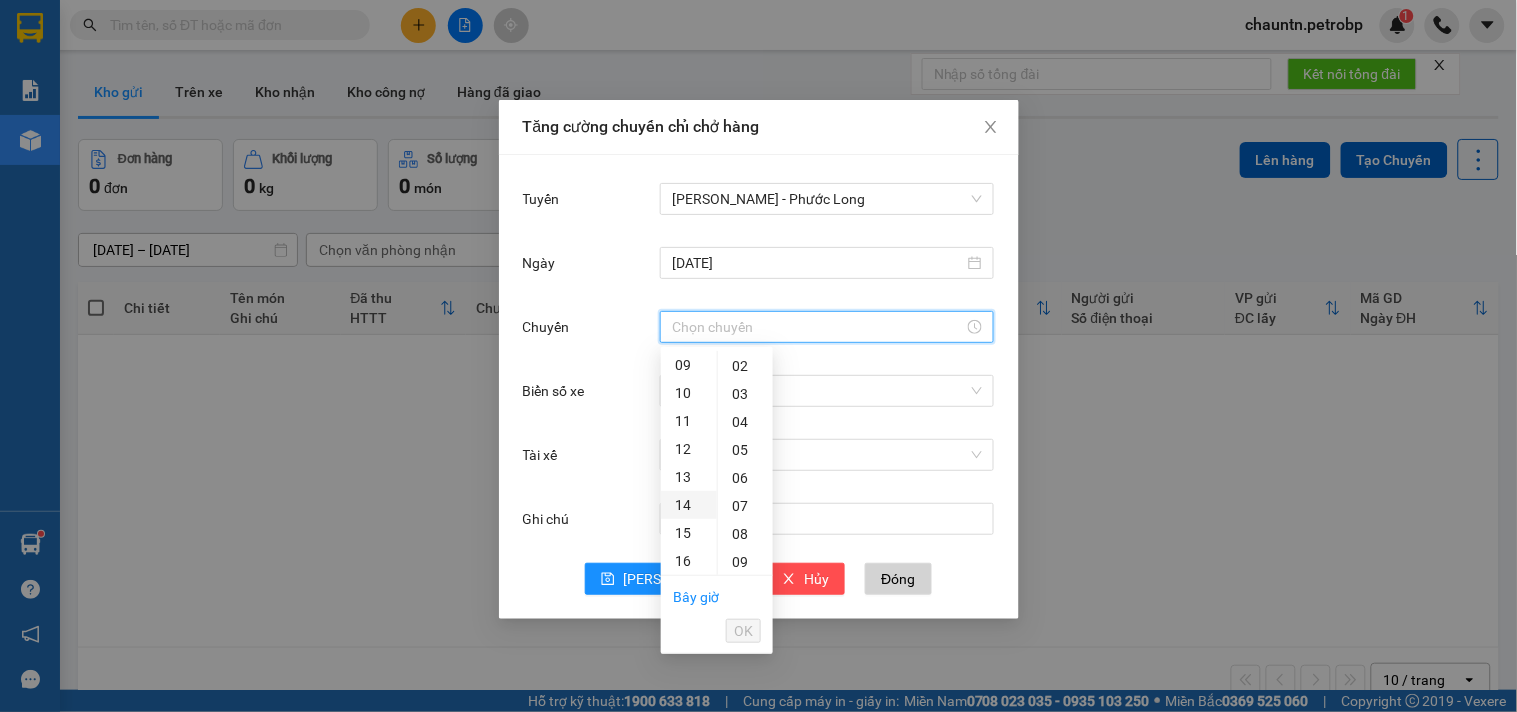 click on "14" at bounding box center (689, 505) 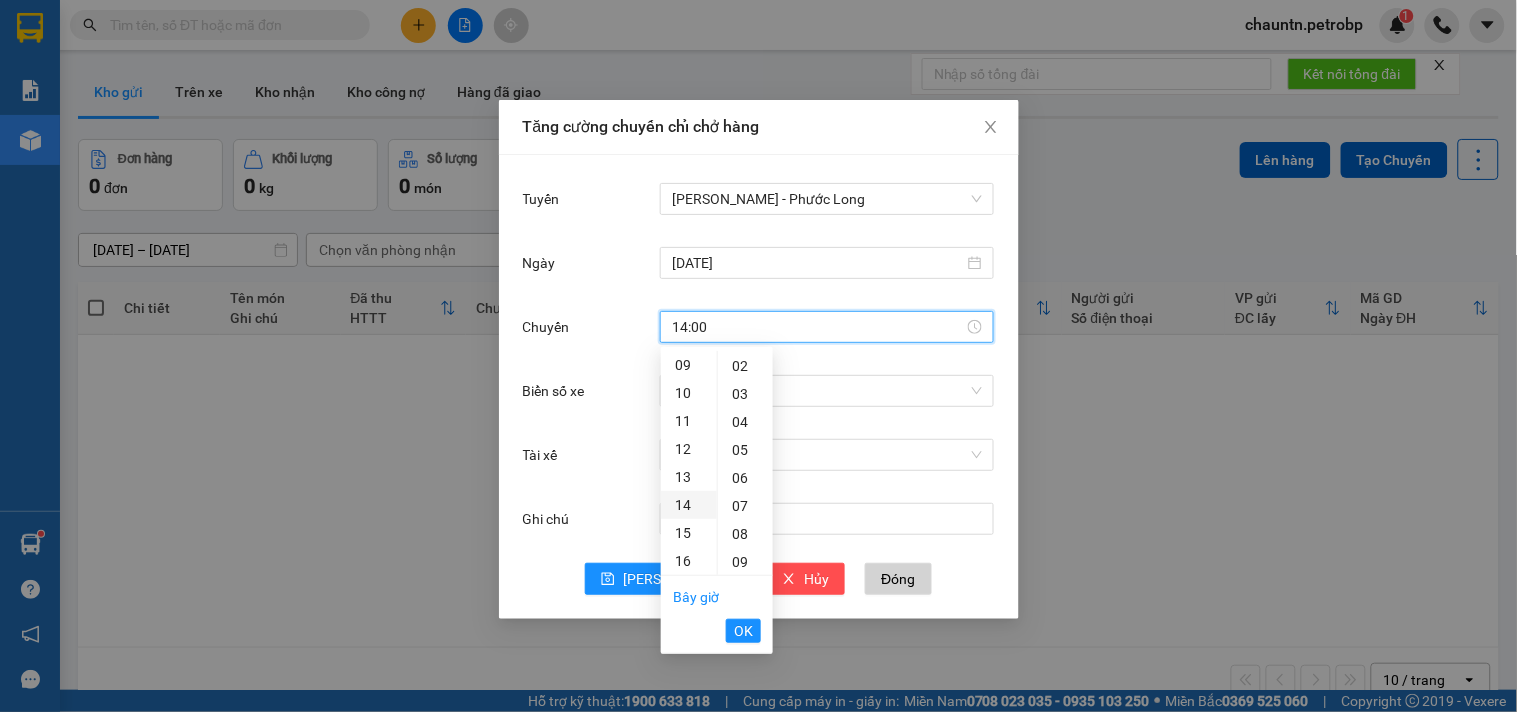 scroll, scrollTop: 345, scrollLeft: 0, axis: vertical 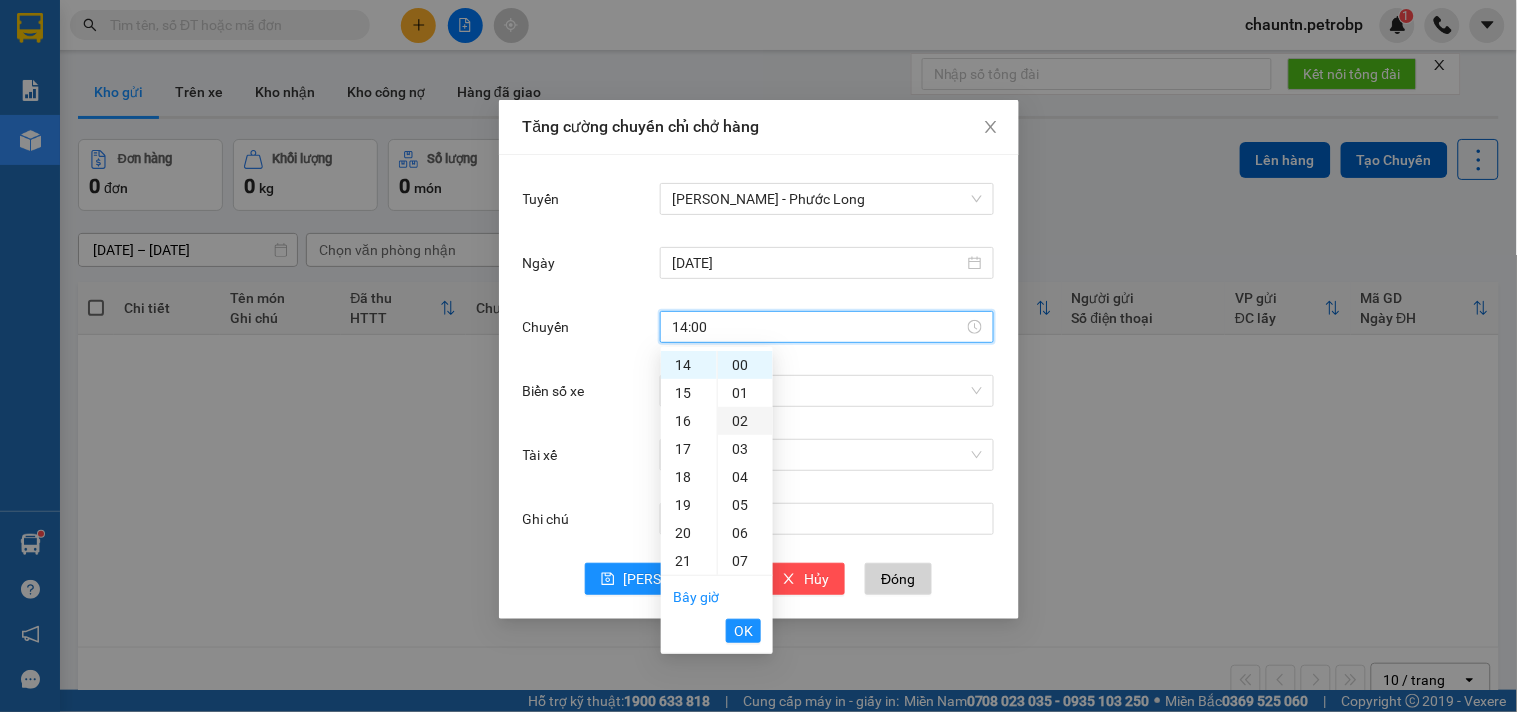 click on "02" at bounding box center [745, 421] 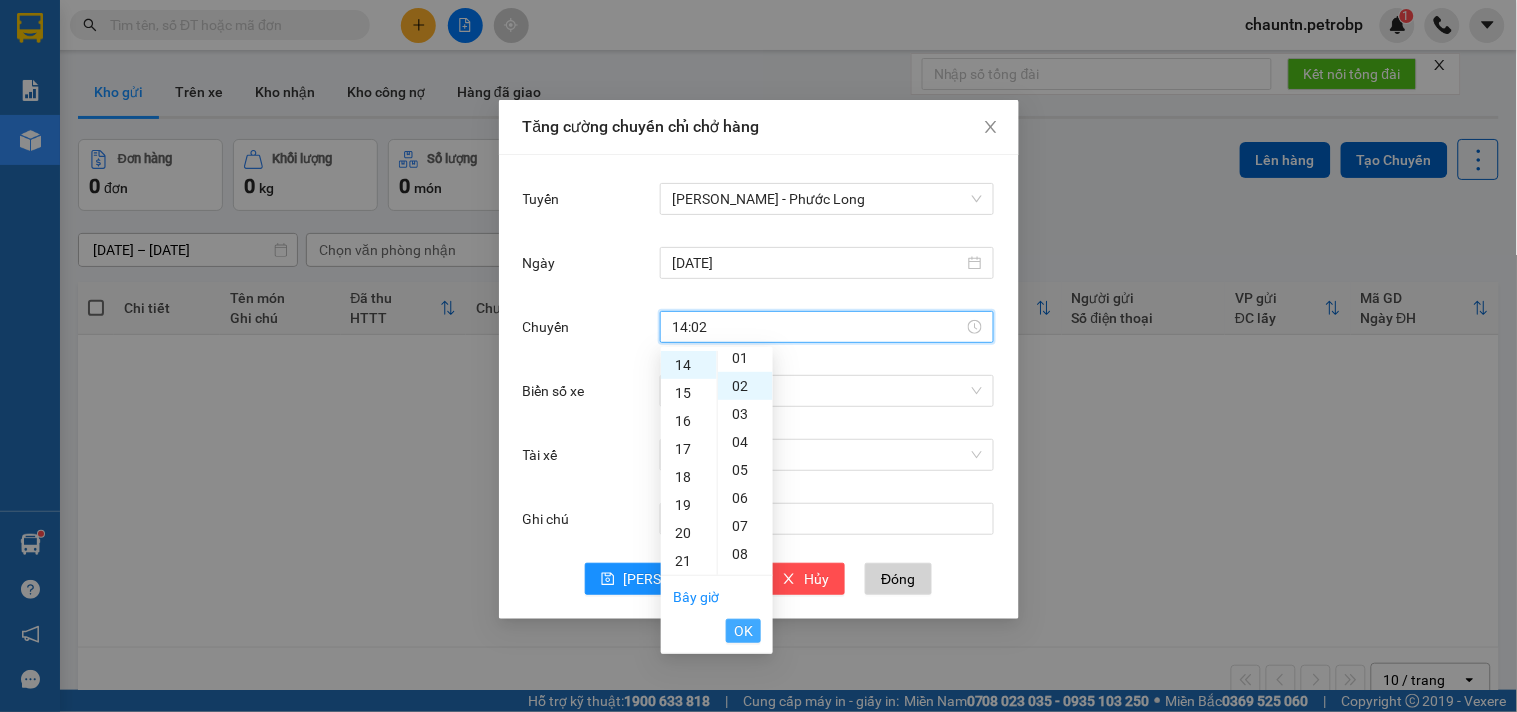 scroll, scrollTop: 55, scrollLeft: 0, axis: vertical 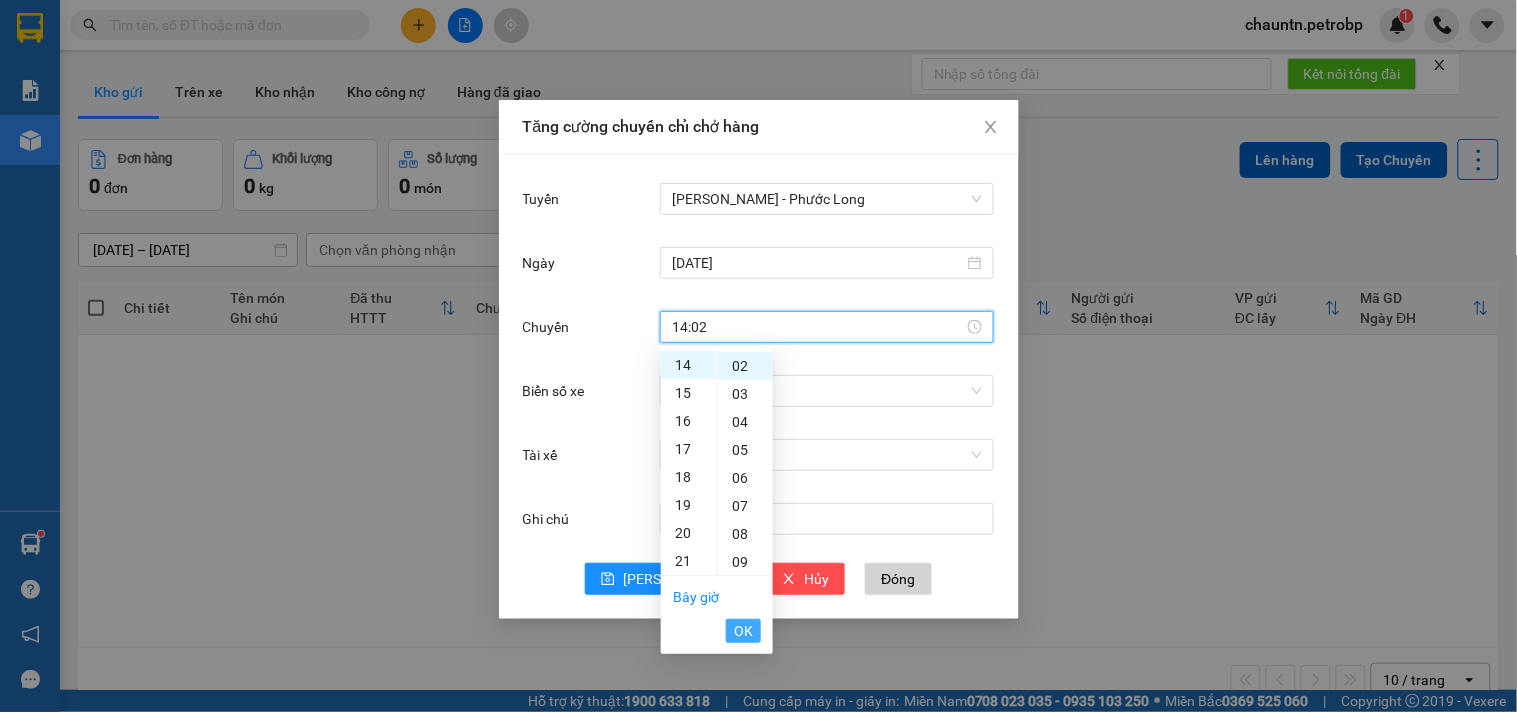 click on "OK" at bounding box center [743, 631] 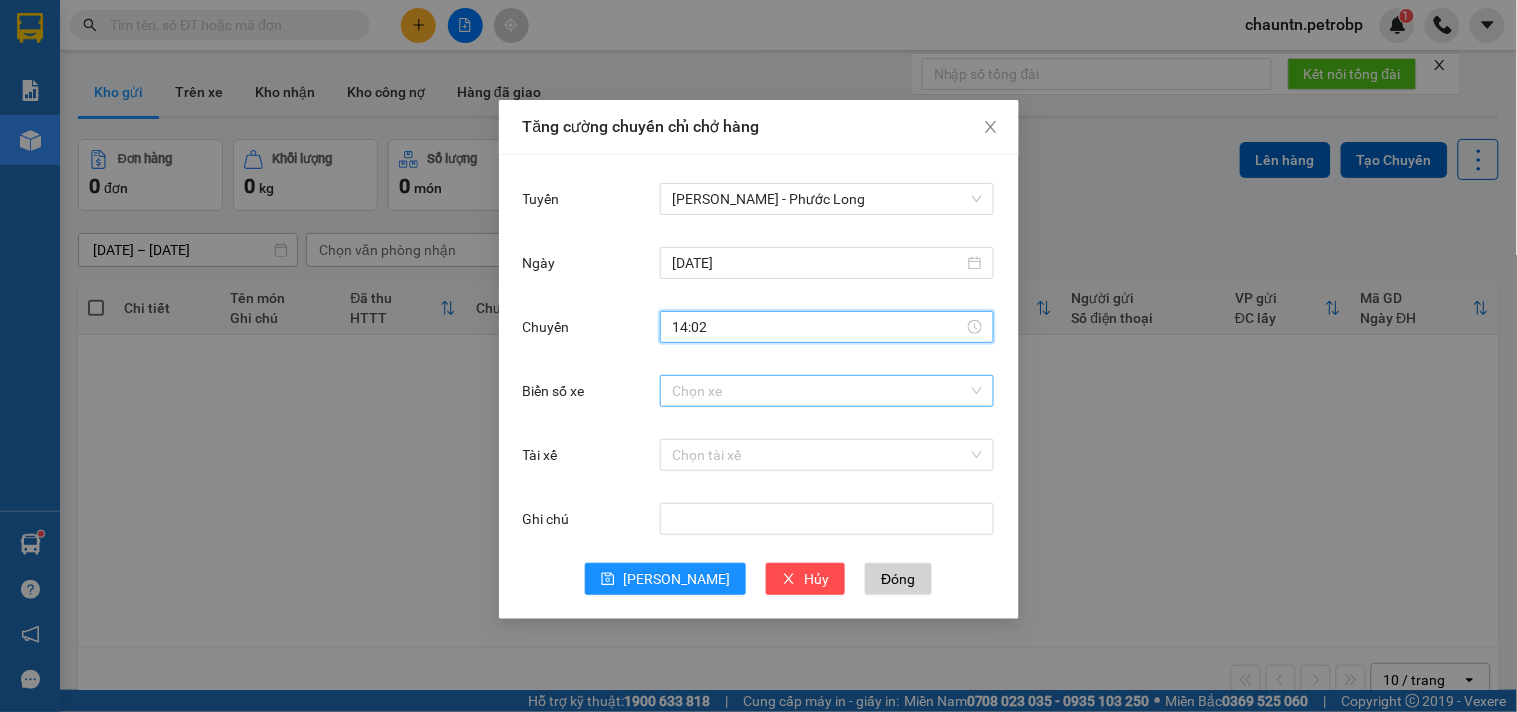 click on "Biển số xe" at bounding box center (820, 391) 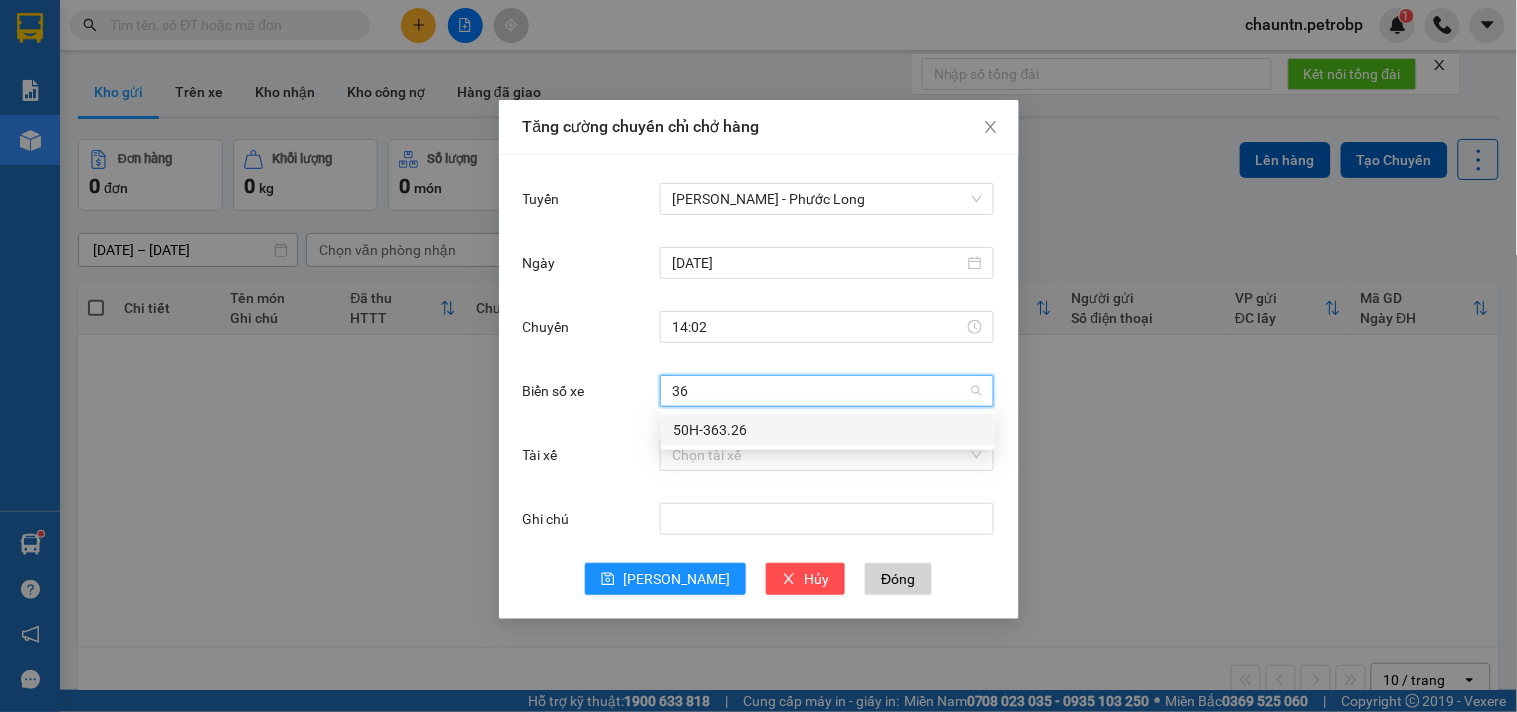 type on "363" 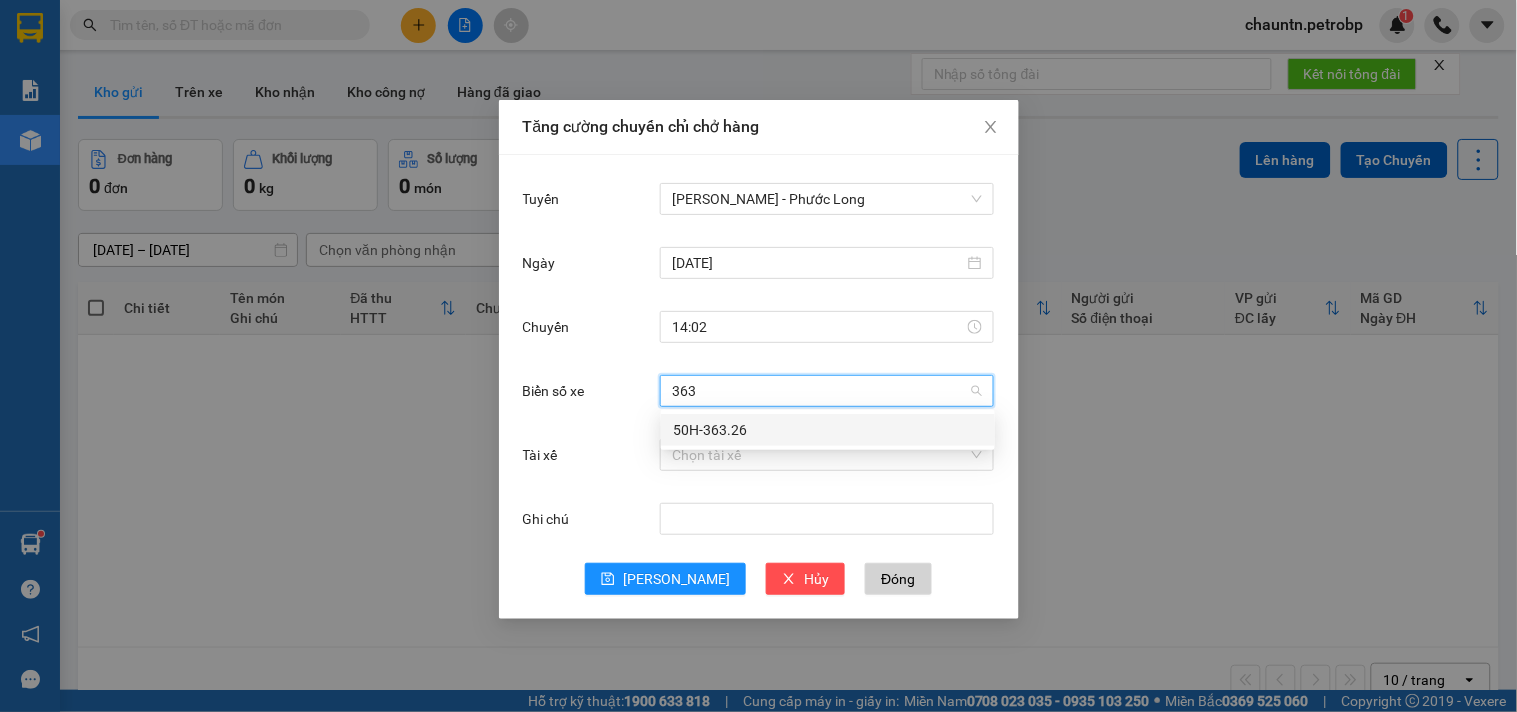 click on "50H-363.26" at bounding box center [828, 430] 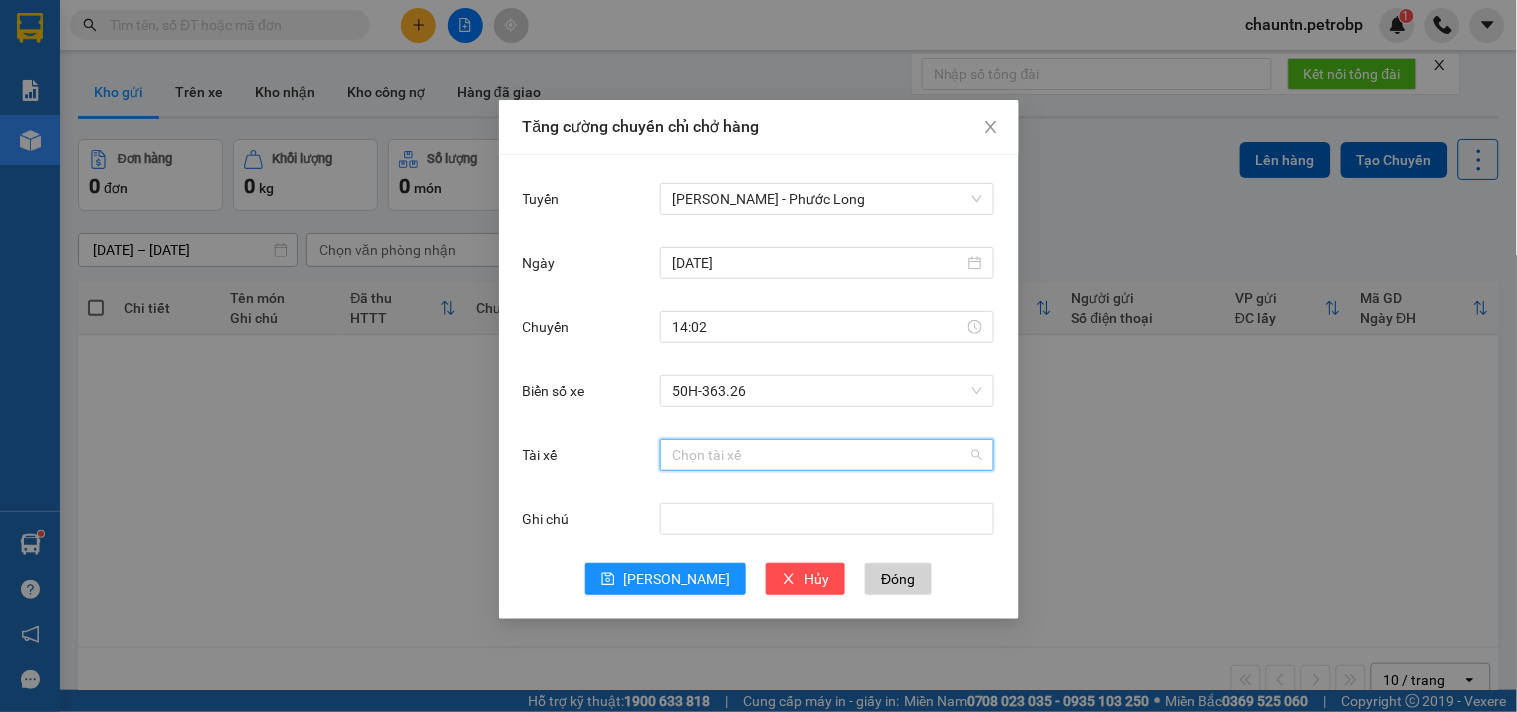 click on "Tài xế" at bounding box center (820, 455) 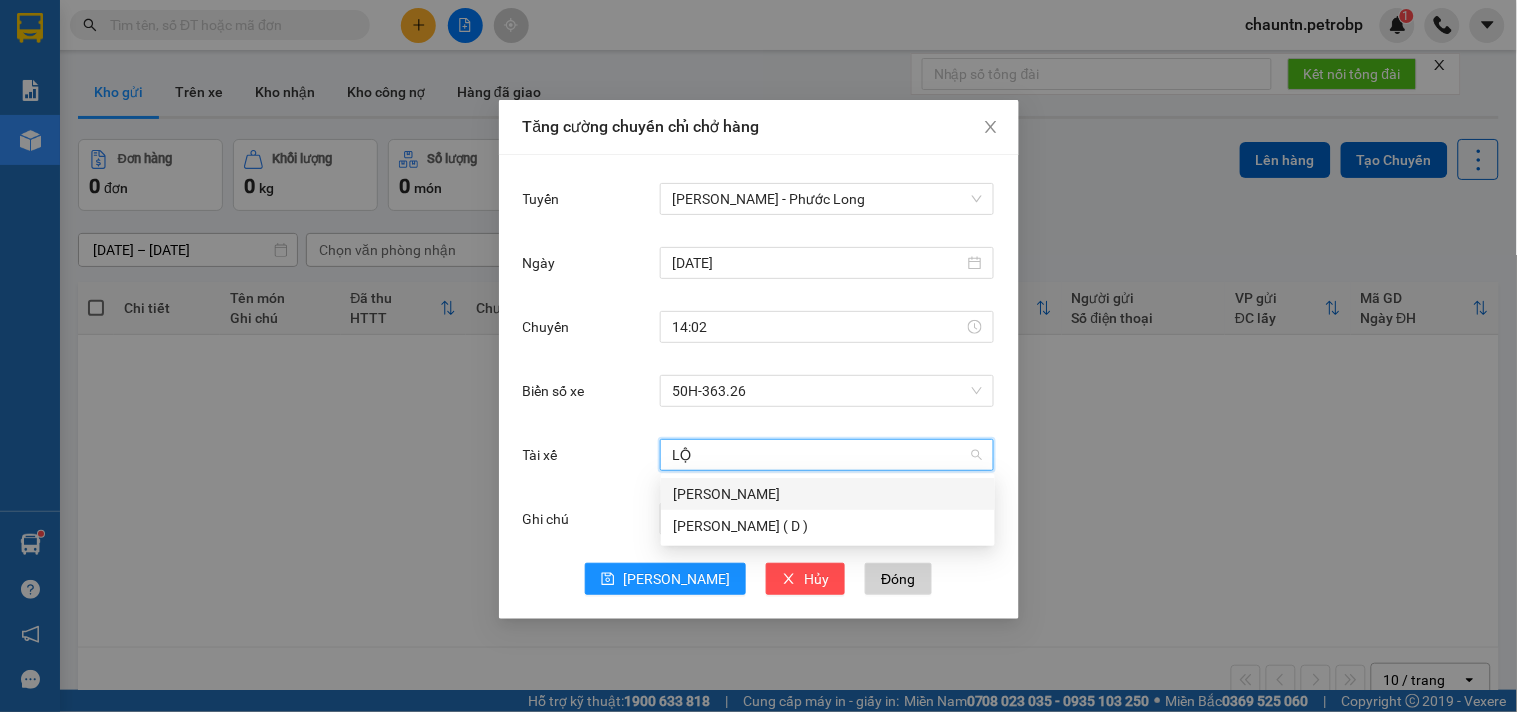 type on "LỘC" 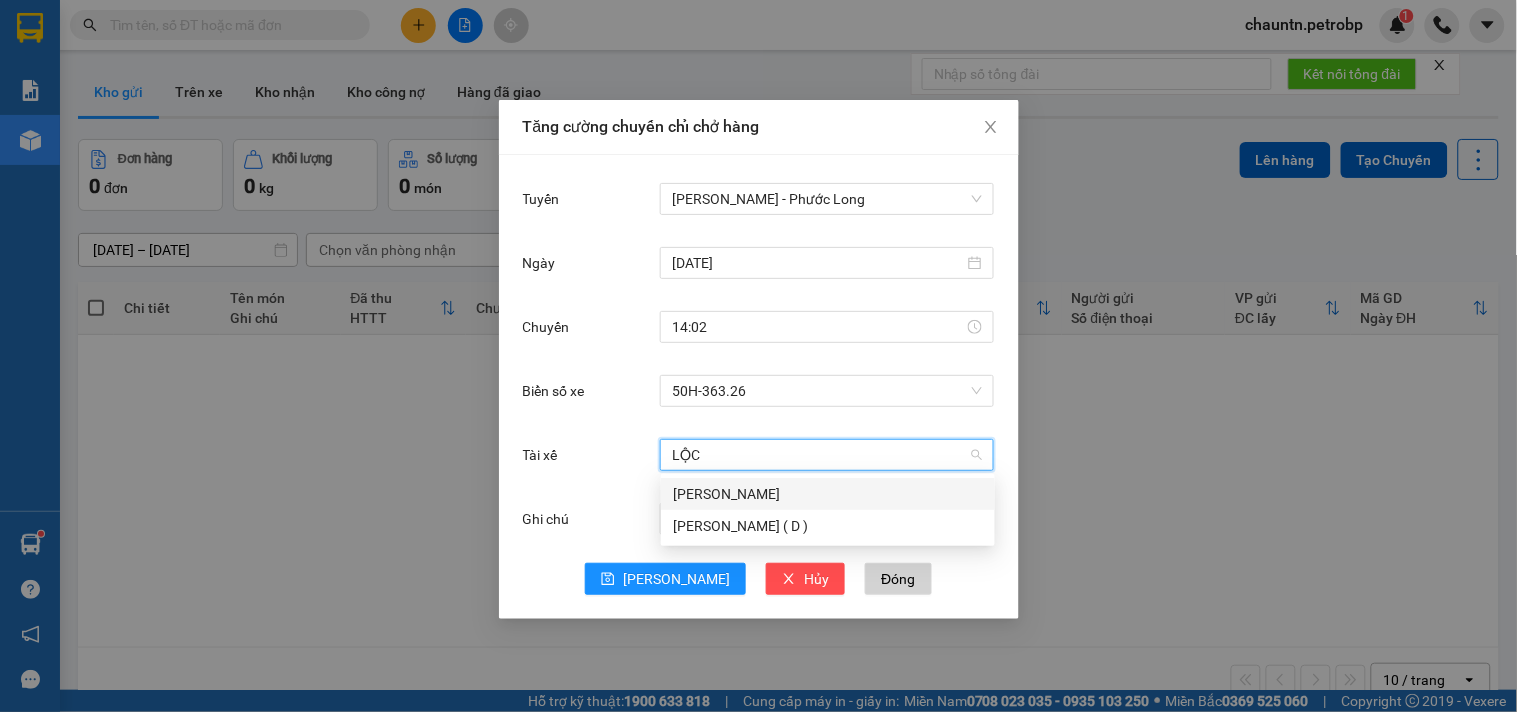 click on "[PERSON_NAME]" at bounding box center [828, 494] 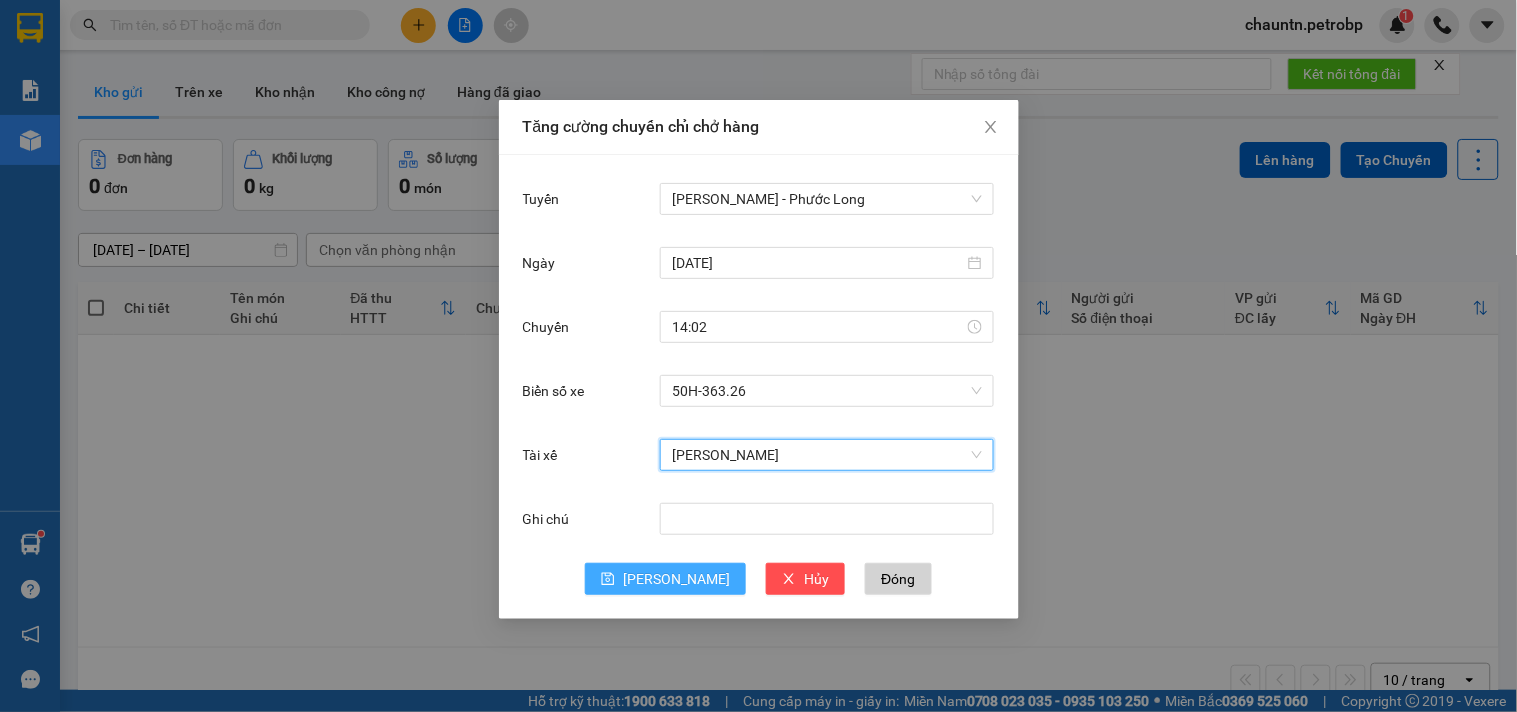 click on "[PERSON_NAME]" at bounding box center (676, 579) 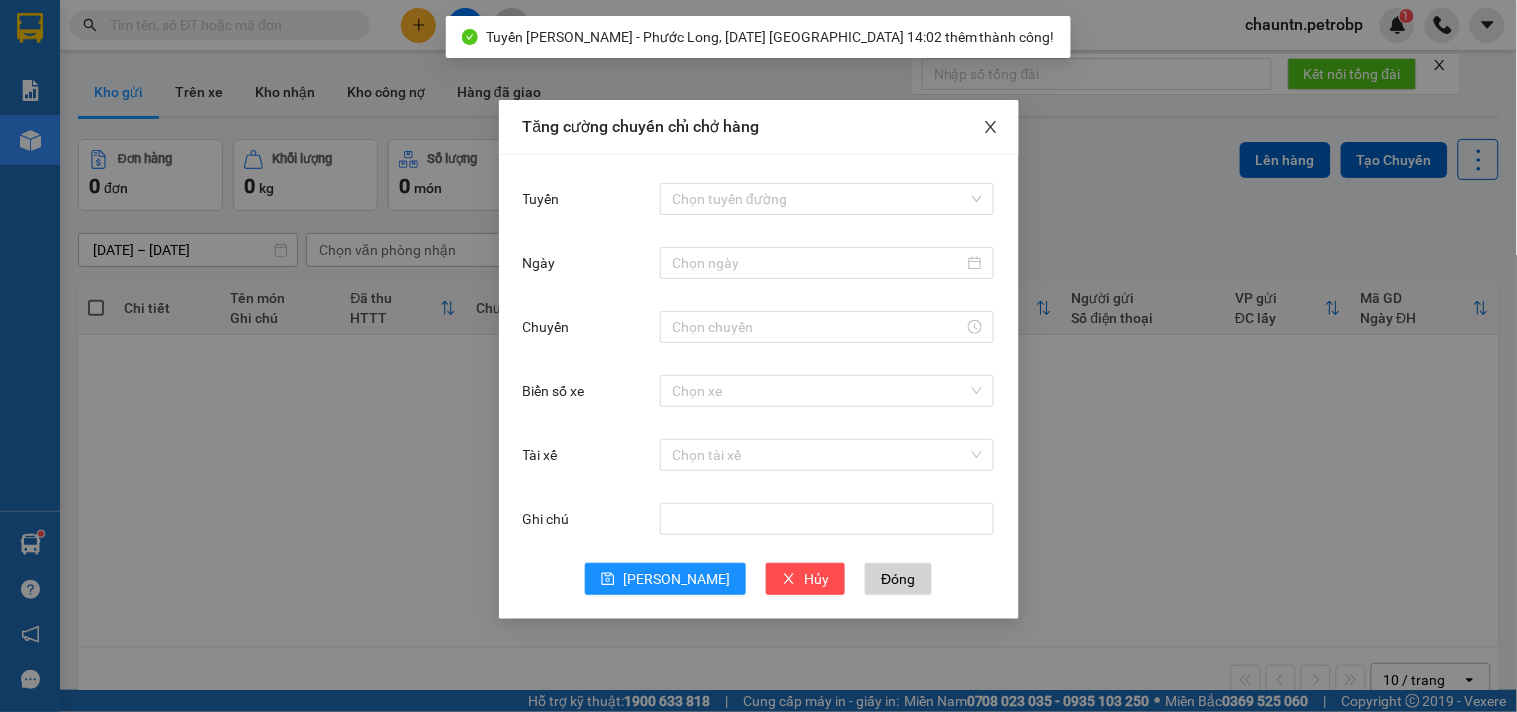 drag, startPoint x: 988, startPoint y: 122, endPoint x: 782, endPoint y: 136, distance: 206.47517 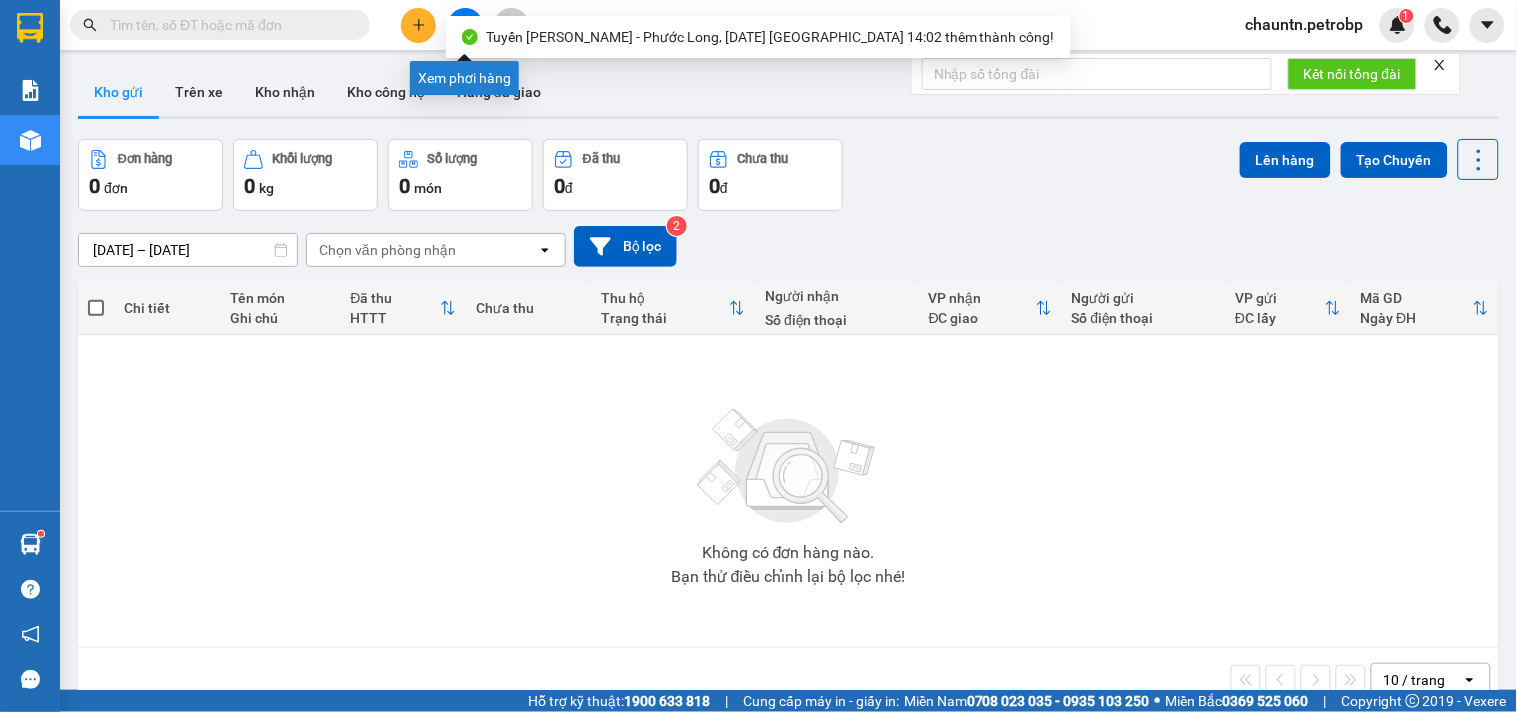 click 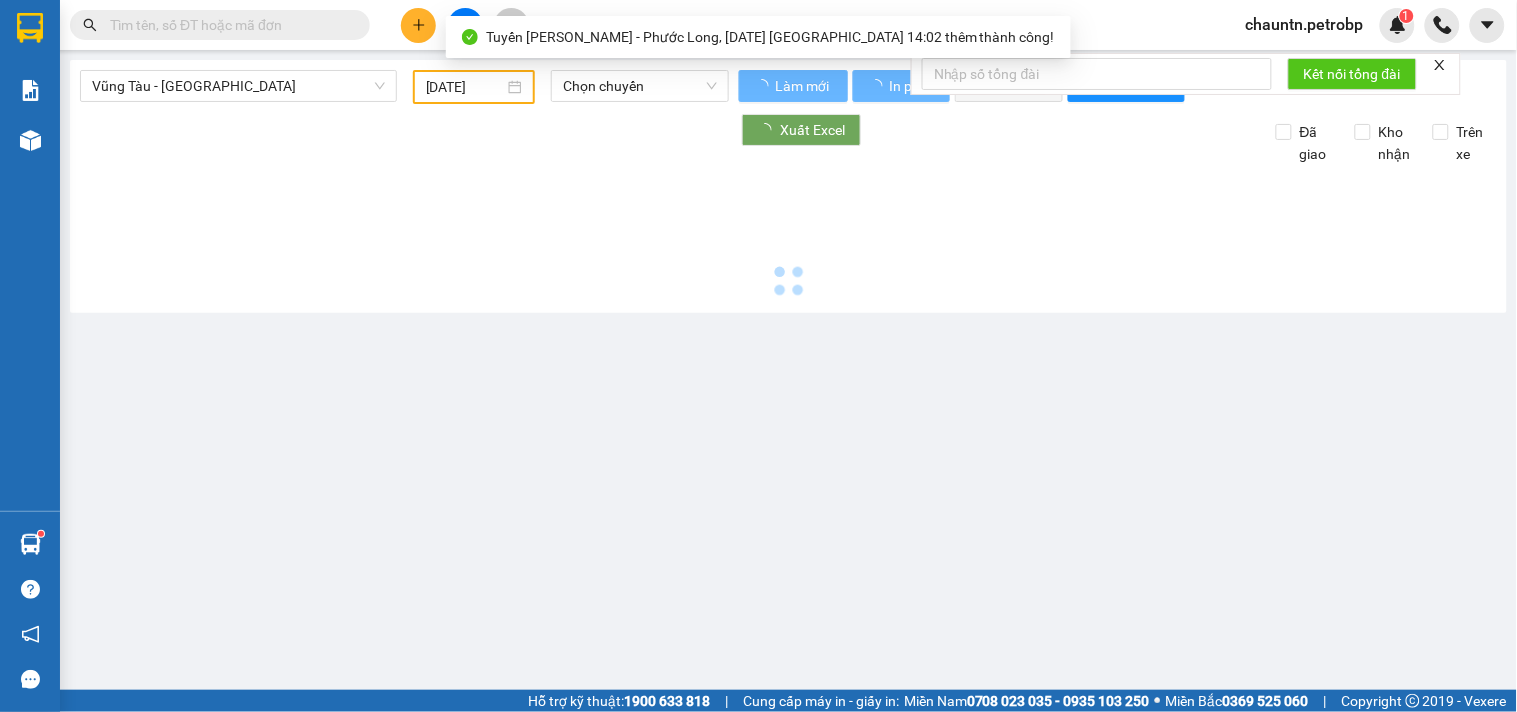 type on "[DATE]" 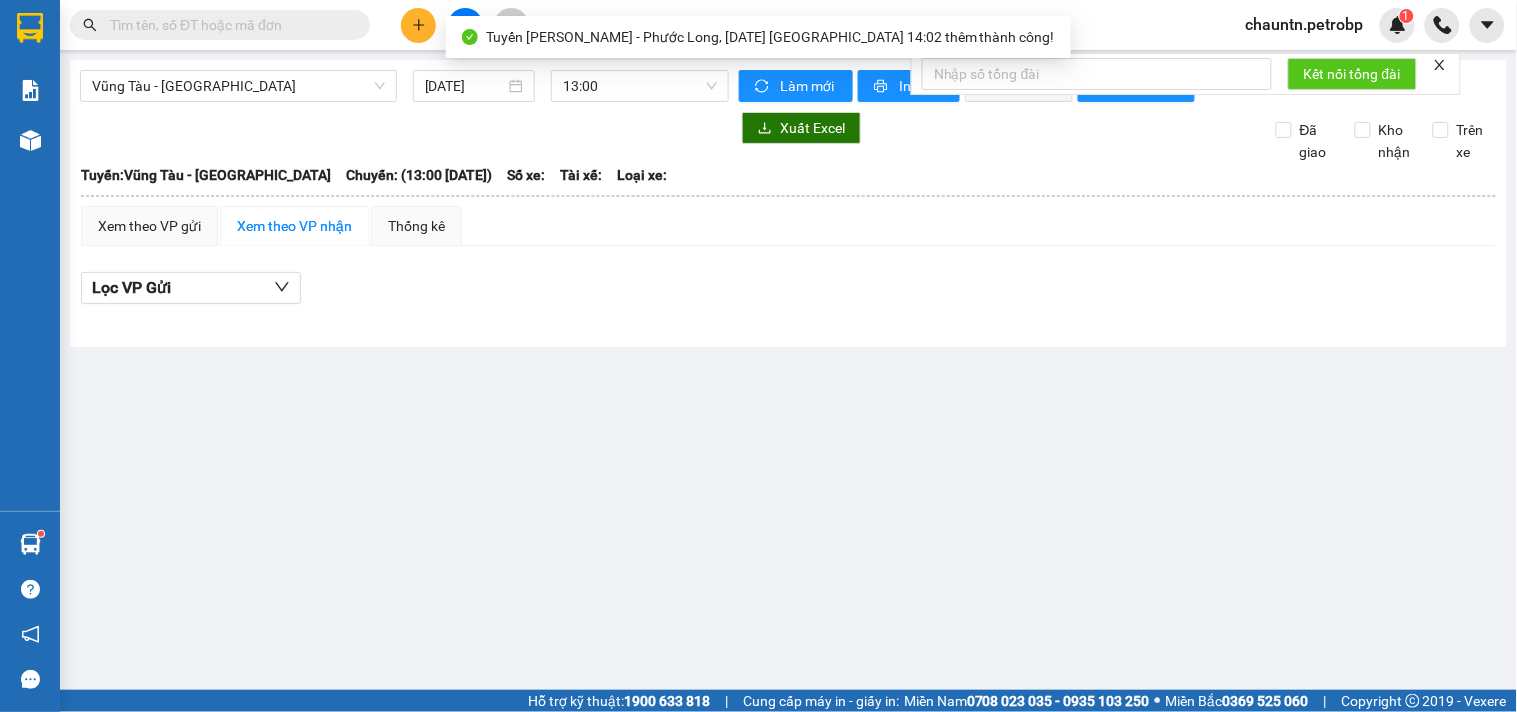 click on "Vũng Tàu - [GEOGRAPHIC_DATA] [DATE] 13:00" at bounding box center (404, 86) 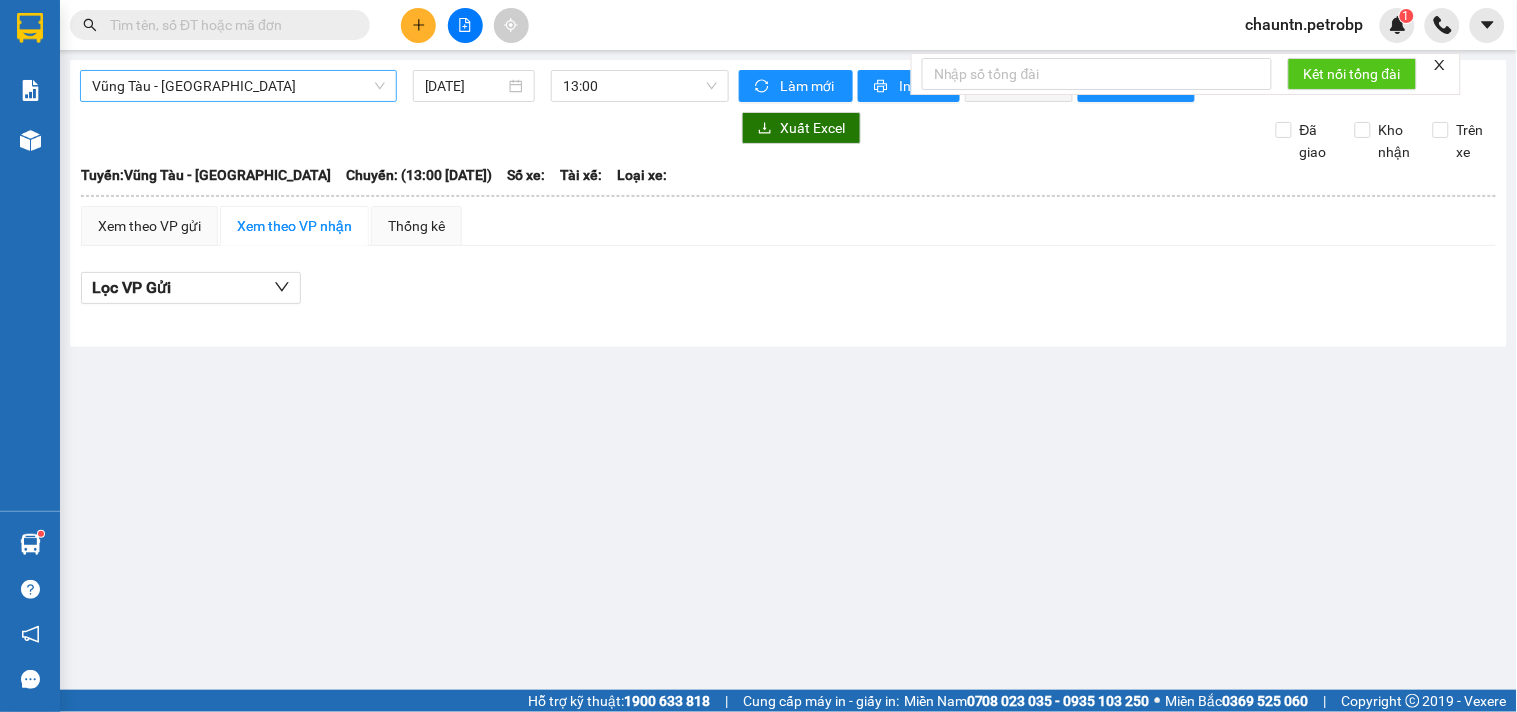 click on "Vũng Tàu - [GEOGRAPHIC_DATA]" at bounding box center [238, 86] 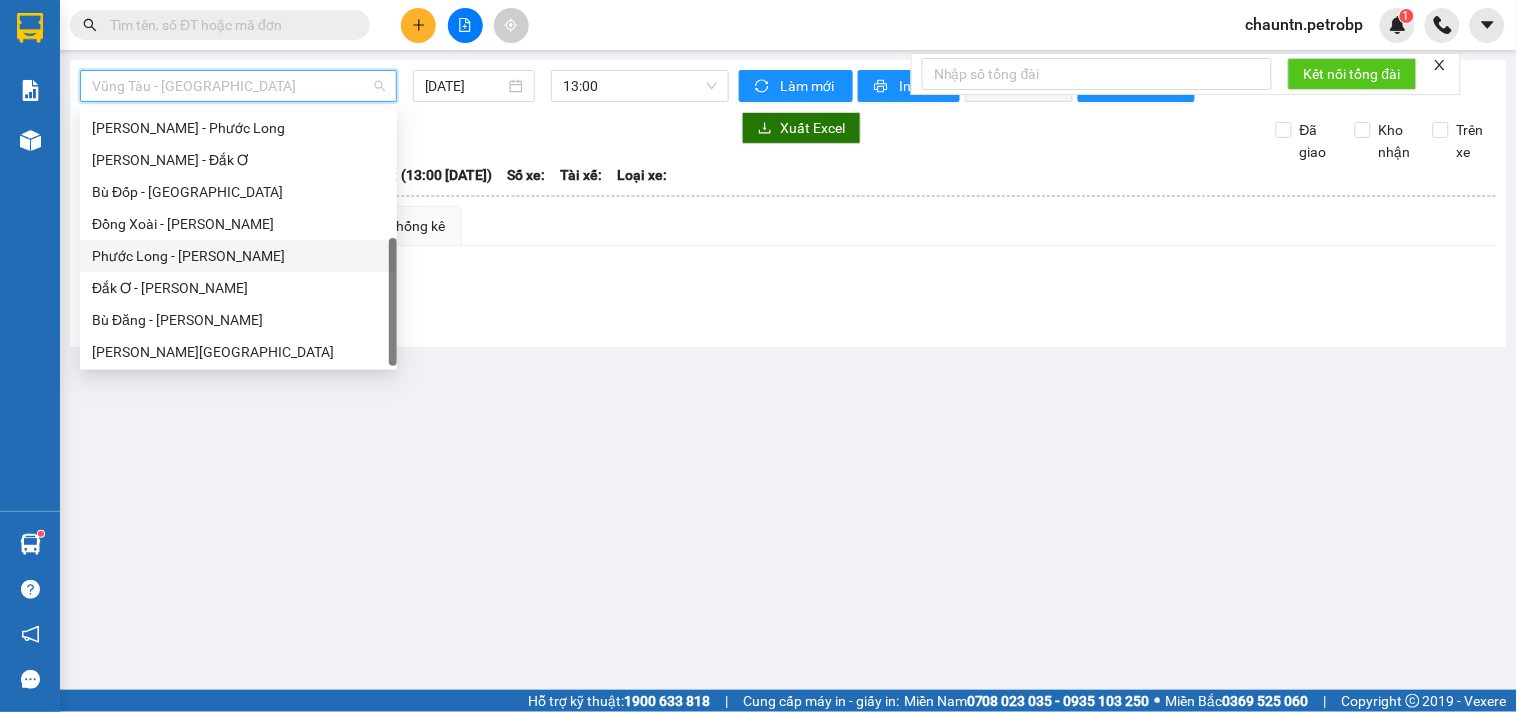 scroll, scrollTop: 255, scrollLeft: 0, axis: vertical 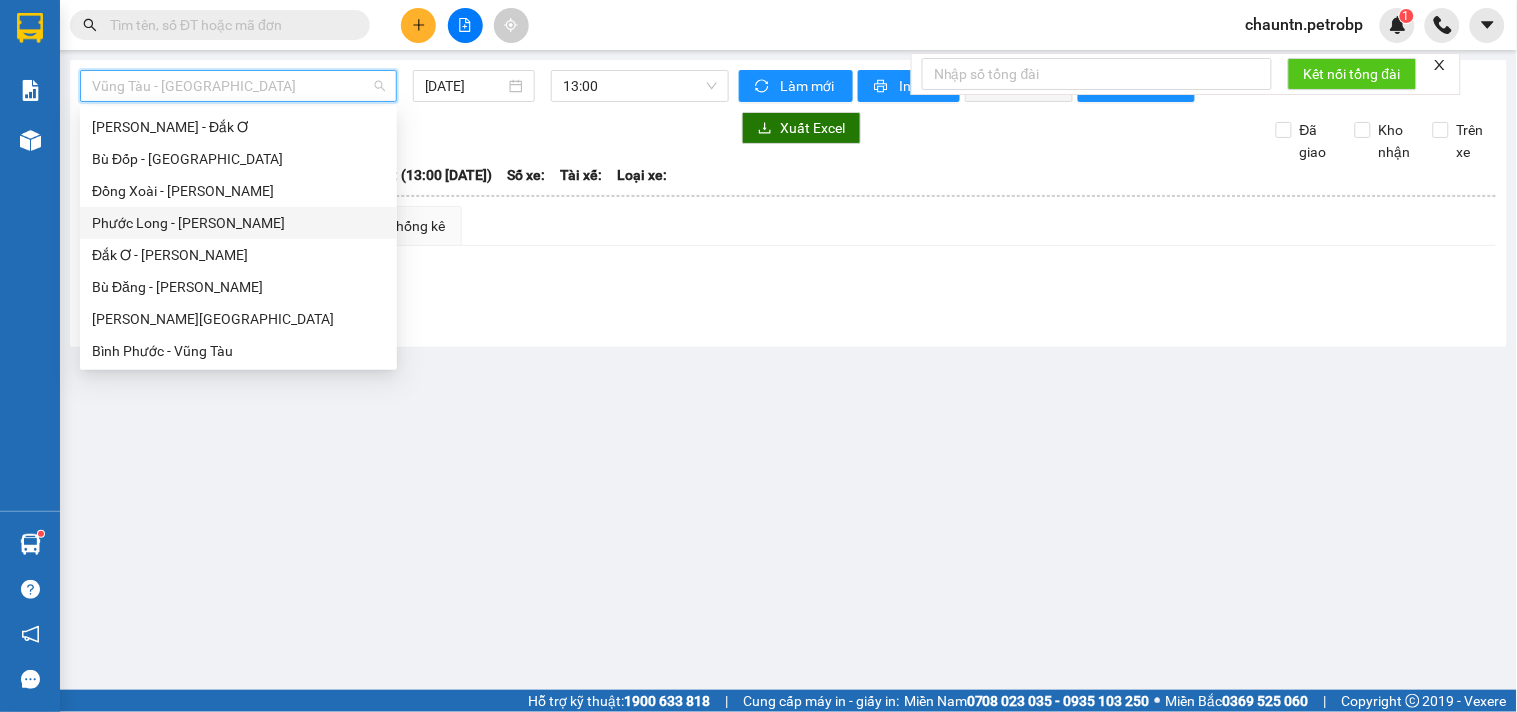 click on "Phước Long - [PERSON_NAME]" at bounding box center (238, 223) 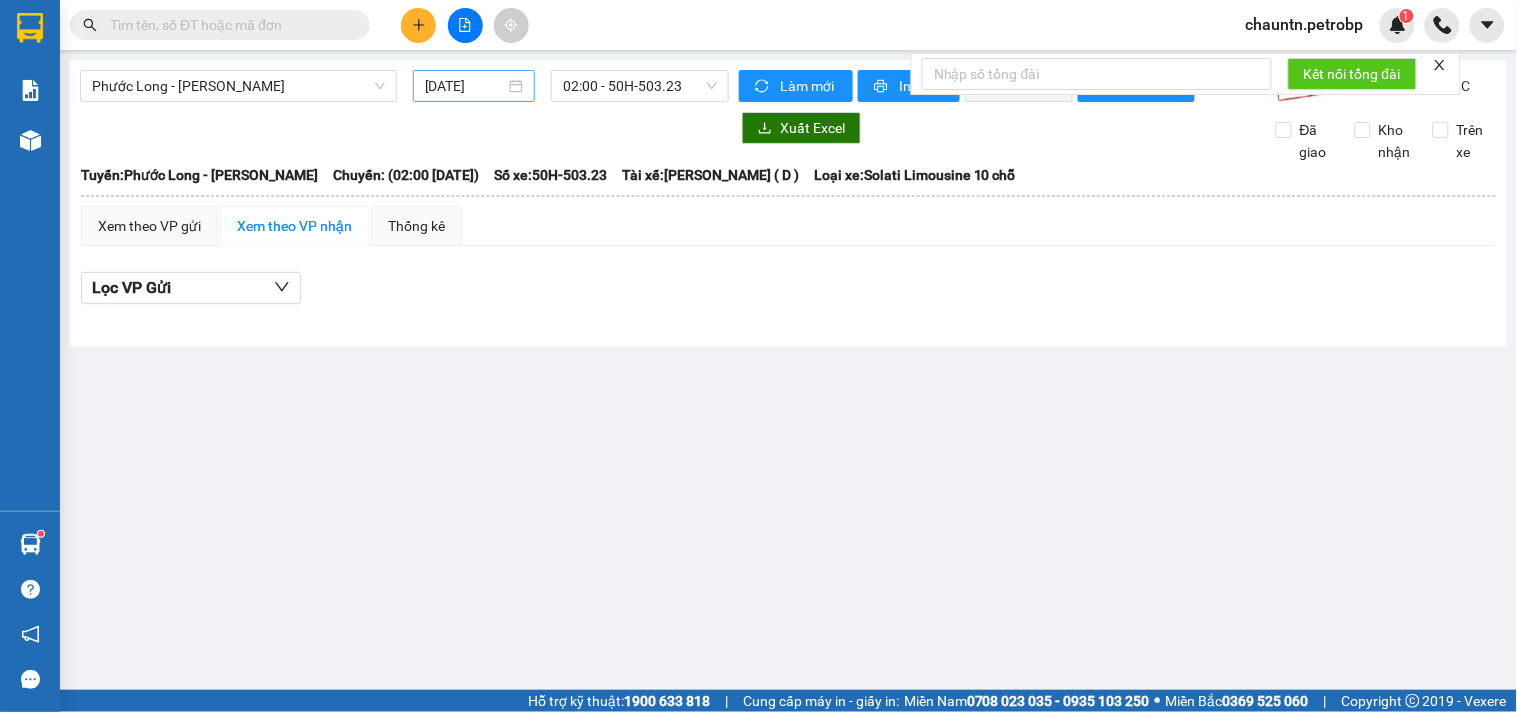 click on "[DATE]" at bounding box center (474, 86) 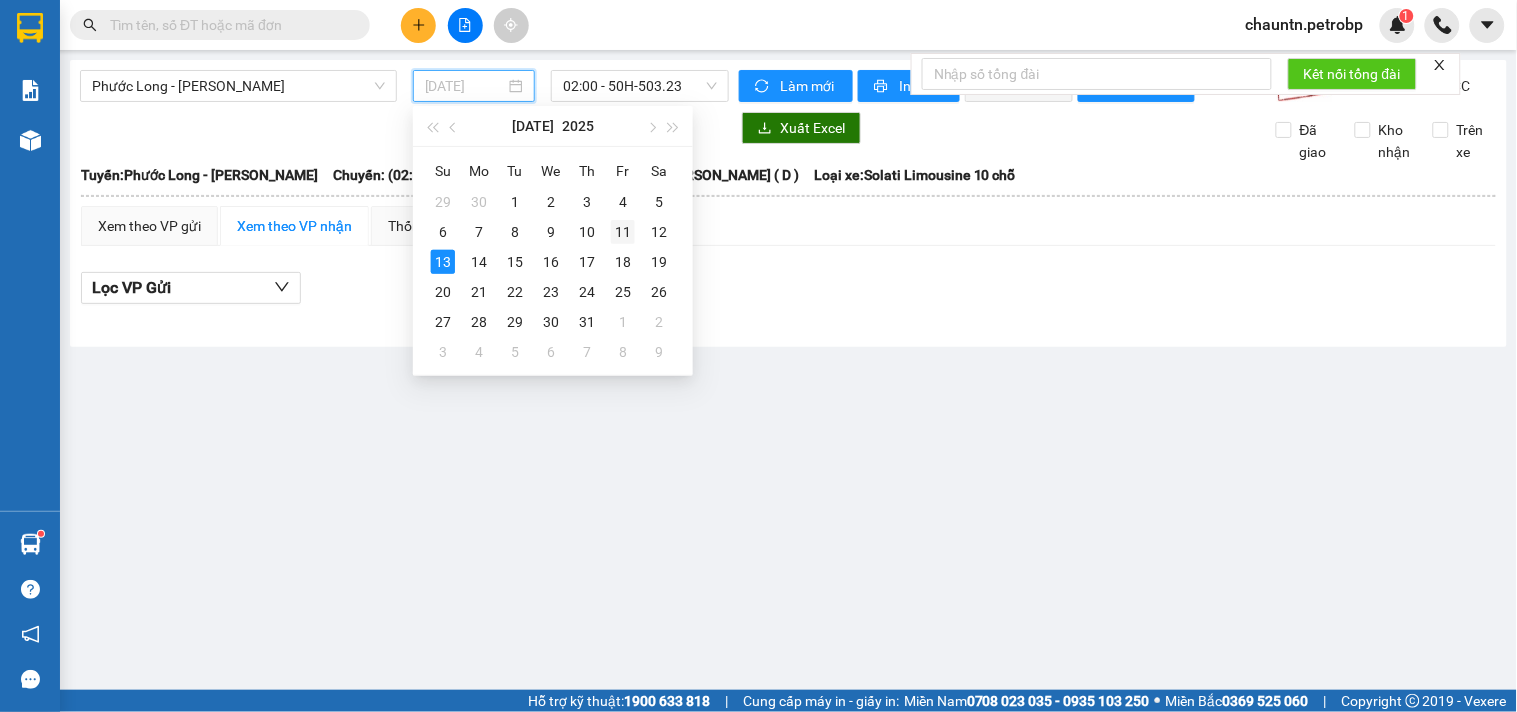 click on "11" at bounding box center (623, 232) 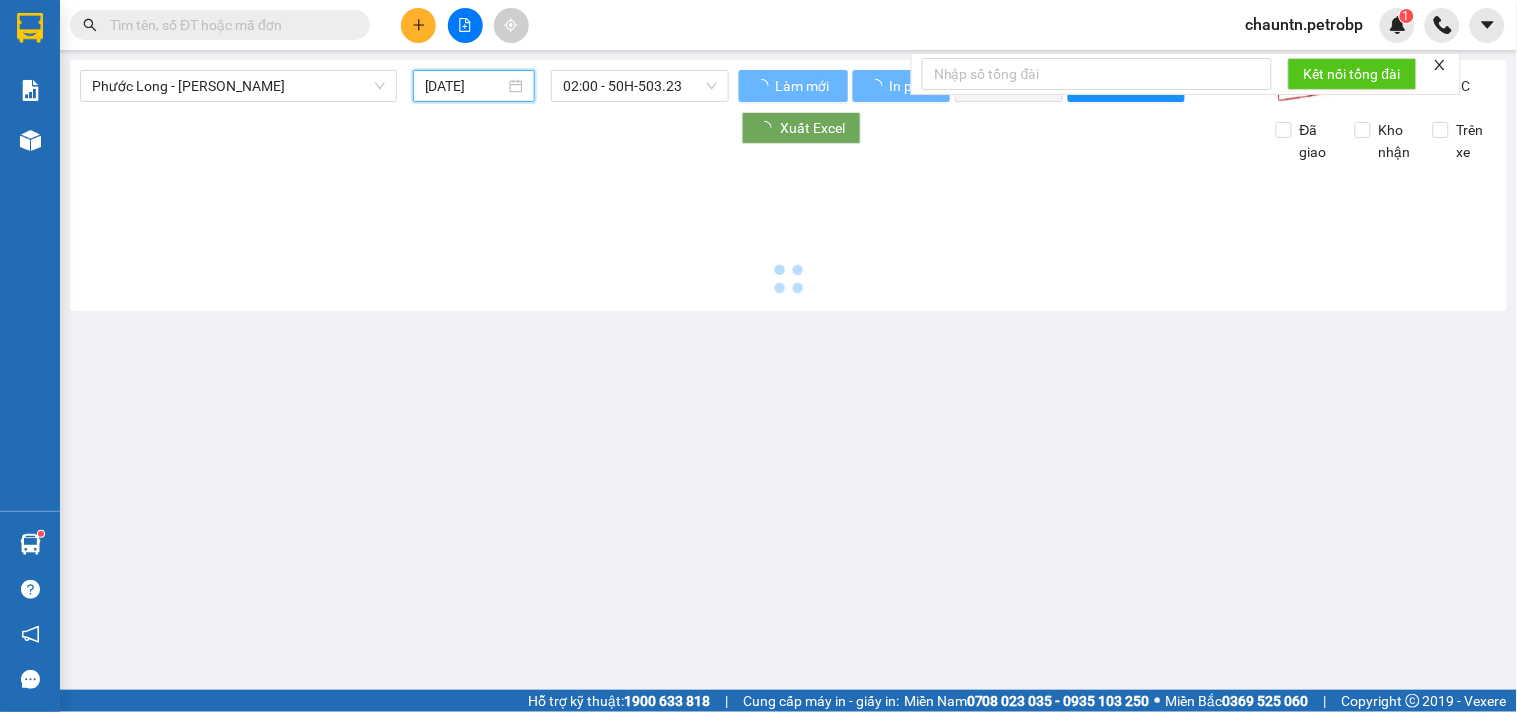 type on "[DATE]" 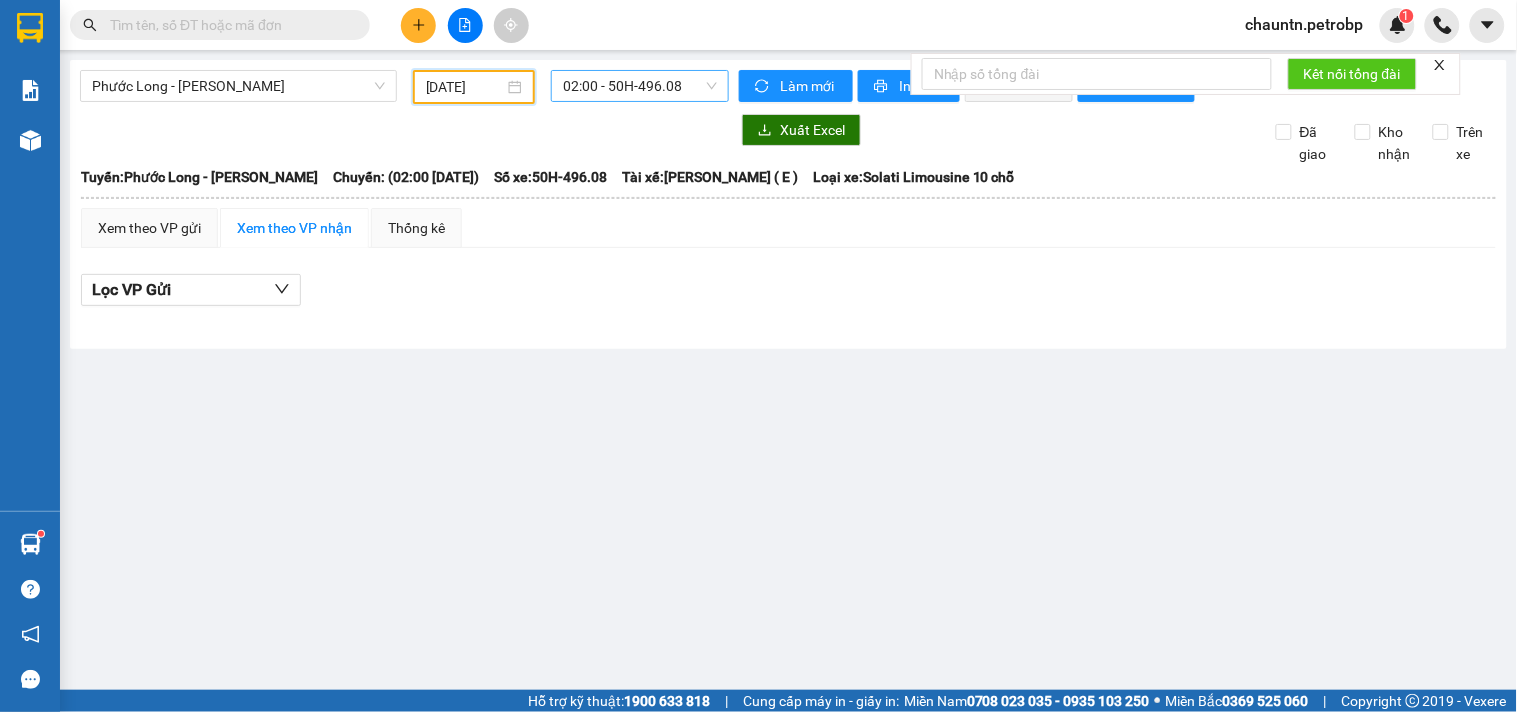 click on "02:00     - 50H-496.08" at bounding box center [640, 86] 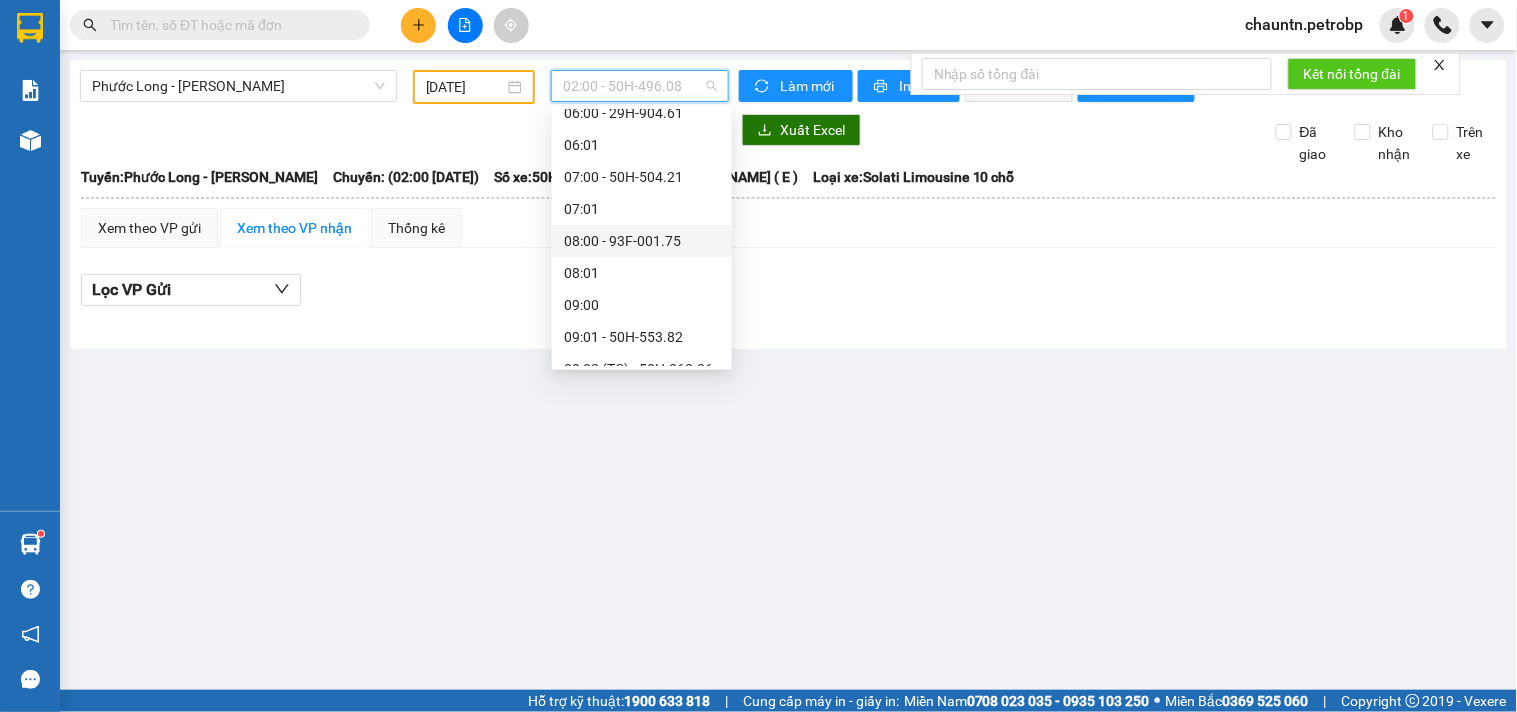 scroll, scrollTop: 555, scrollLeft: 0, axis: vertical 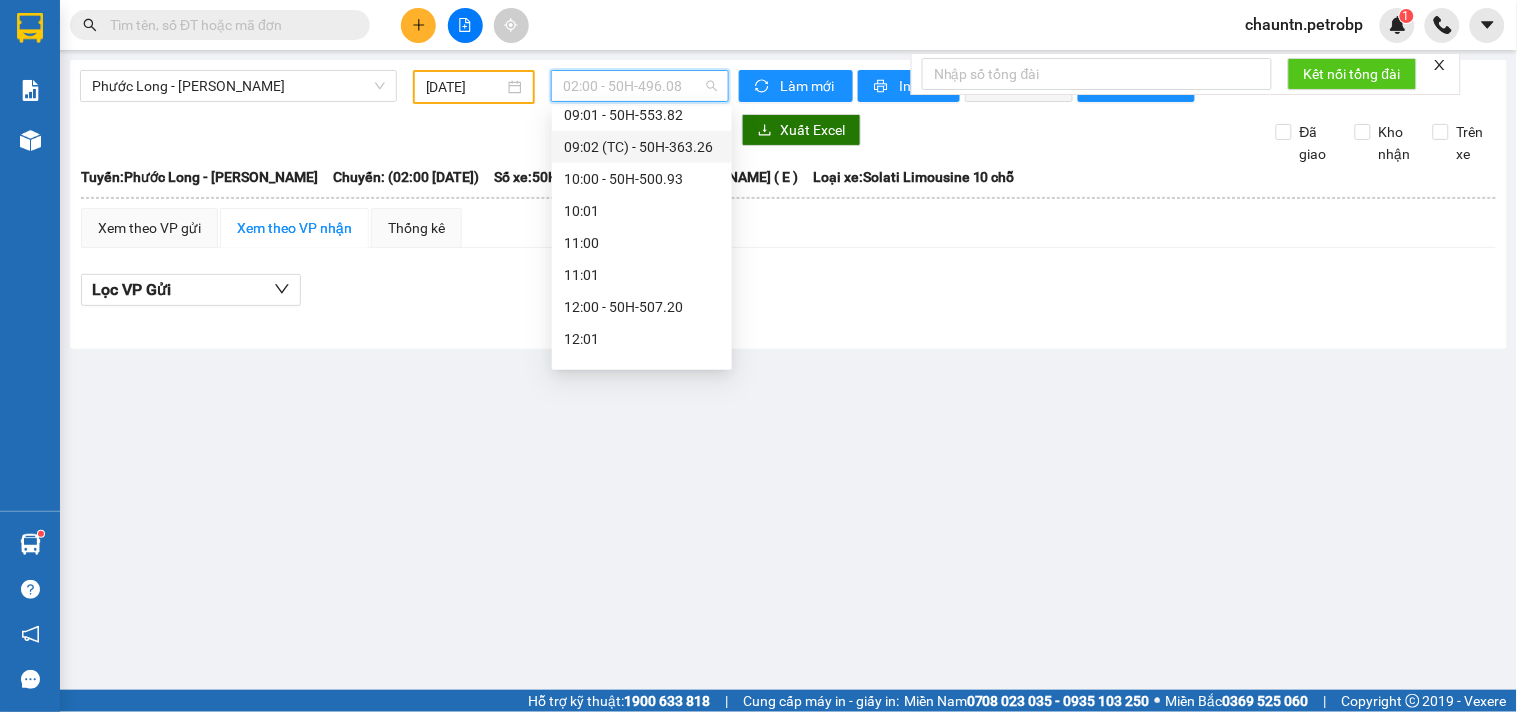 click on "09:02   (TC)   - 50H-363.26" at bounding box center (642, 147) 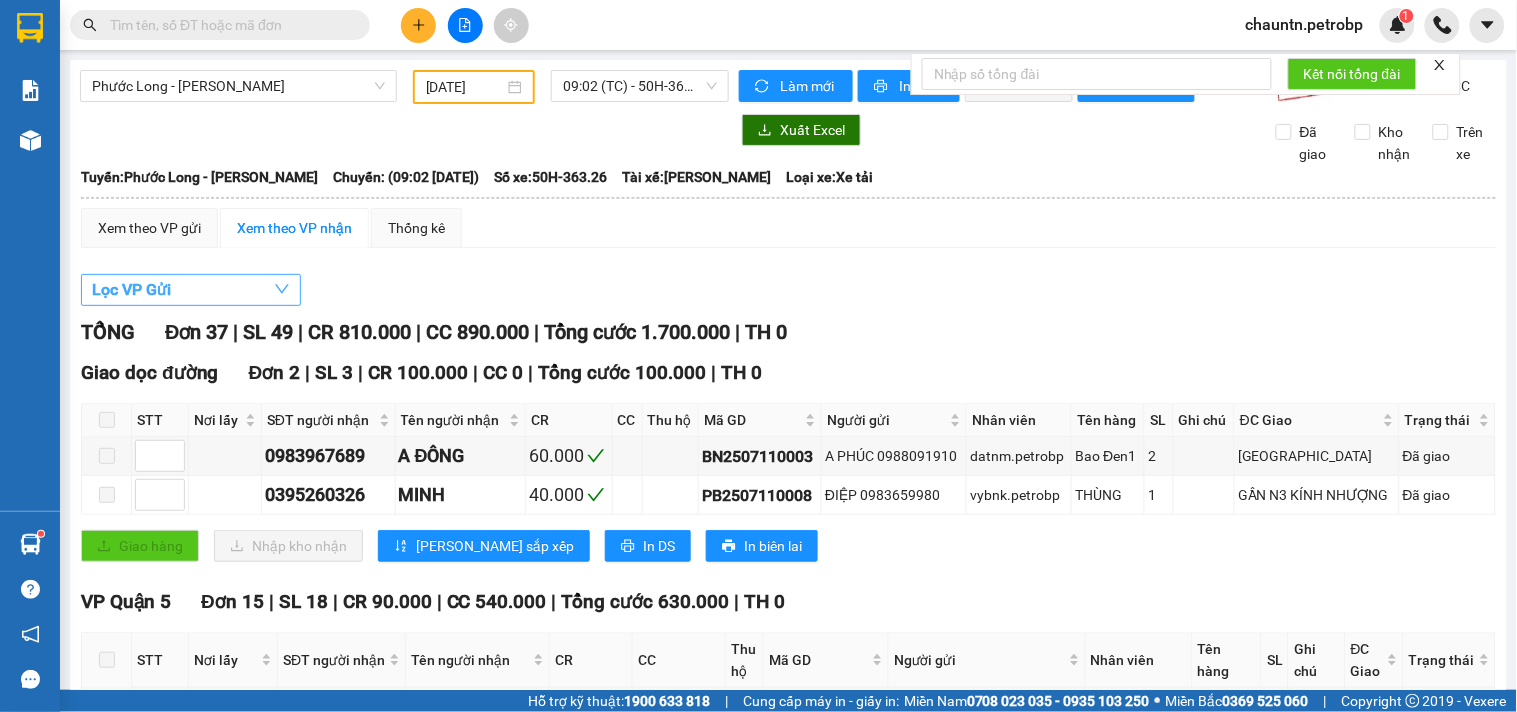 click 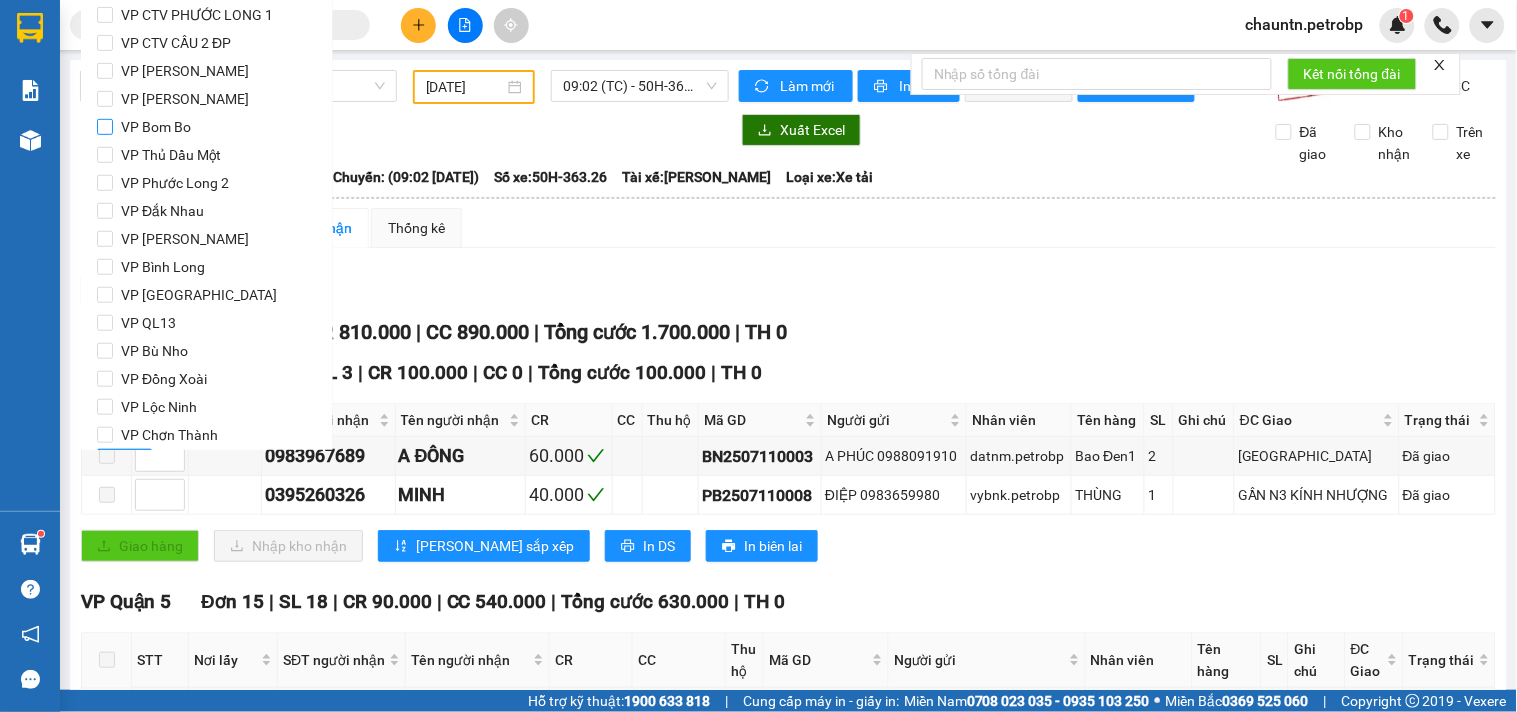 scroll, scrollTop: 265, scrollLeft: 0, axis: vertical 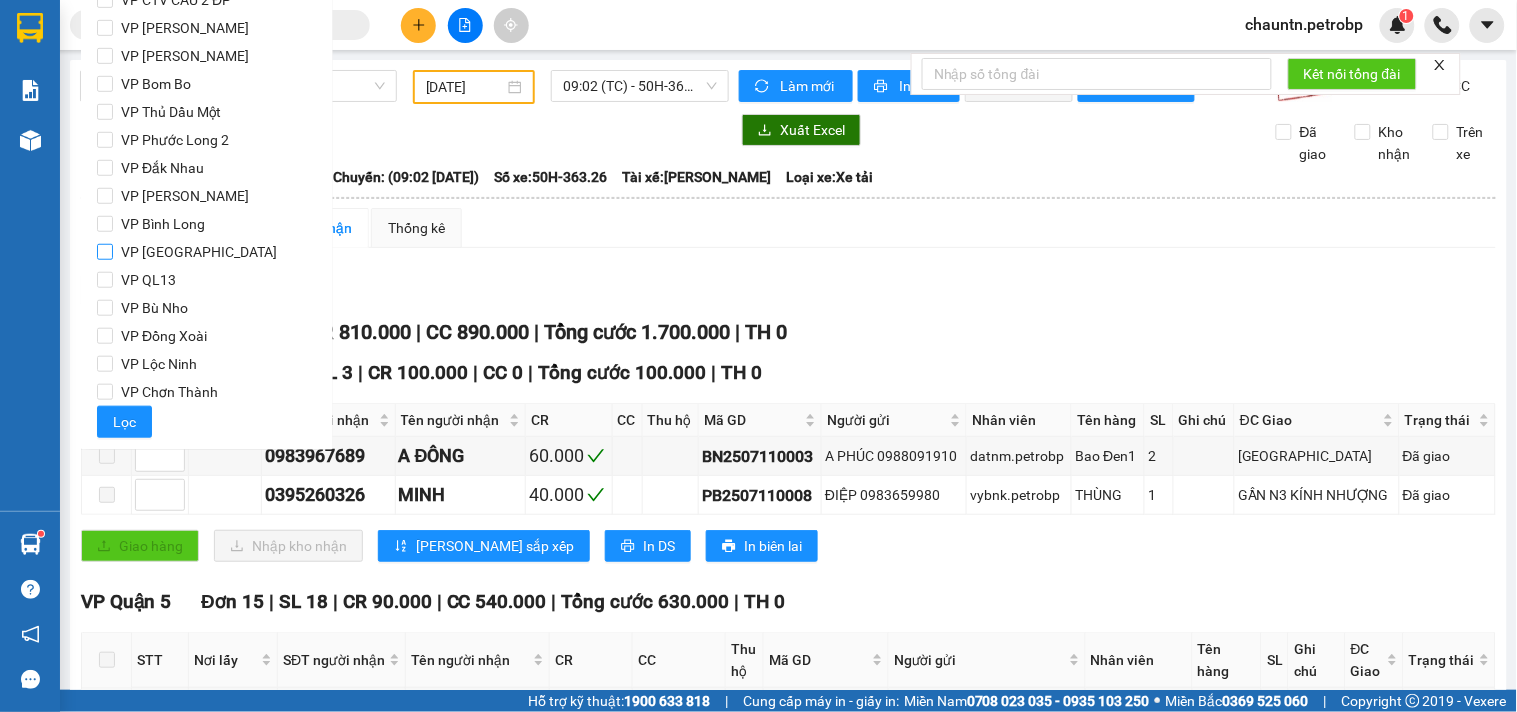 click on "VP [GEOGRAPHIC_DATA]" at bounding box center [199, 252] 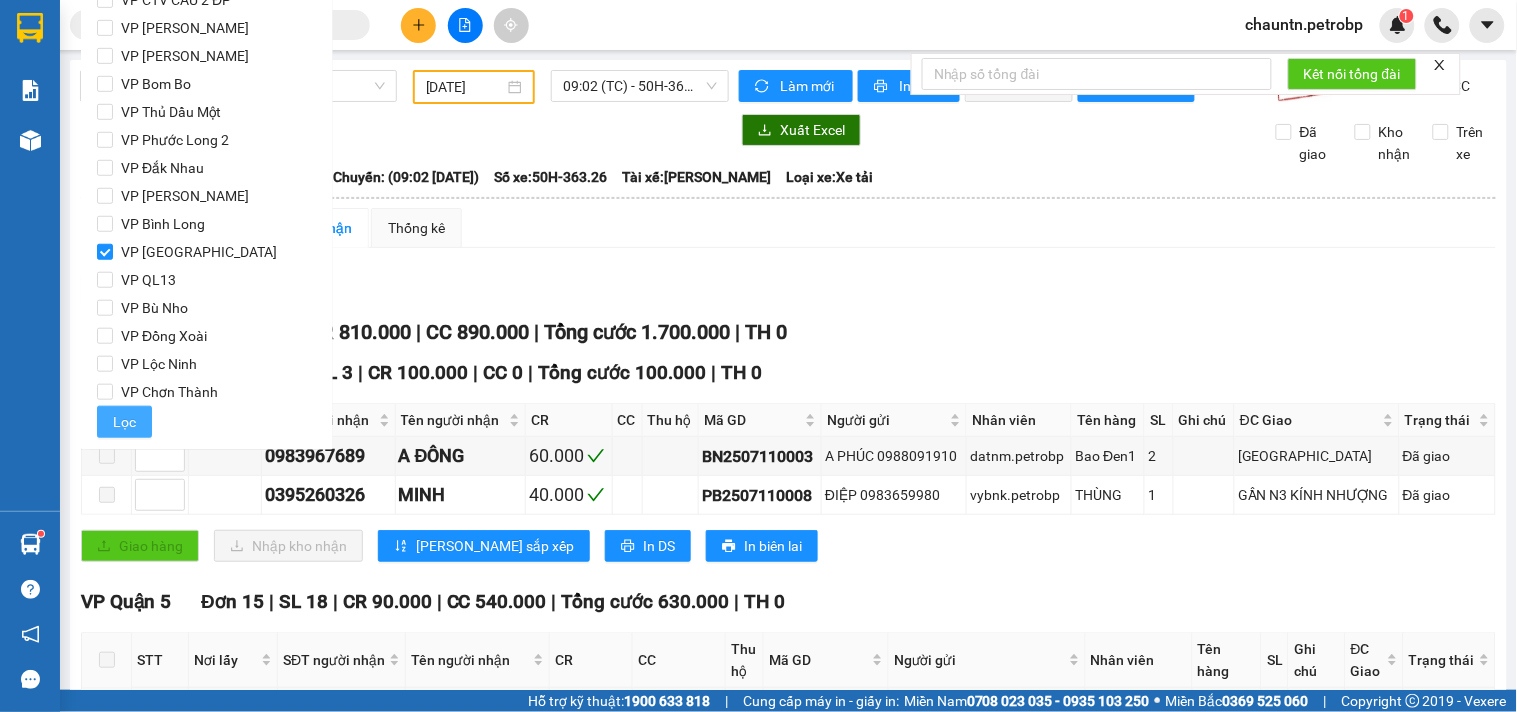click on "Lọc" at bounding box center (124, 422) 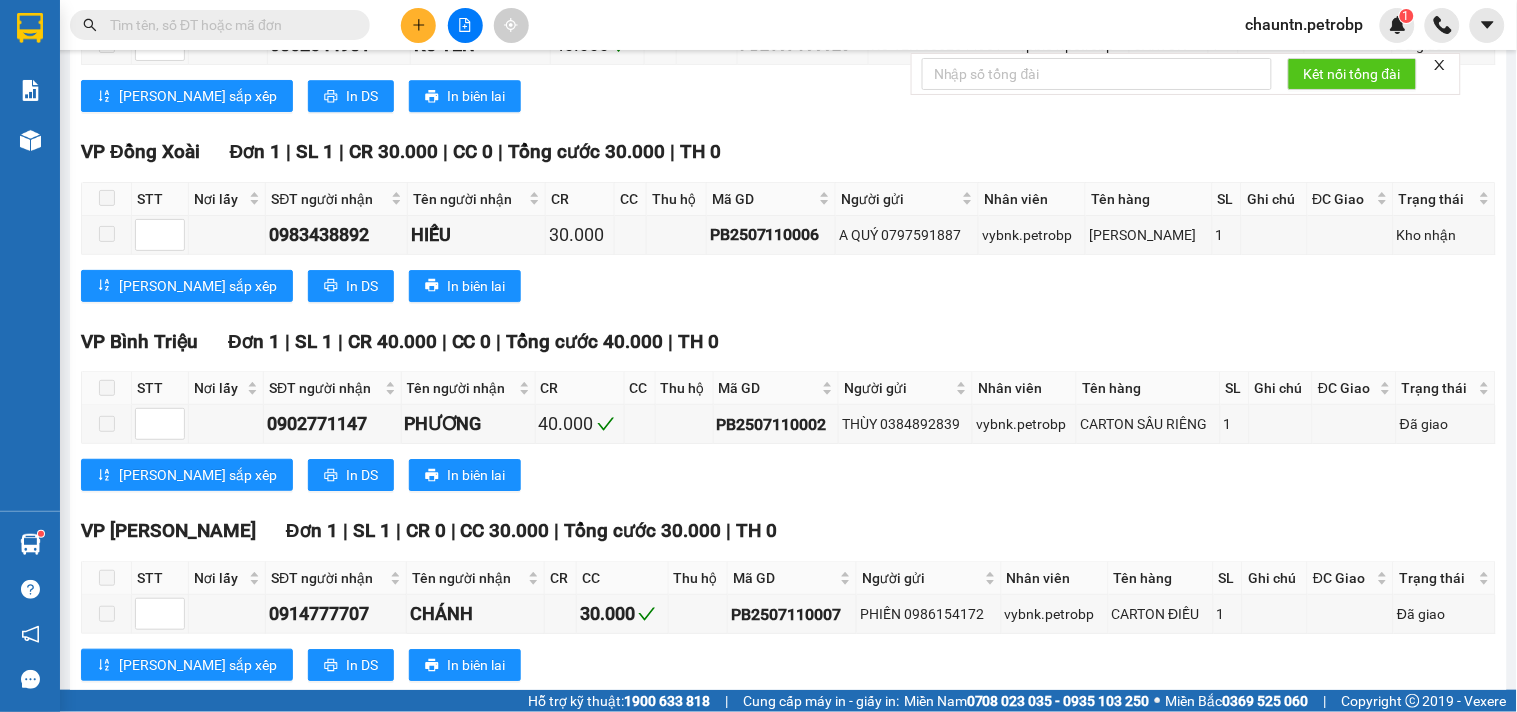 scroll, scrollTop: 1513, scrollLeft: 0, axis: vertical 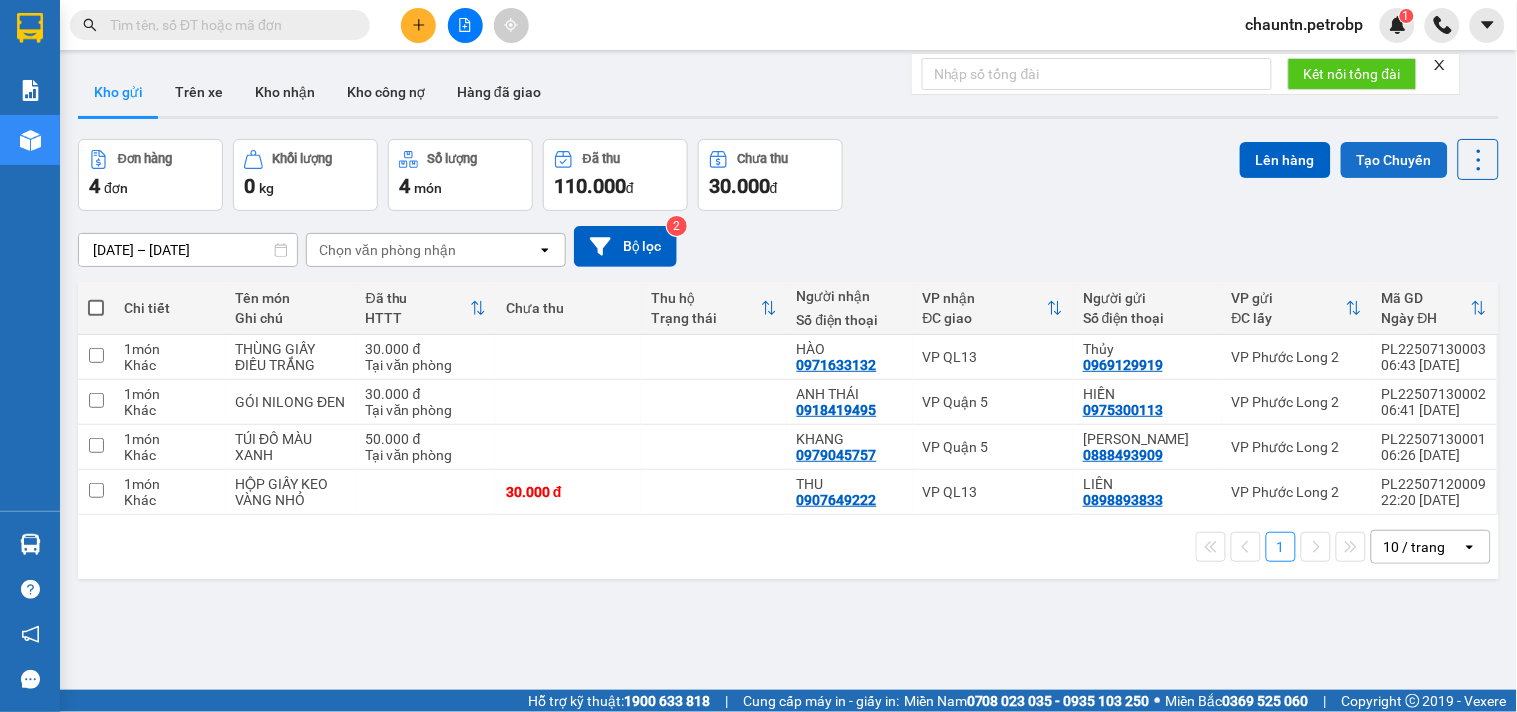 click on "Tạo Chuyến" at bounding box center [1394, 160] 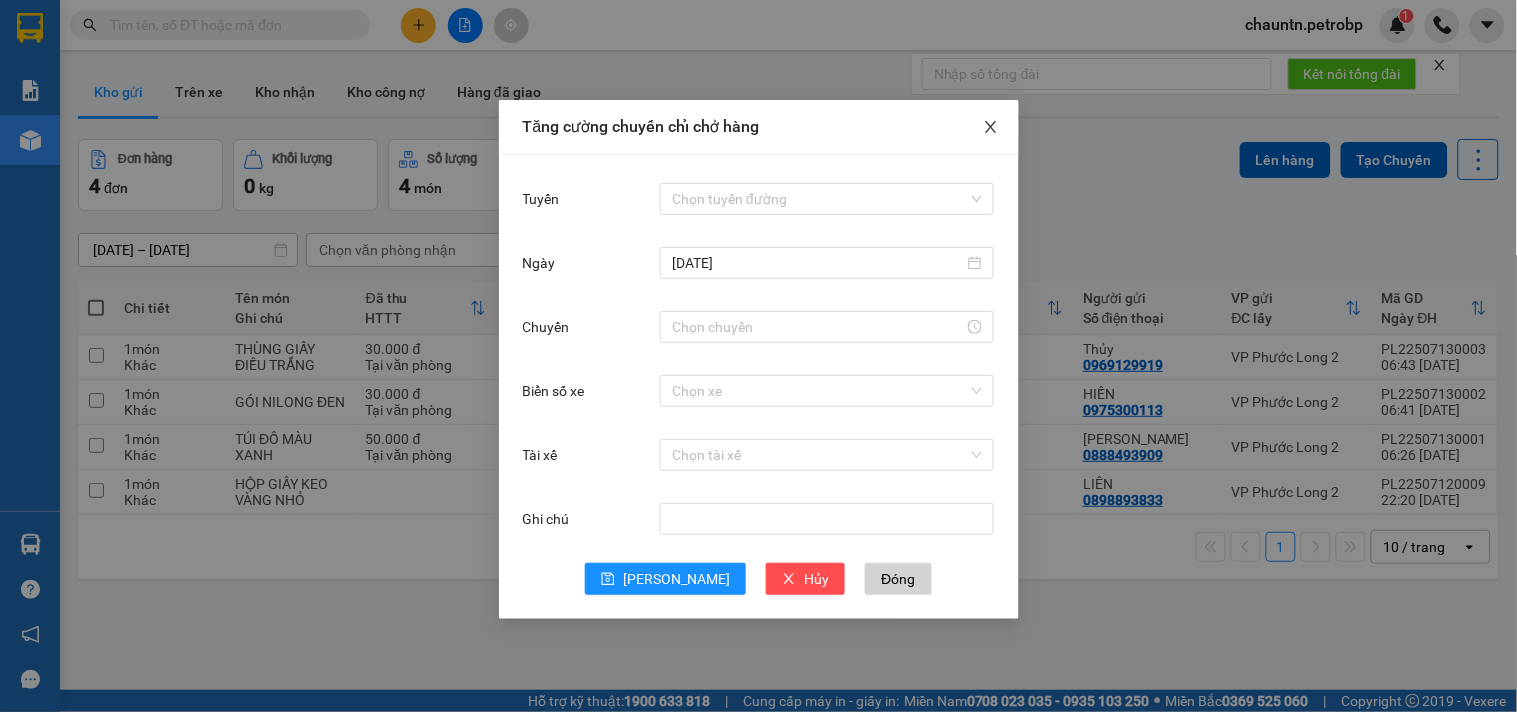 click 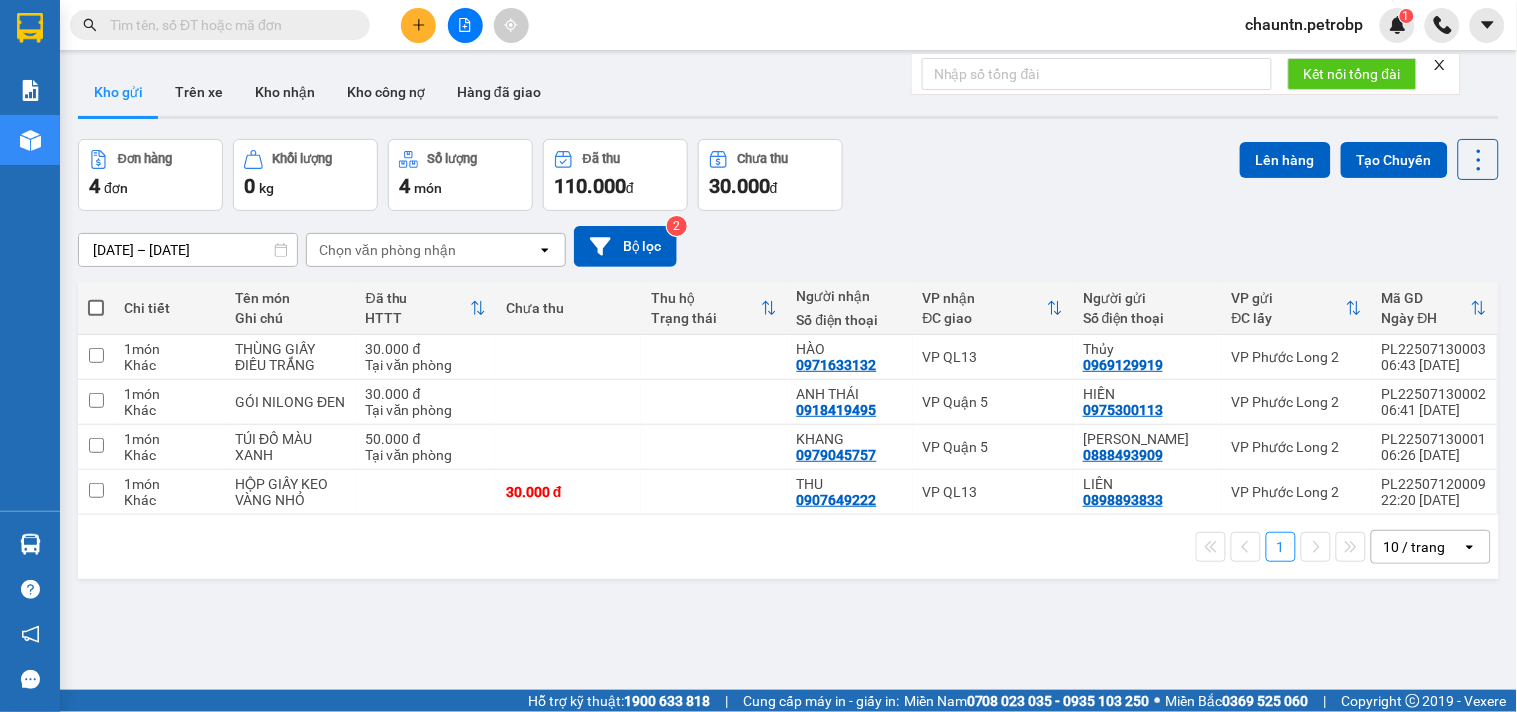 click 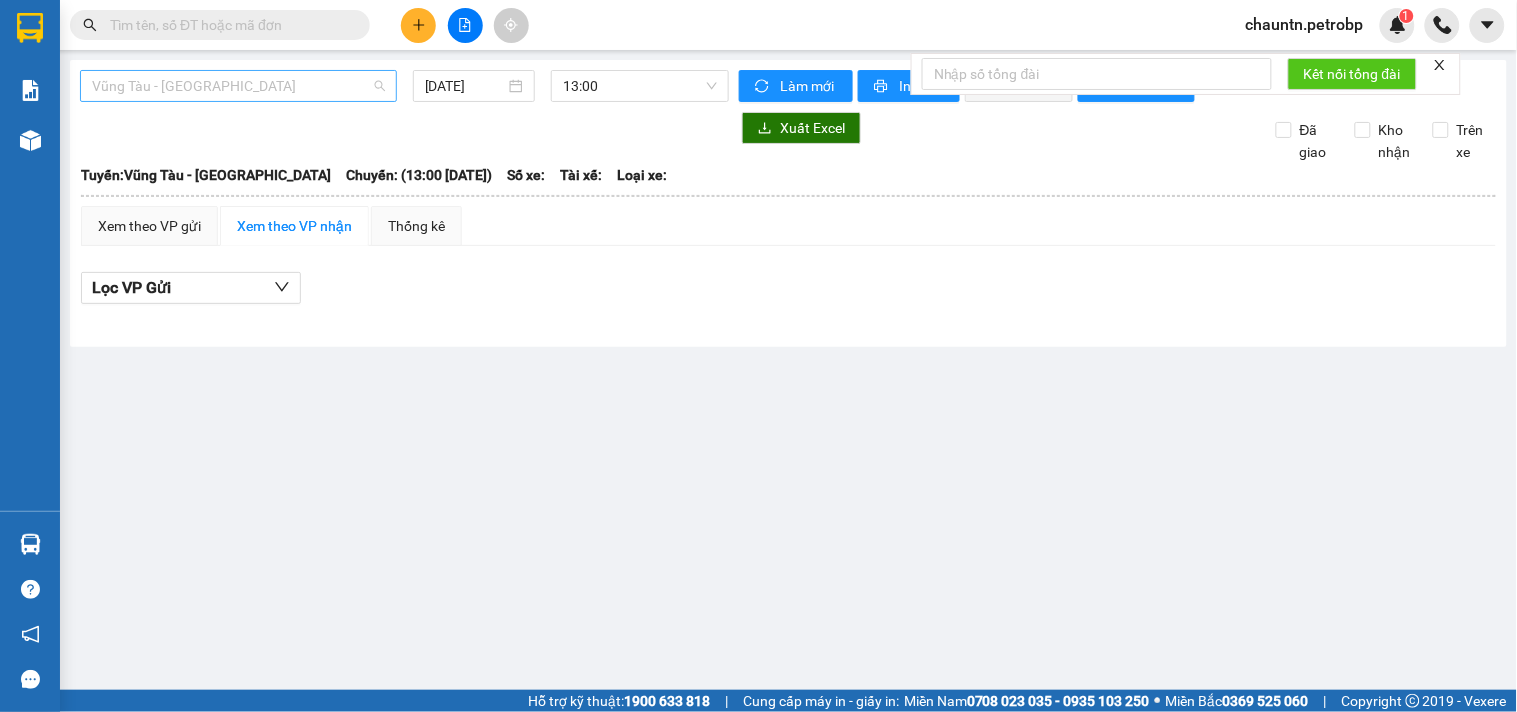 click on "Vũng Tàu - [GEOGRAPHIC_DATA]" at bounding box center [238, 86] 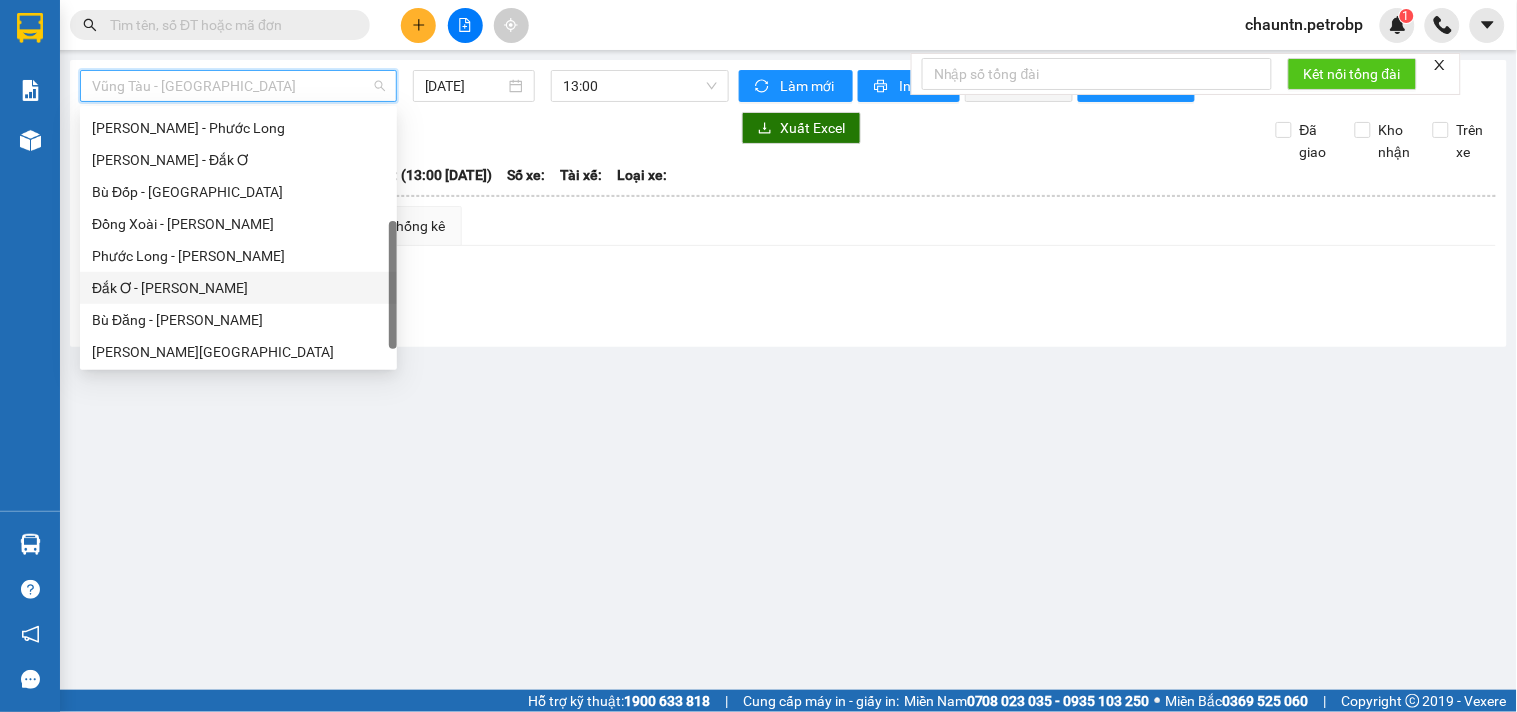 scroll, scrollTop: 255, scrollLeft: 0, axis: vertical 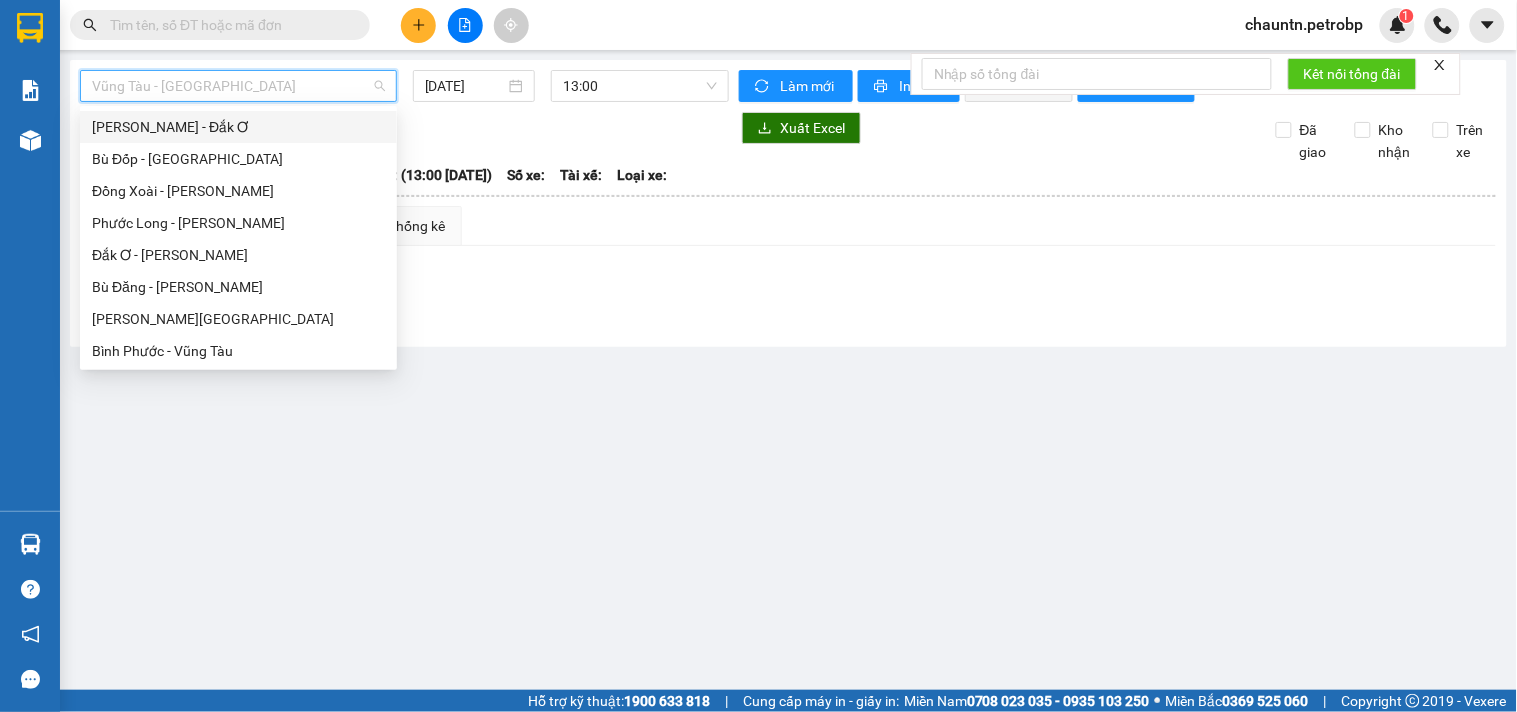 click on "Vũng Tàu - [GEOGRAPHIC_DATA]" at bounding box center [238, 86] 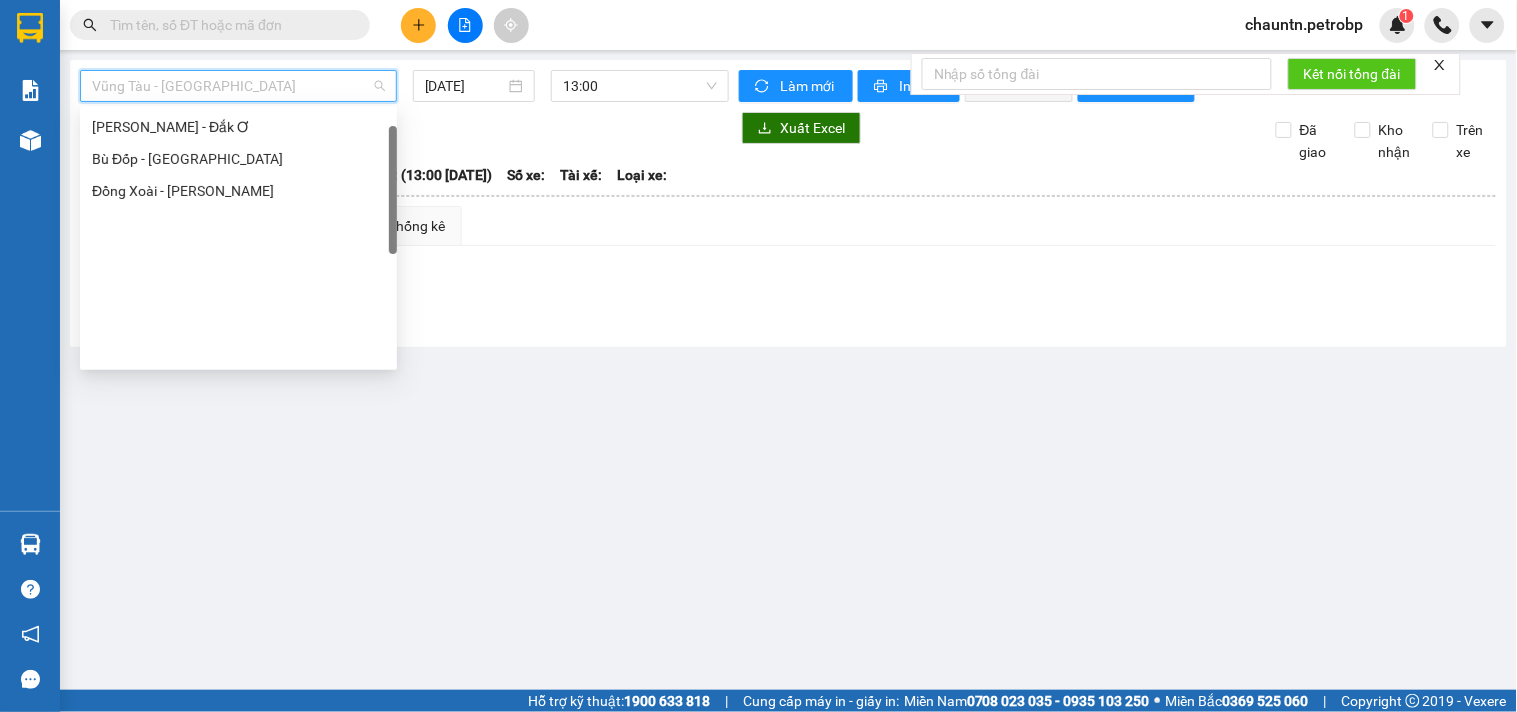 scroll, scrollTop: 32, scrollLeft: 0, axis: vertical 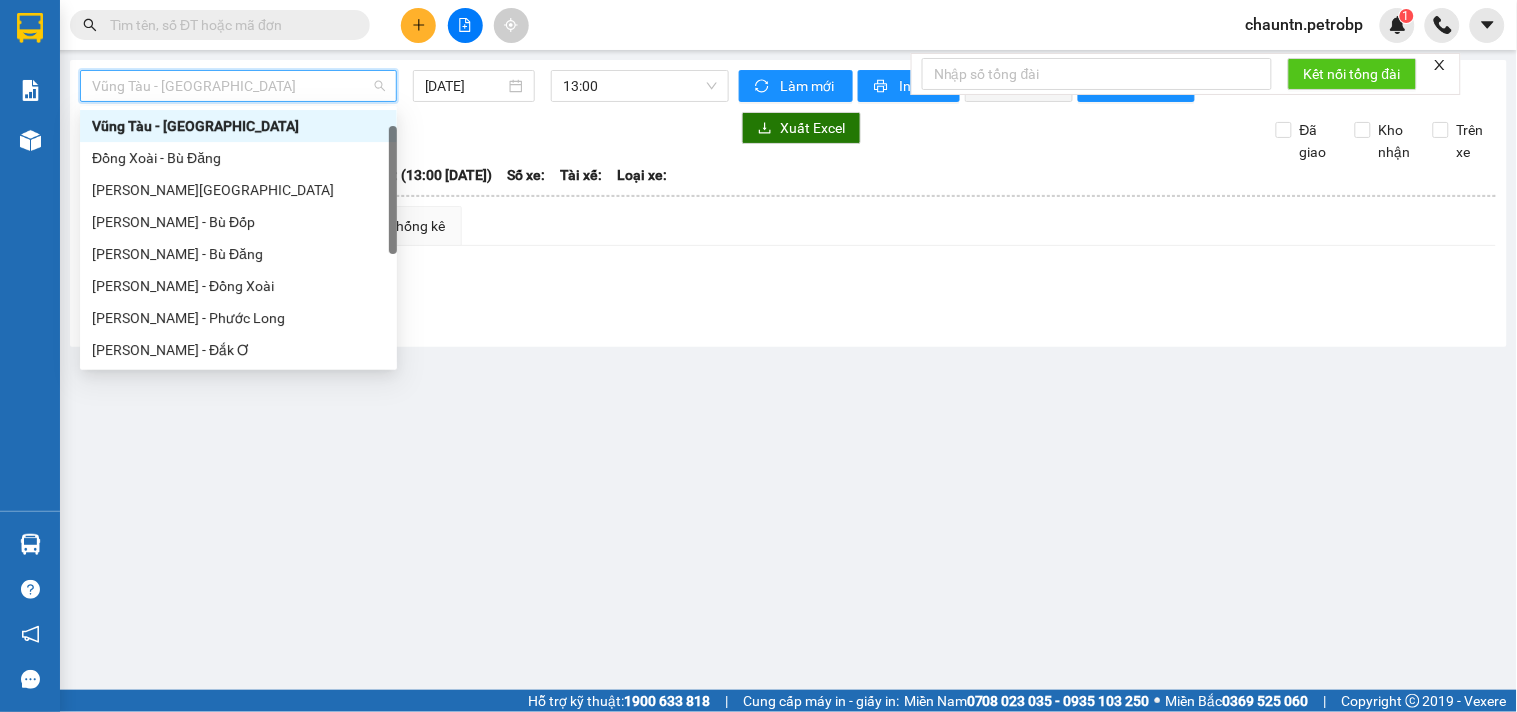 click on "Vũng Tàu - [GEOGRAPHIC_DATA]" at bounding box center (238, 86) 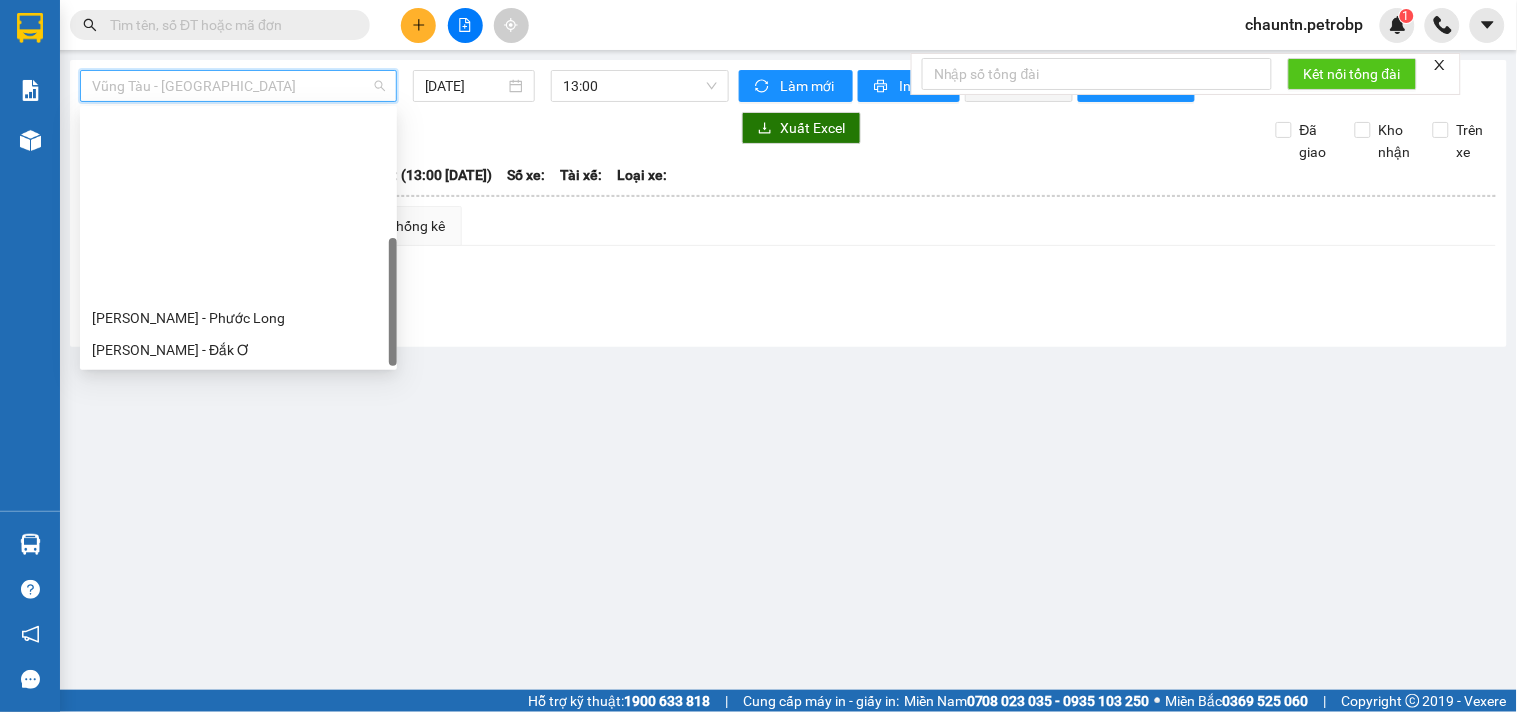scroll, scrollTop: 255, scrollLeft: 0, axis: vertical 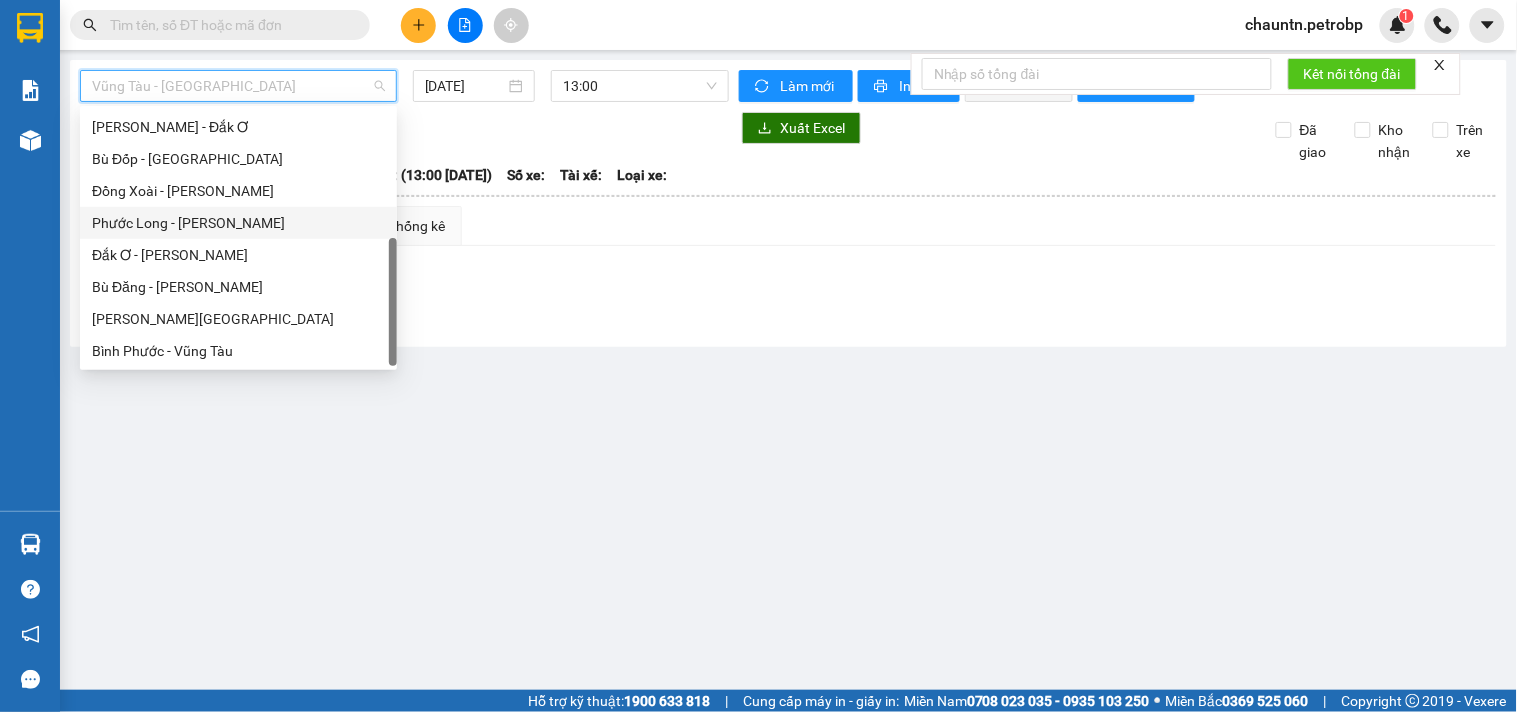 click on "Phước Long - [PERSON_NAME]" at bounding box center (238, 223) 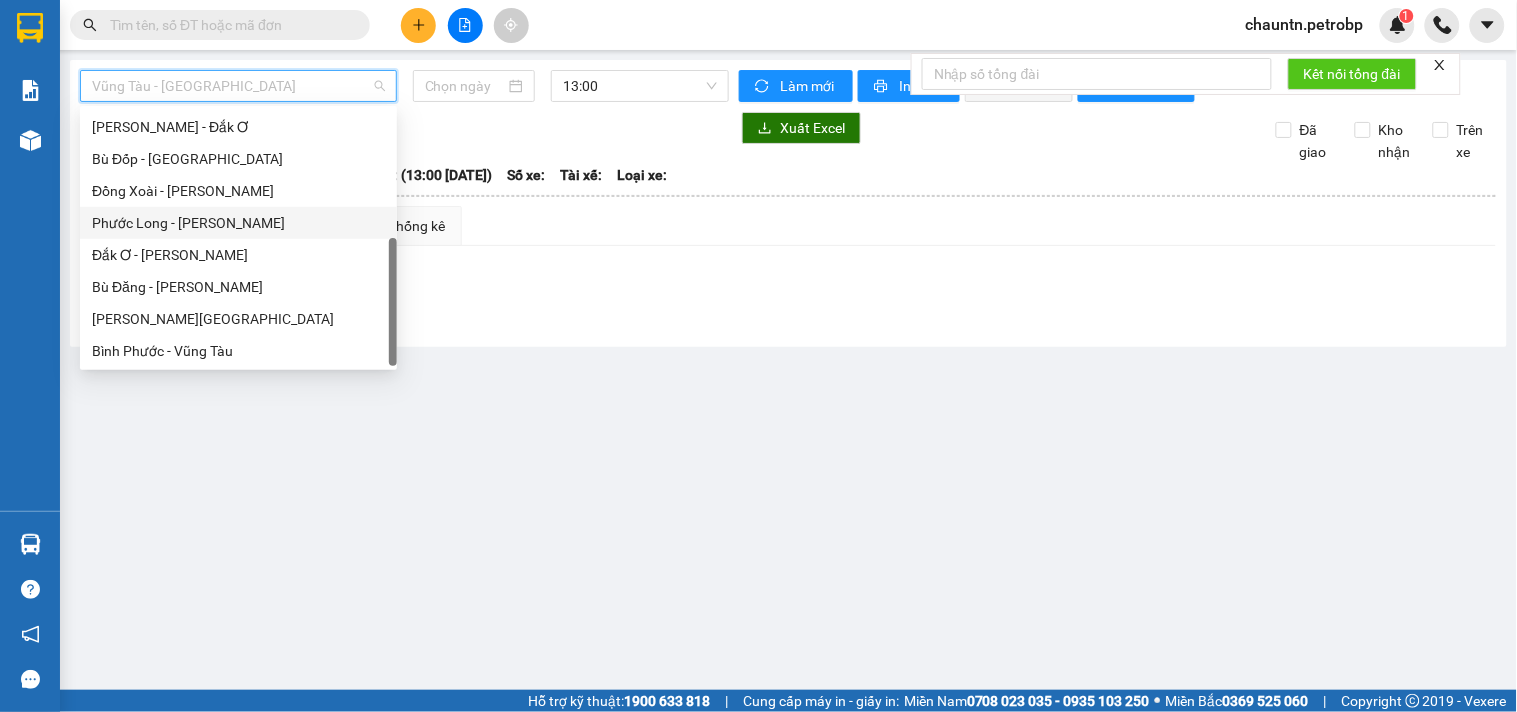 type on "[DATE]" 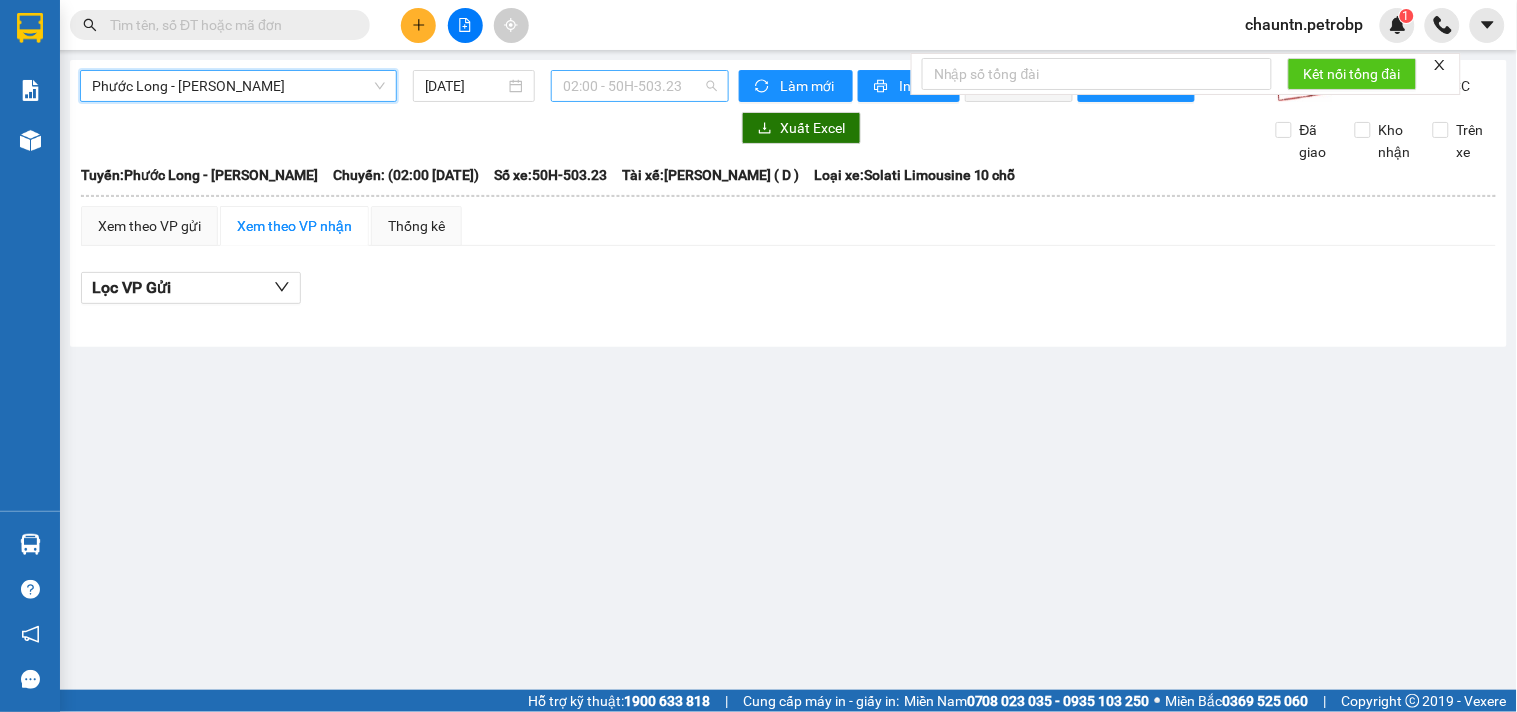 click on "02:00     - 50H-503.23" at bounding box center (640, 86) 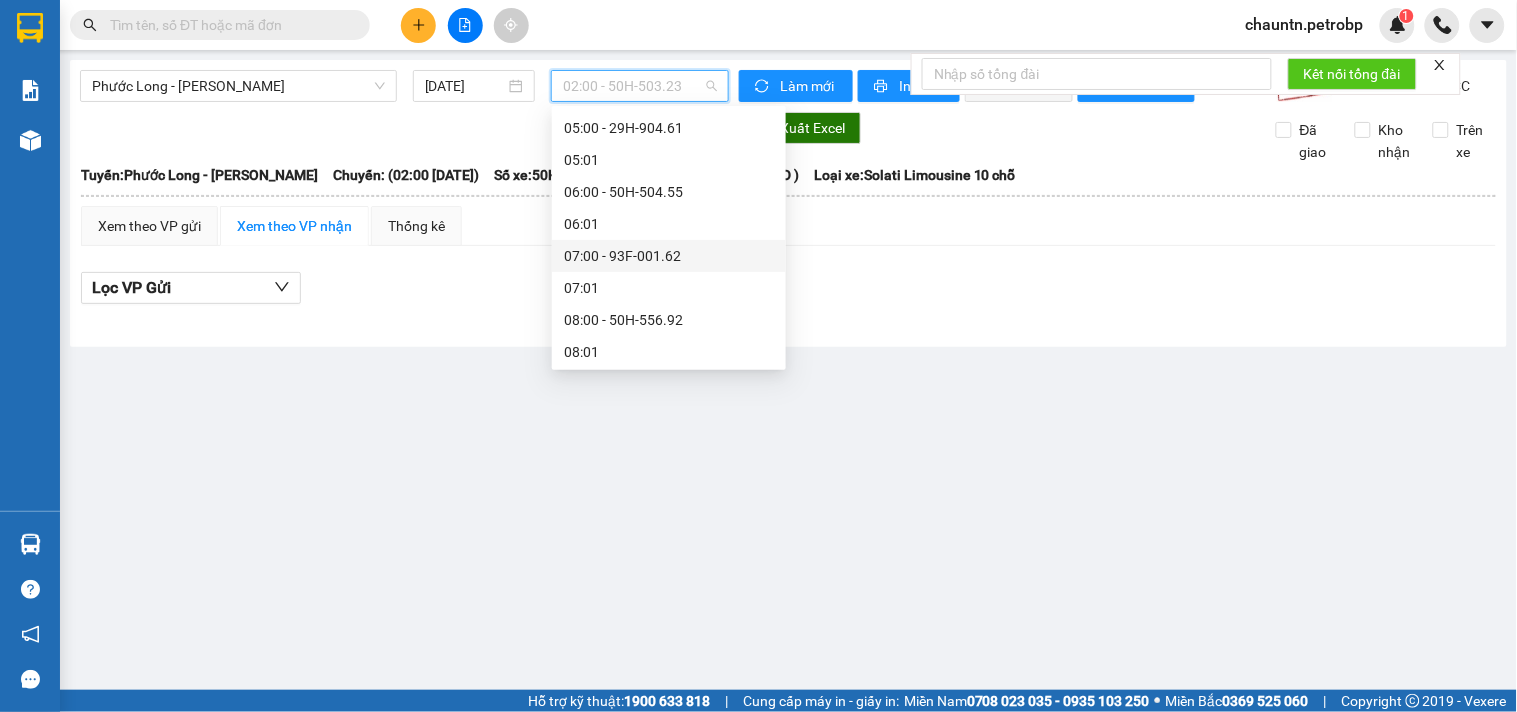 scroll, scrollTop: 333, scrollLeft: 0, axis: vertical 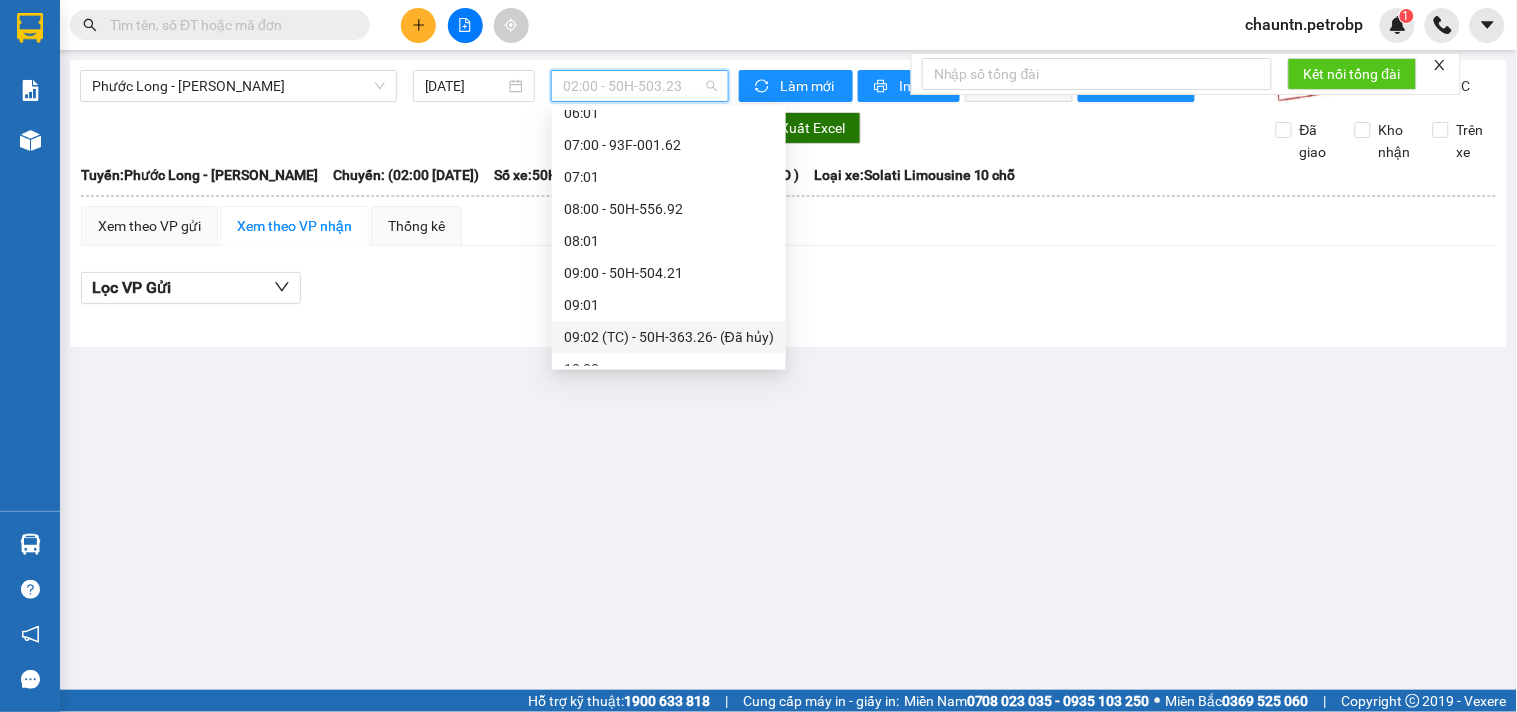 click on "09:02   (TC)   - 50H-363.26  - (Đã hủy)" at bounding box center (669, 337) 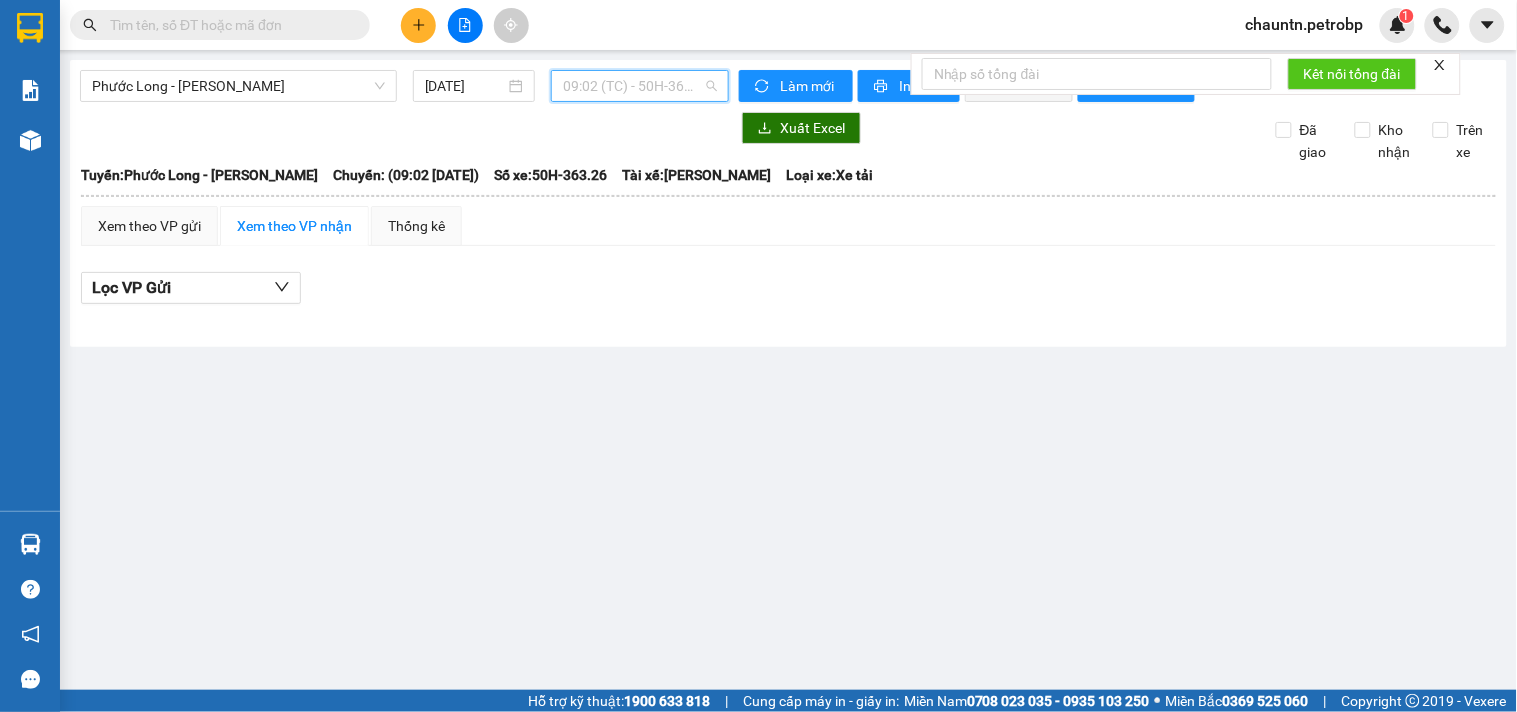 click on "09:02   (TC)   - 50H-363.26  - (Đã hủy)" at bounding box center (640, 86) 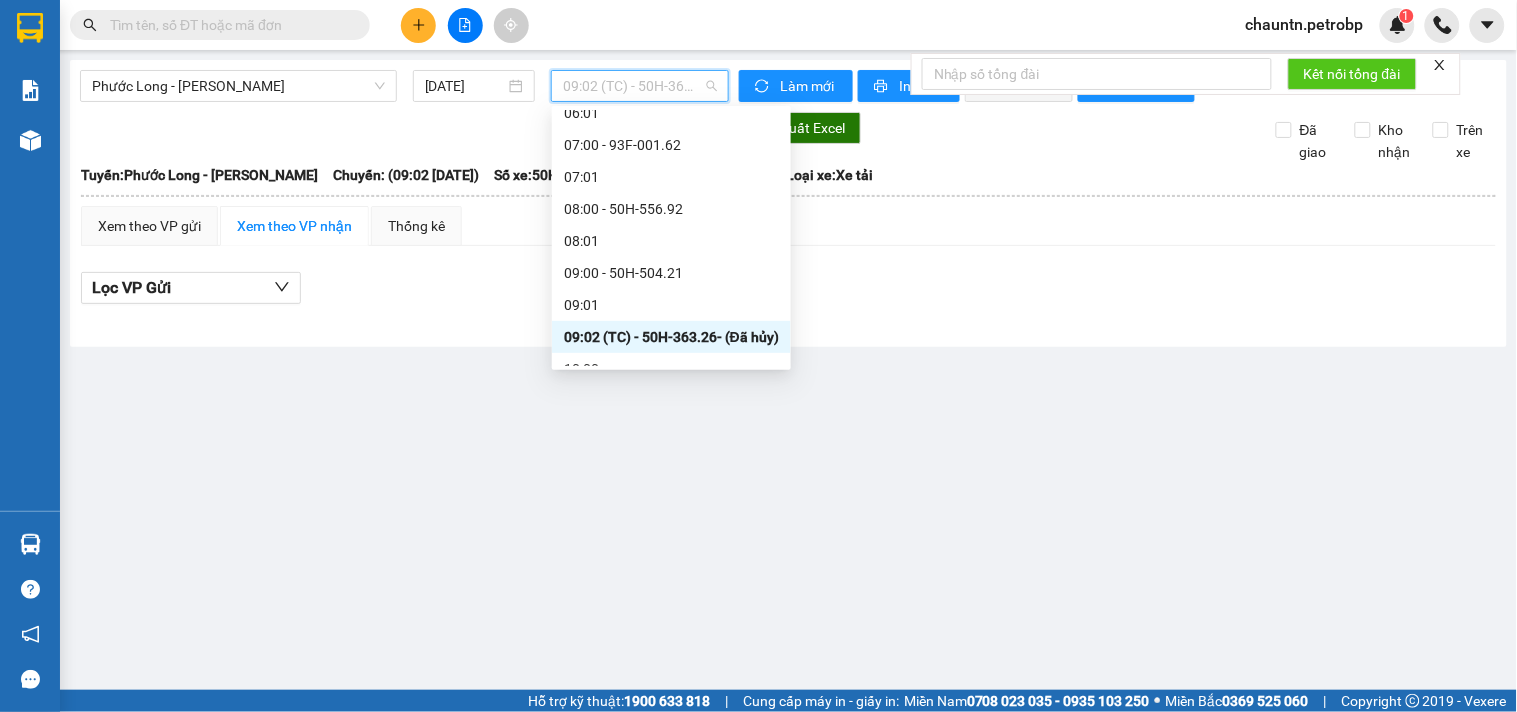 click on "09:02   (TC)   - 50H-363.26  - (Đã hủy)" at bounding box center (671, 337) 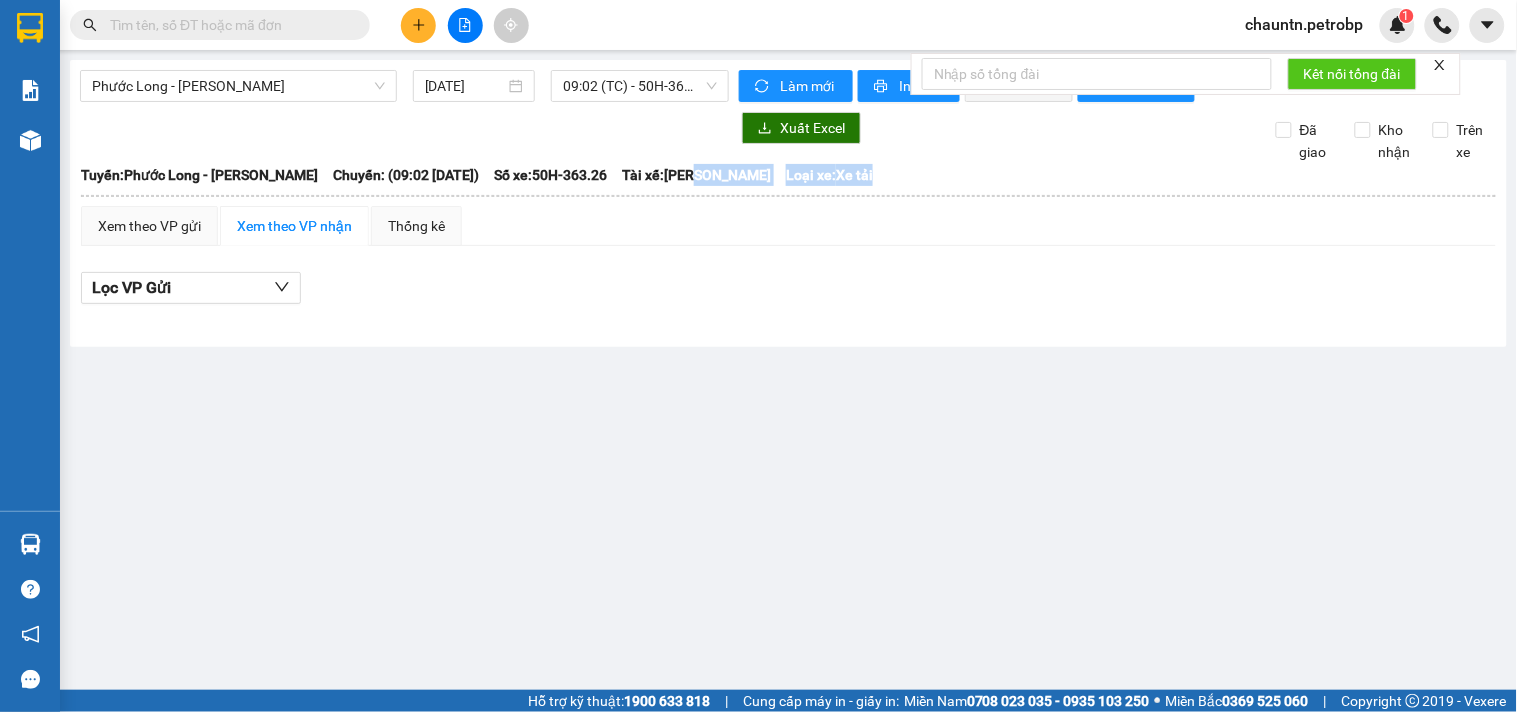 drag, startPoint x: 757, startPoint y: 200, endPoint x: 757, endPoint y: 212, distance: 12 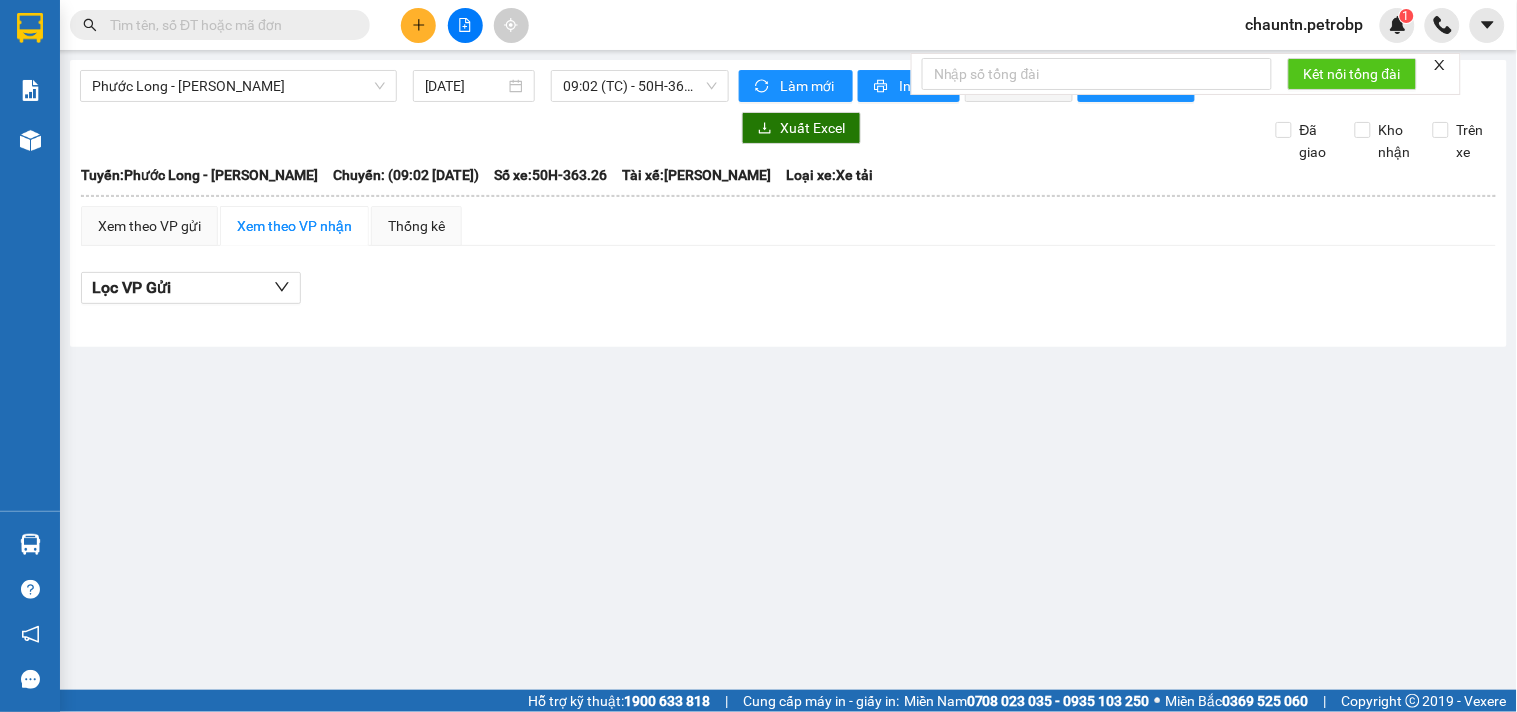 click on "Xem theo VP gửi Xem theo VP nhận Thống kê Lọc VP Gửi" at bounding box center [788, 266] 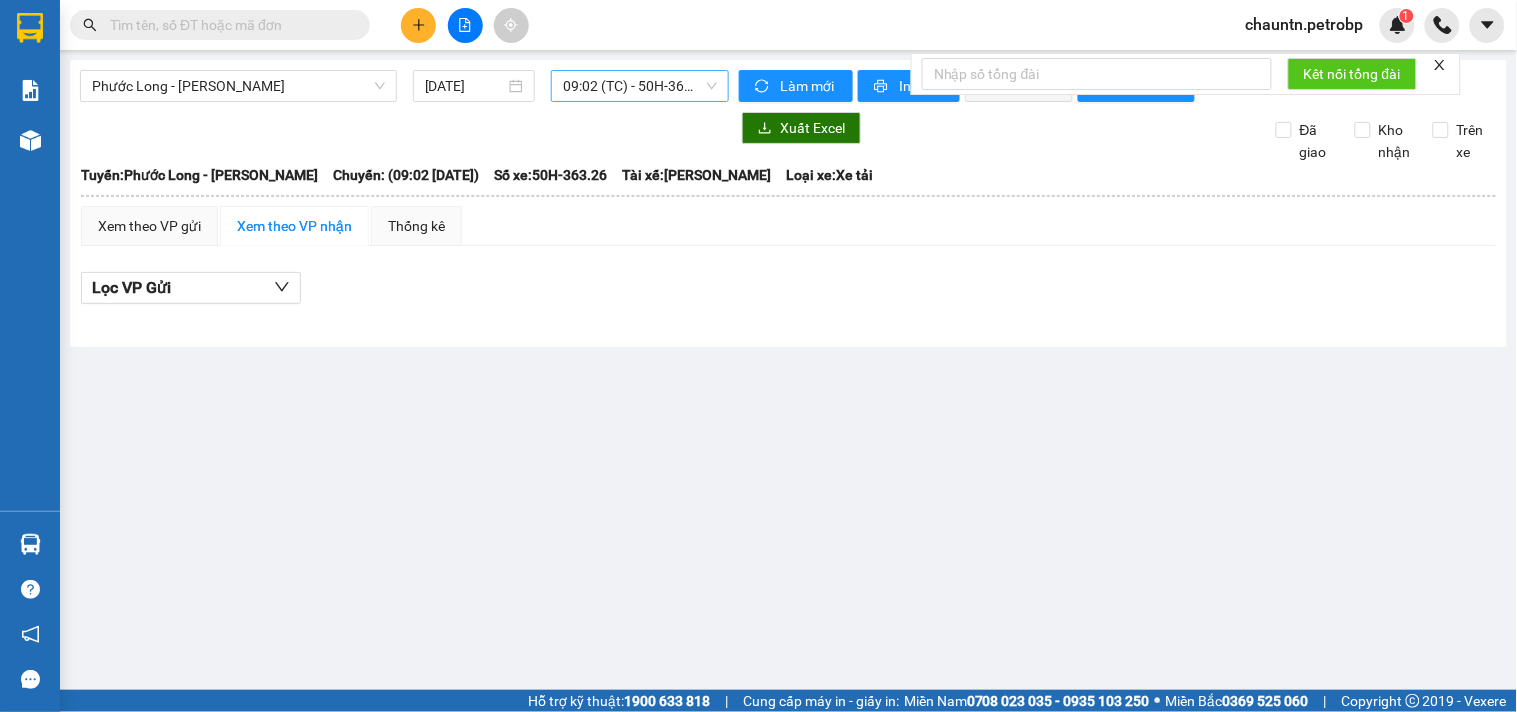 click on "09:02   (TC)   - 50H-363.26  - (Đã hủy)" at bounding box center [640, 86] 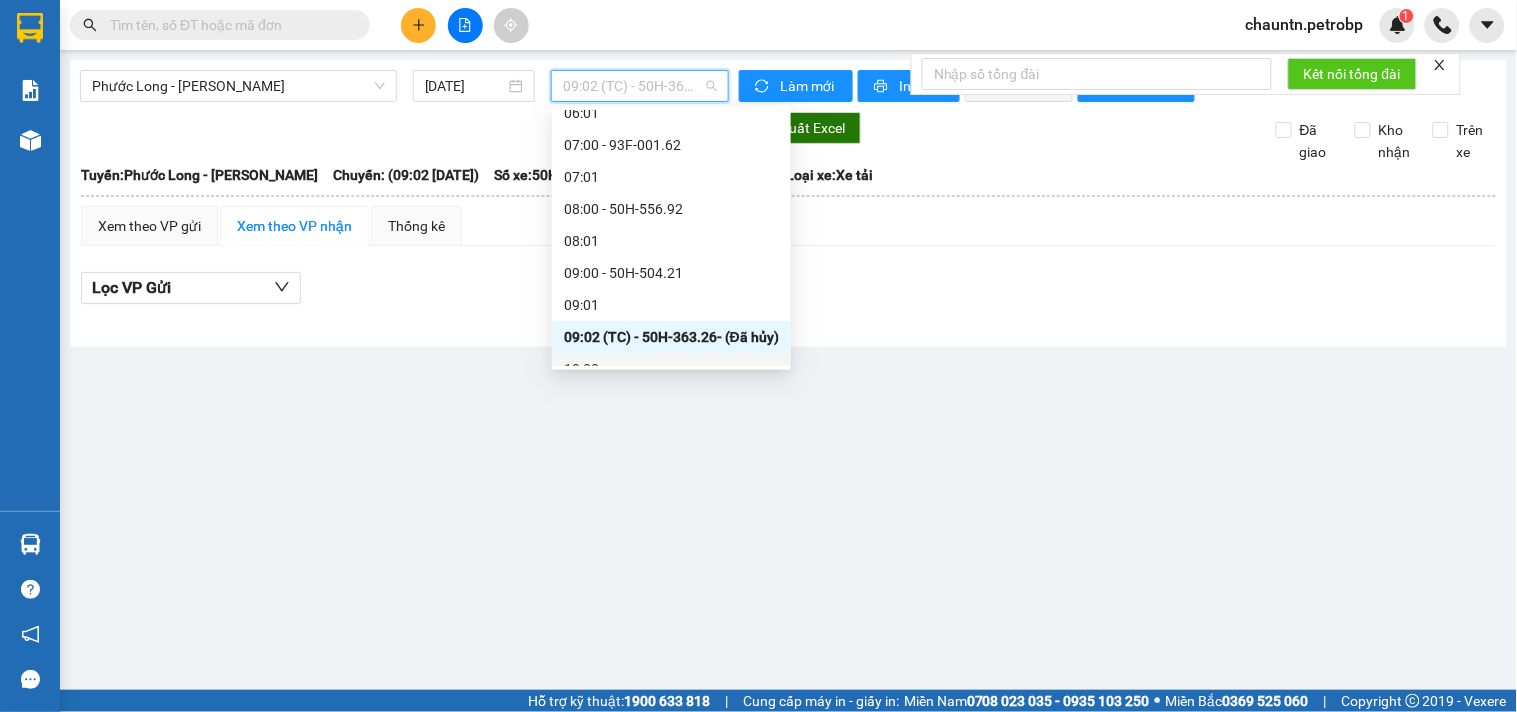 click on "10:00" at bounding box center [671, 369] 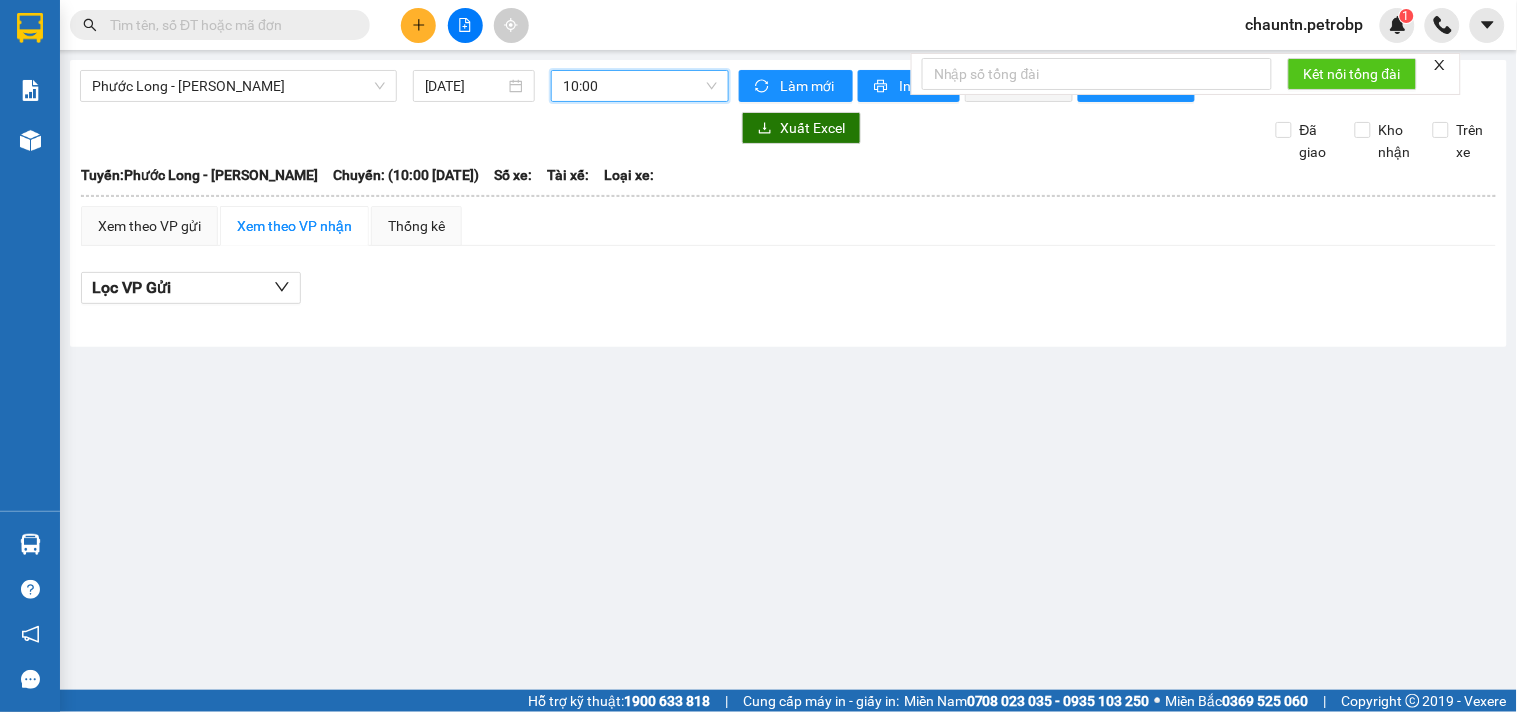 click on "10:00" at bounding box center (640, 86) 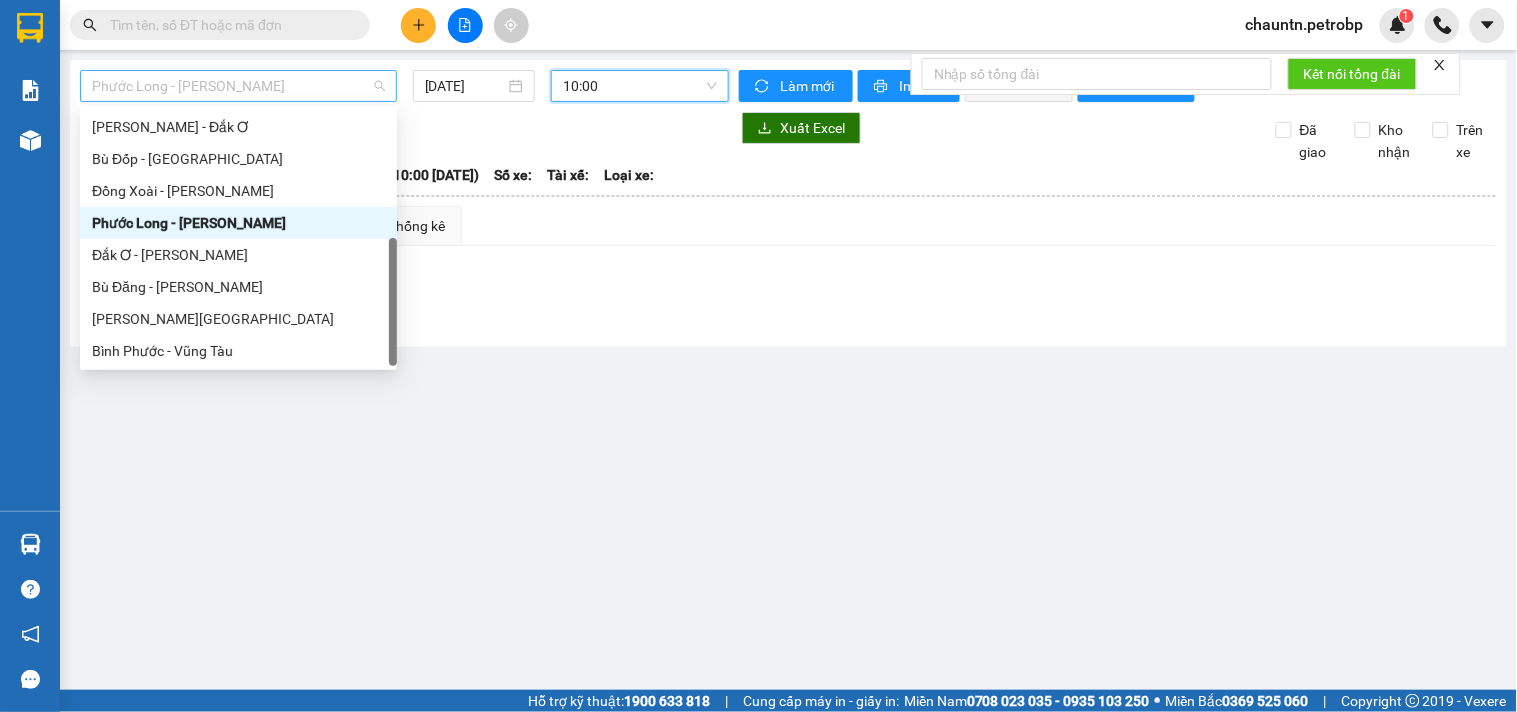 click on "Phước Long - [PERSON_NAME]" at bounding box center (238, 86) 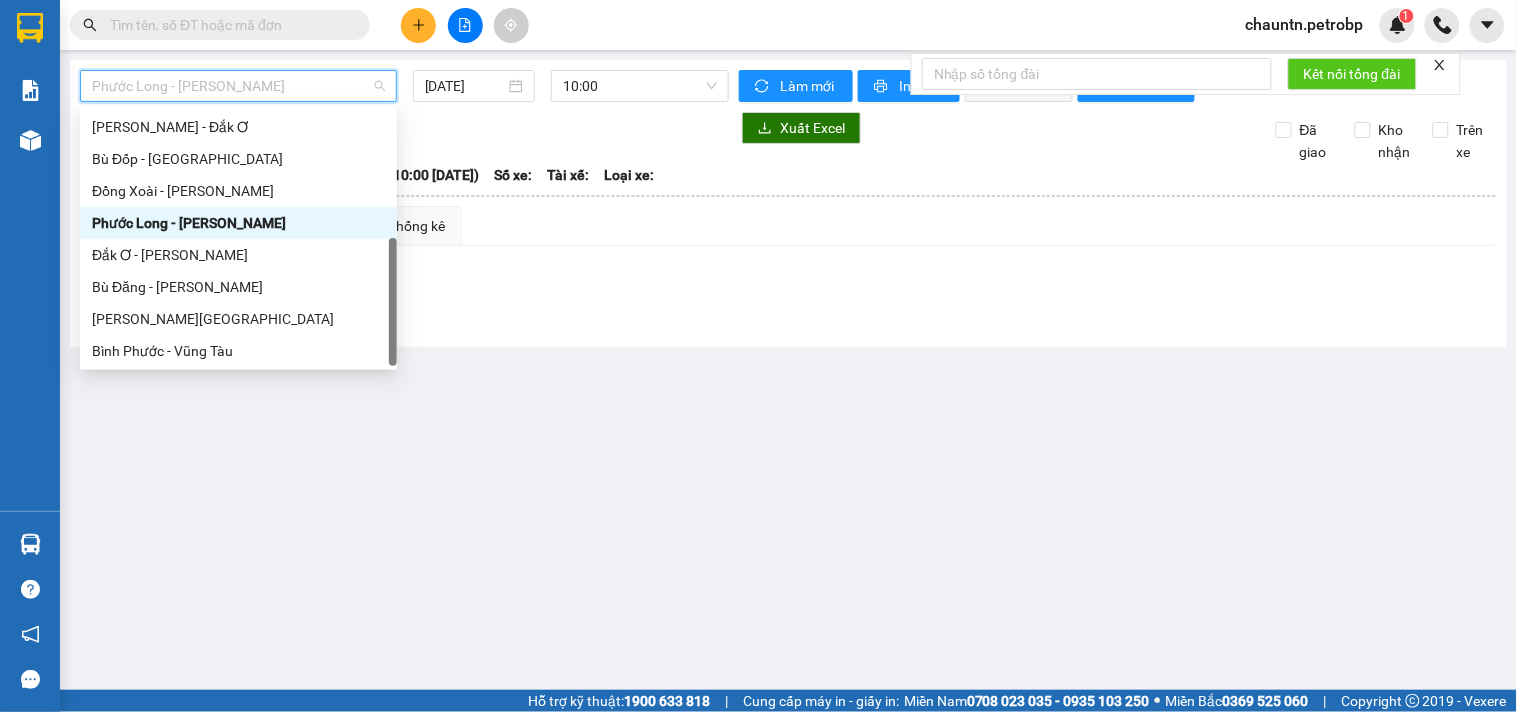click on "Phước Long - [PERSON_NAME]" at bounding box center [238, 223] 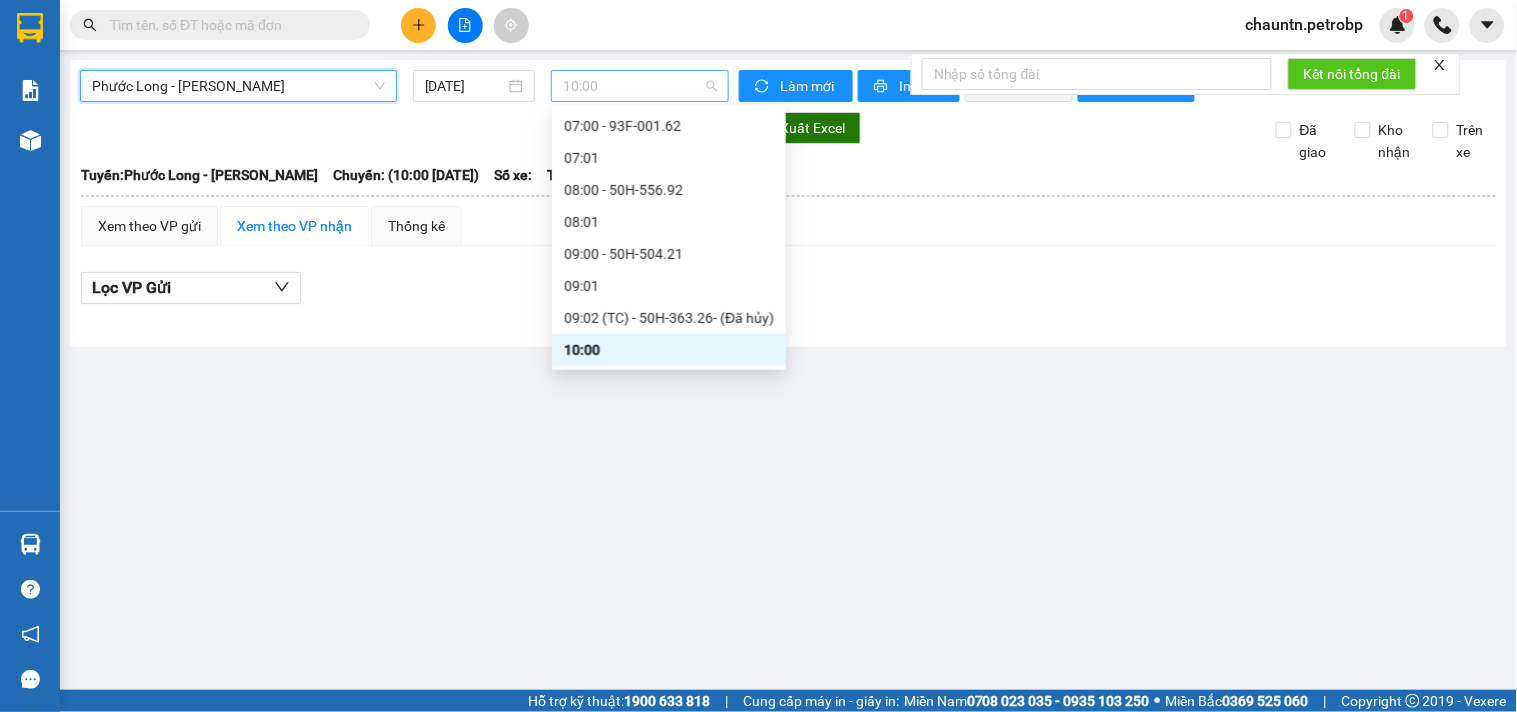 click on "10:00" at bounding box center [640, 86] 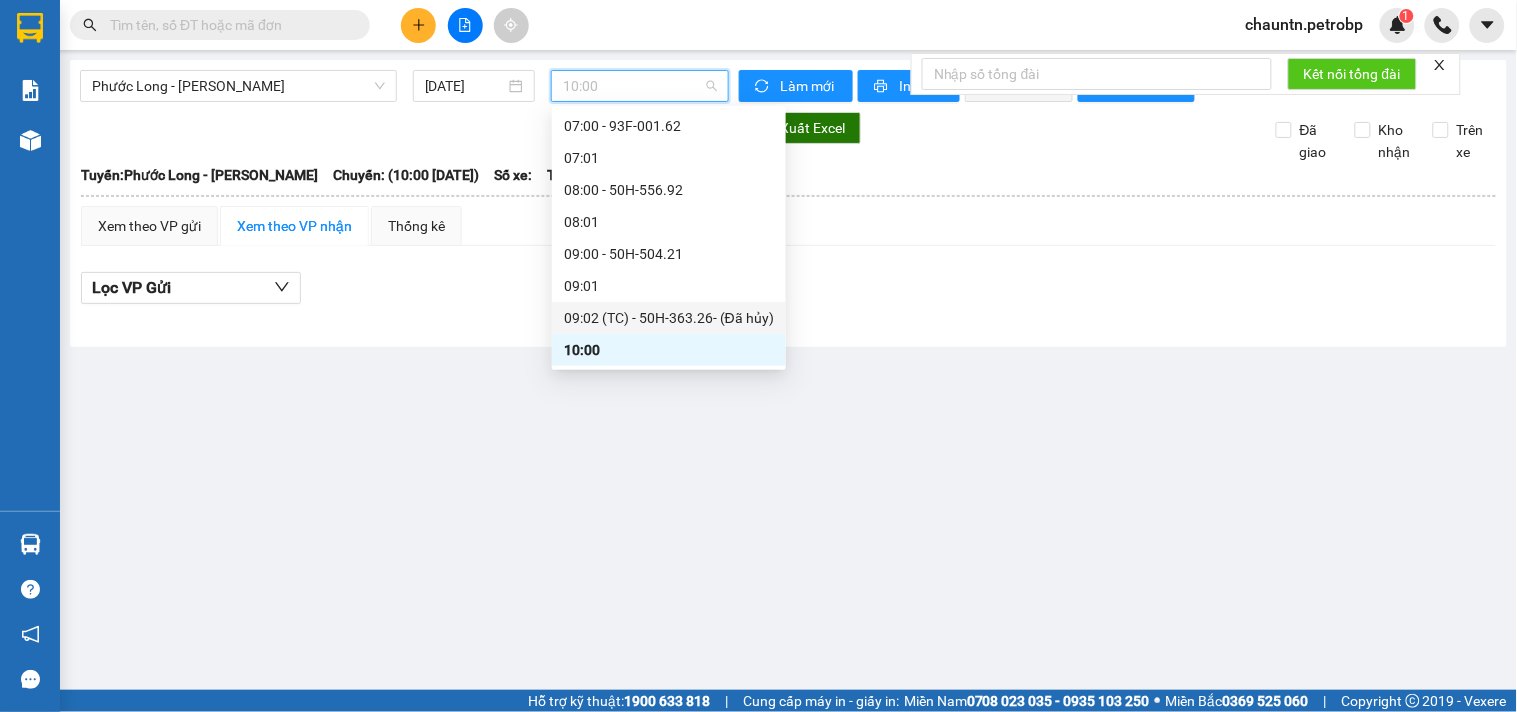 click on "09:02   (TC)   - 50H-363.26  - (Đã hủy)" at bounding box center [669, 318] 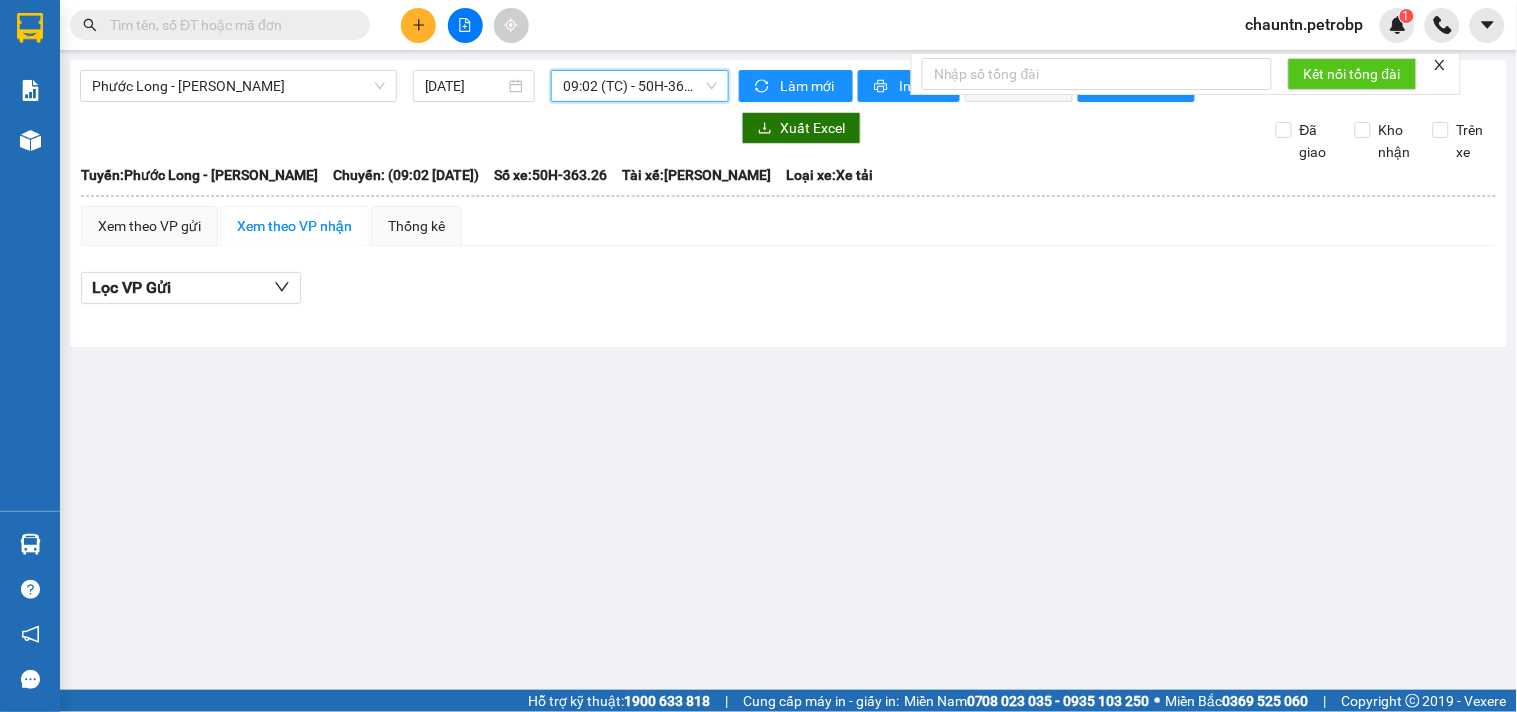 click on "09:02   (TC)   - 50H-363.26  - (Đã hủy)" at bounding box center (640, 86) 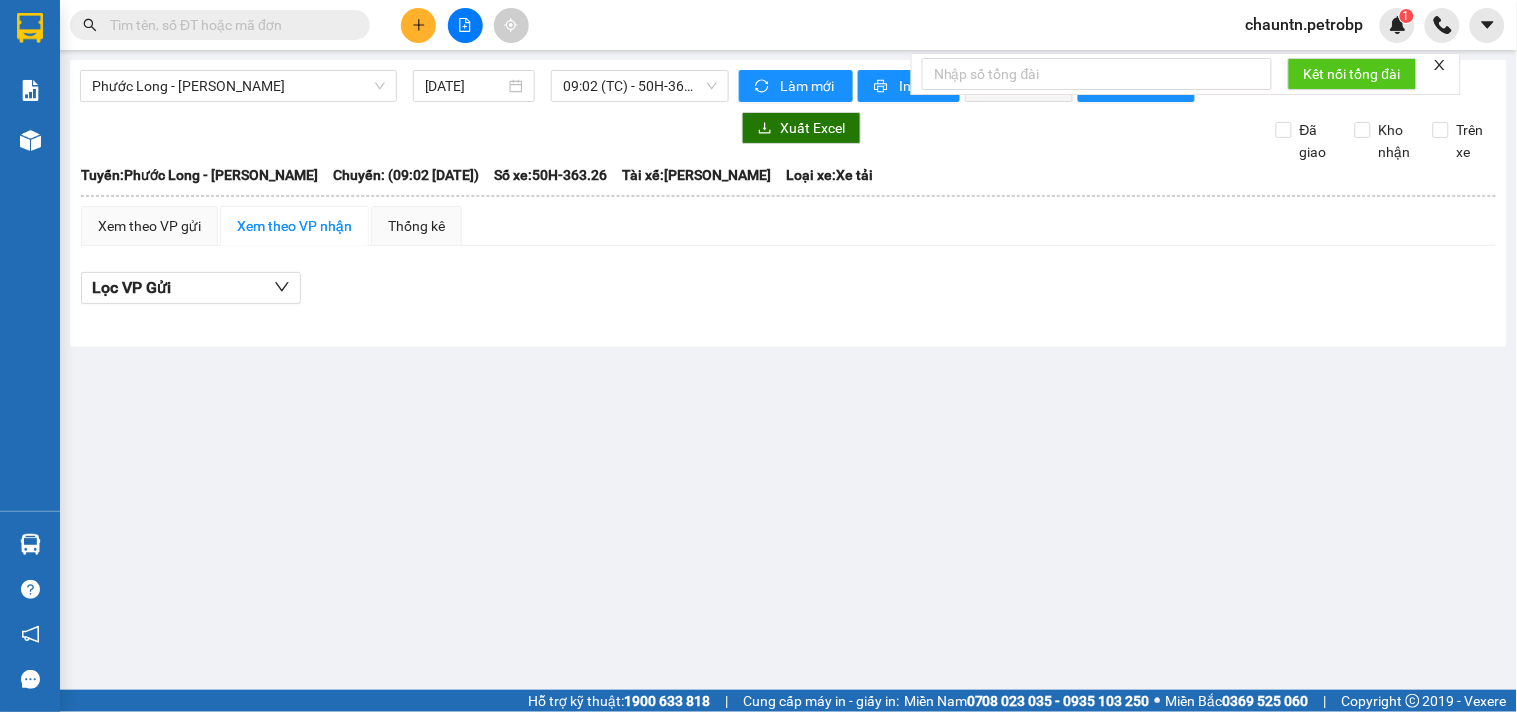 click on "Phước Long - Hồ Chí Minh 13/07/2025 09:02   (TC)   - 50H-363.26  - (Đã hủy) Làm mới In phơi In đơn chọn Thống kê Lọc  CR Lọc  CC Xuất Excel Đã giao Kho nhận Trên xe Petro Bình Phước   02716.55.56.57 & CSKH: 0983.776.777   692 Phú Riềng Đỏ, P Tân Xuân, TP Đồng Xoài, Tỉnh Bình Phước 07:22 - 13/07/2025 Tuyến:  Phước Long - Hồ Chí Minh Chuyến:   (09:02 - 13/07/2025) Tài xế:  PHẠM THÀNH LỘC   Số xe:  50H-363.26 Loại xe:  Xe tải Tuyến:  Phước Long - Hồ Chí Minh Chuyến:   (09:02 - 13/07/2025) Số xe:  50H-363.26 Tài xế:  PHẠM THÀNH LỘC Loại xe:  Xe tải Xem theo VP gửi Xem theo VP nhận Thống kê Lọc VP Gửi Cước rồi :   0  VNĐ Chưa cước :   0  VNĐ Thu hộ:  0  VNĐ Petro Bình Phước   02716.55.56.57 & CSKH: 0983.776.777   692 Phú Riềng Đỏ, P Tân Xuân, TP Đồng Xoài, Tỉnh Bình Phước VP Phước Long 2  -  07:22 - 13/07/2025 Tuyến:  Phước Long - Hồ Chí Minh Chuyến:" at bounding box center (758, 345) 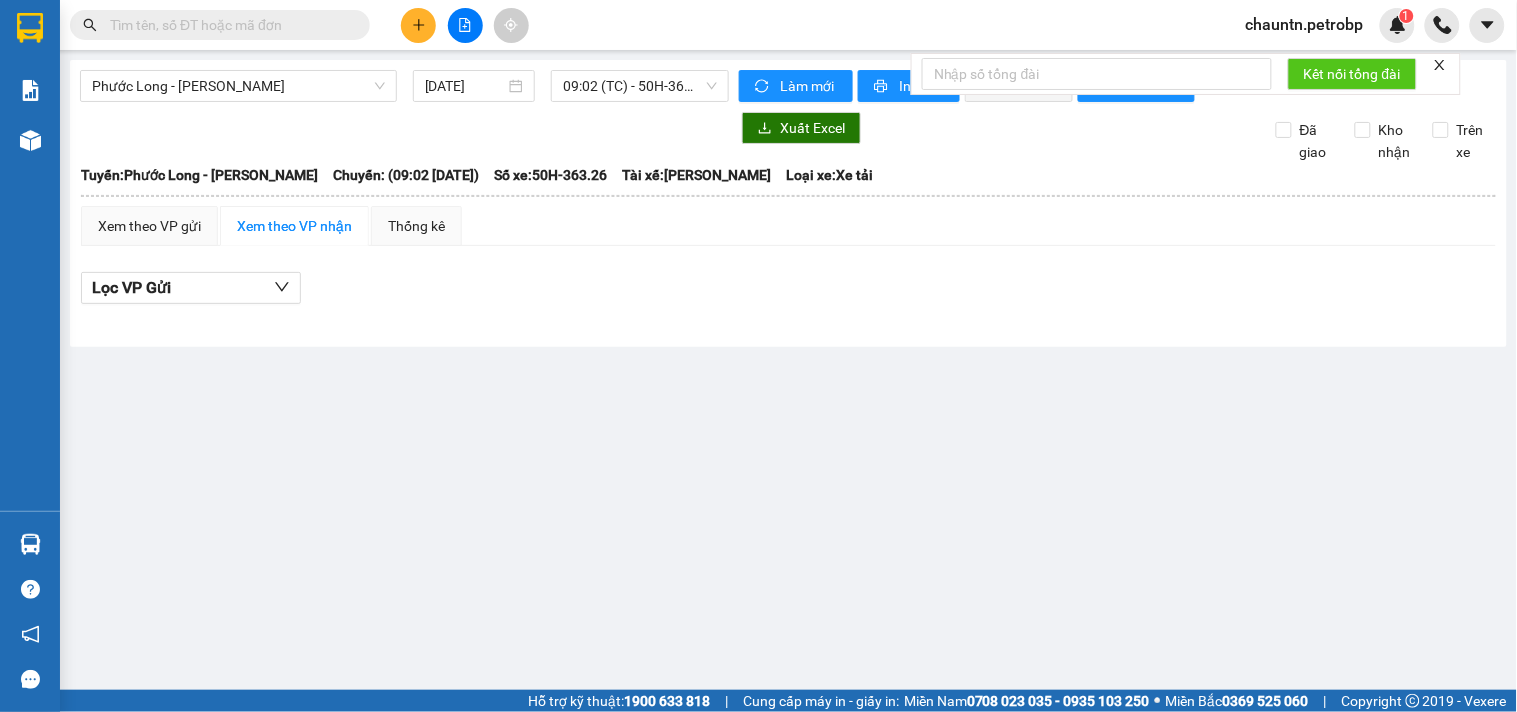 click 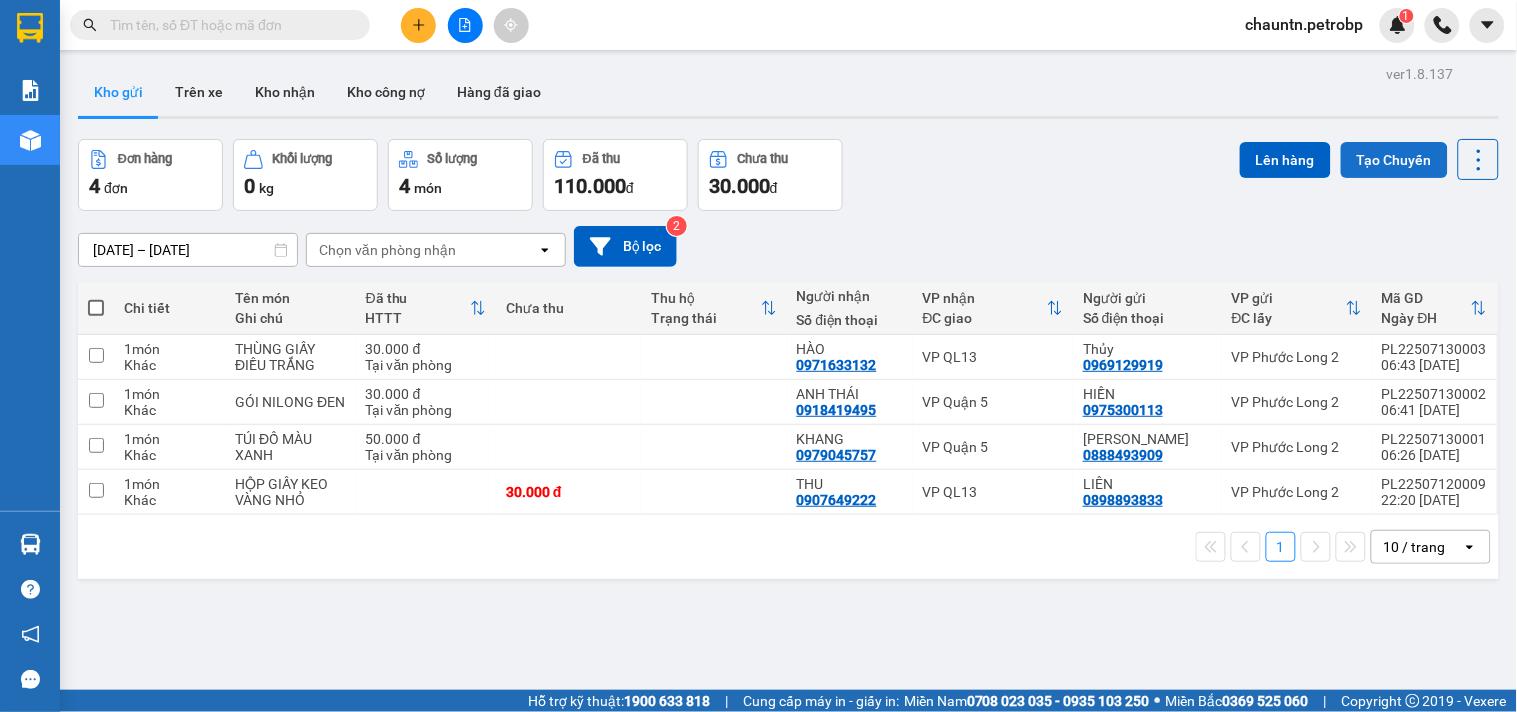 click on "Tạo Chuyến" at bounding box center (1394, 160) 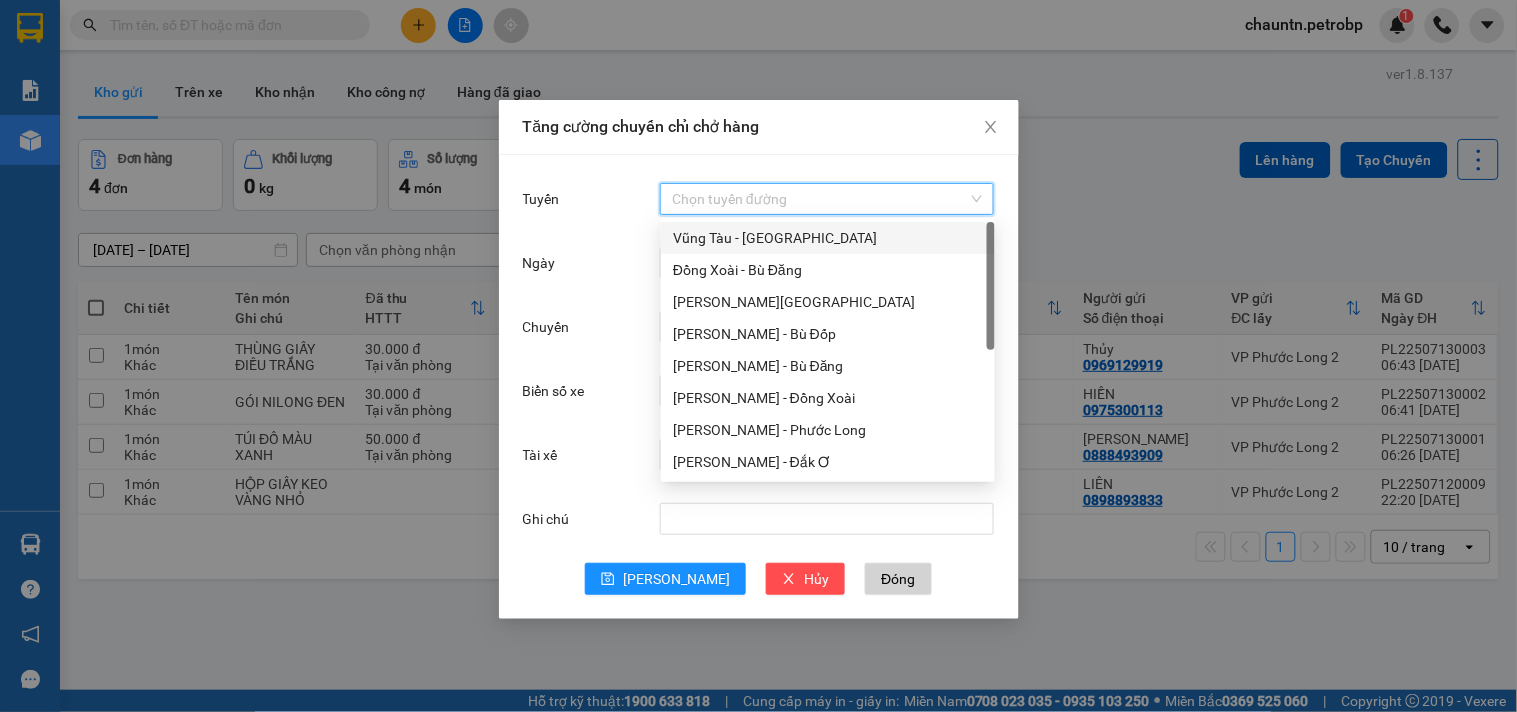 click on "Tuyến" at bounding box center (820, 199) 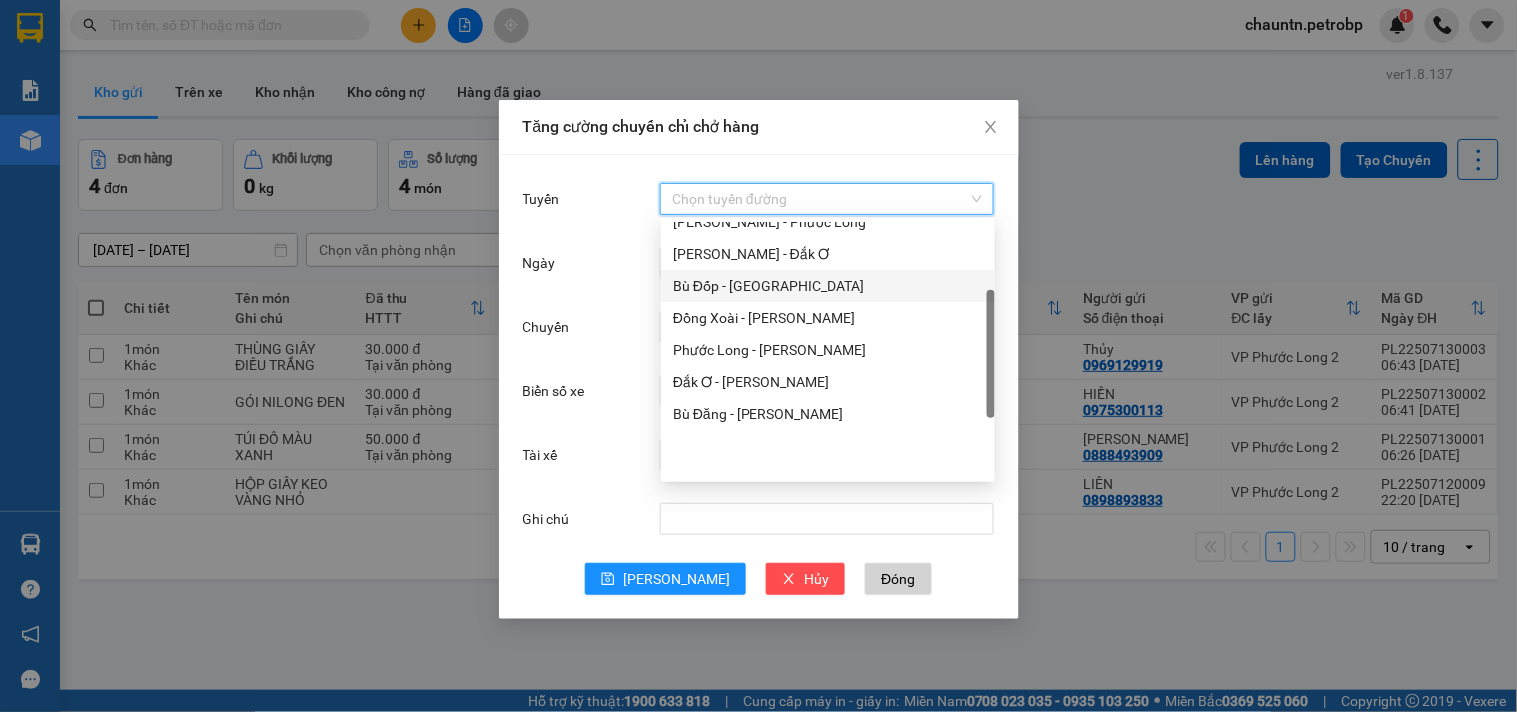 scroll, scrollTop: 224, scrollLeft: 0, axis: vertical 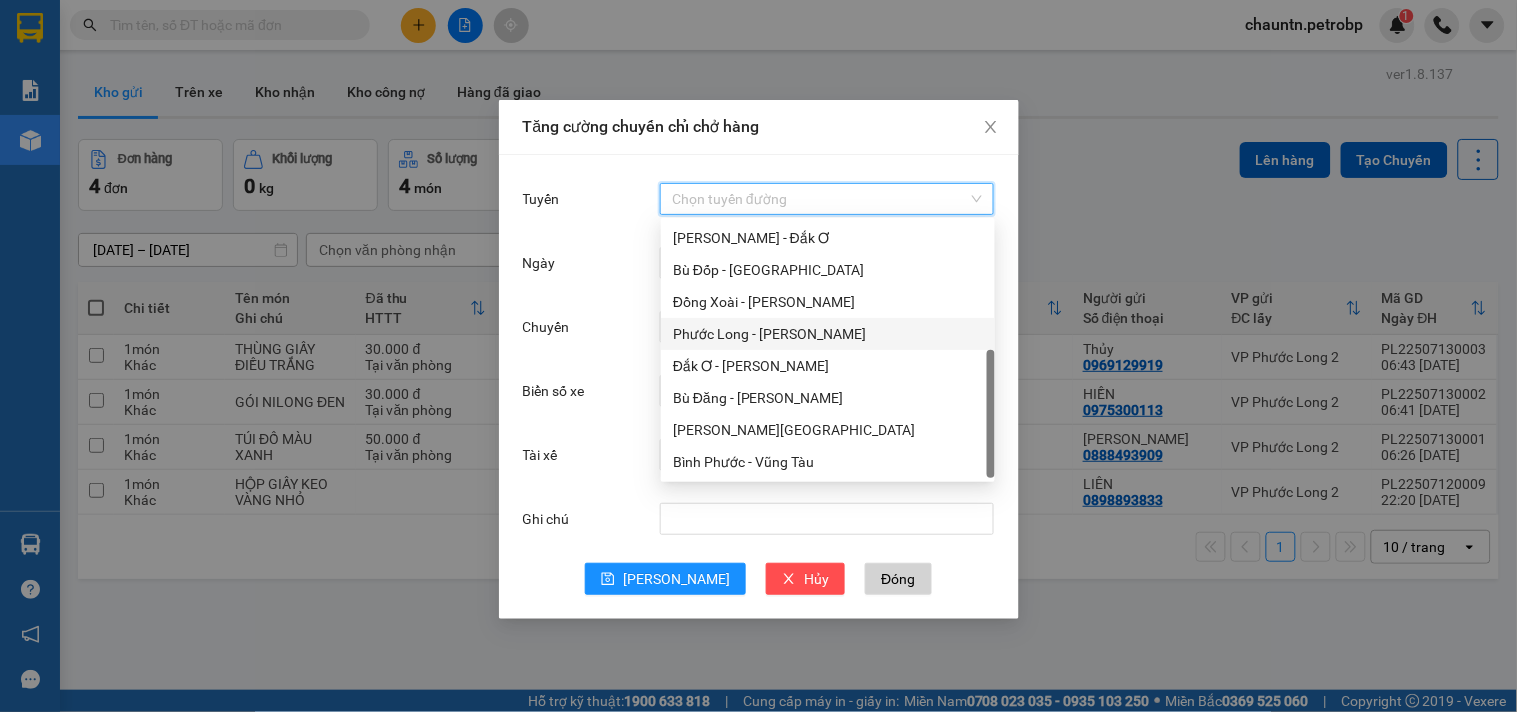 click on "Phước Long - [PERSON_NAME]" at bounding box center [828, 334] 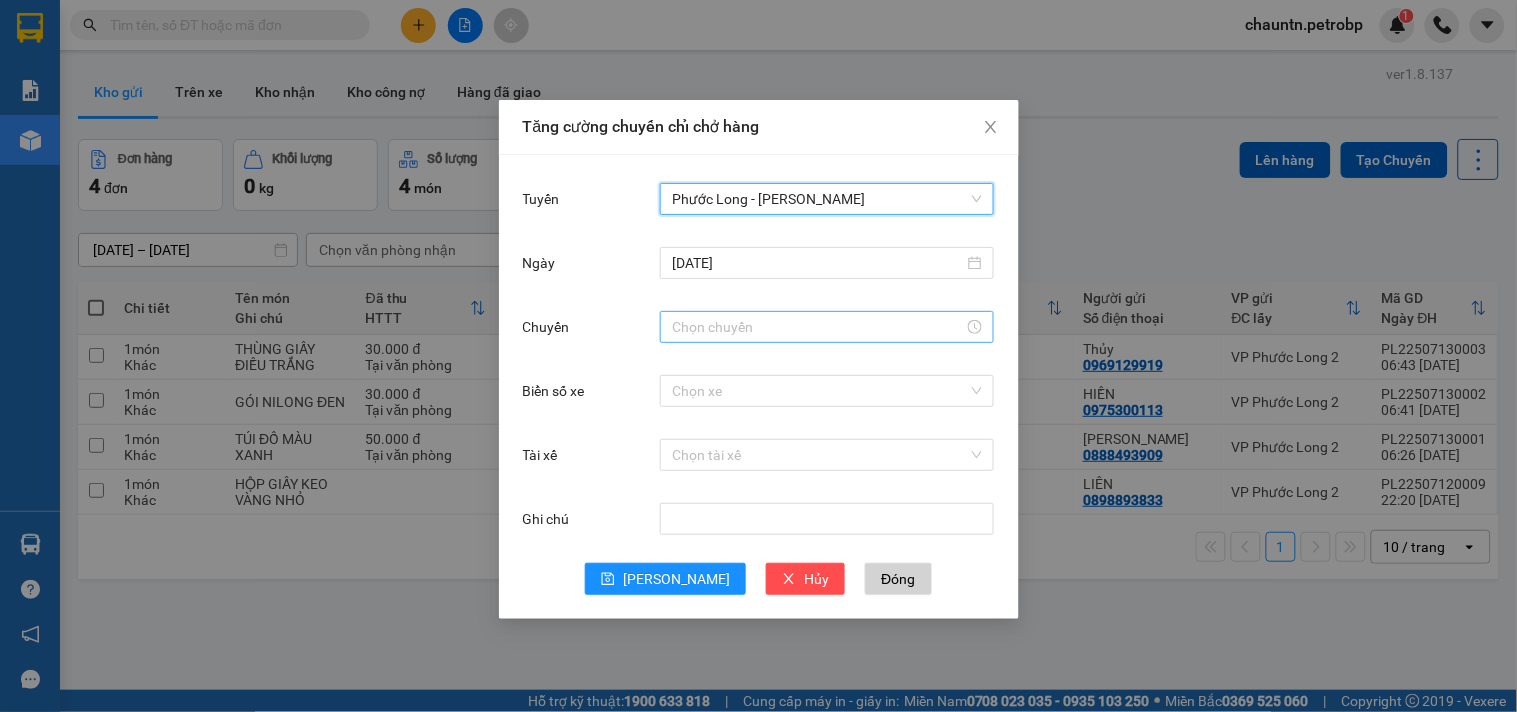 click on "Chuyến" at bounding box center [818, 327] 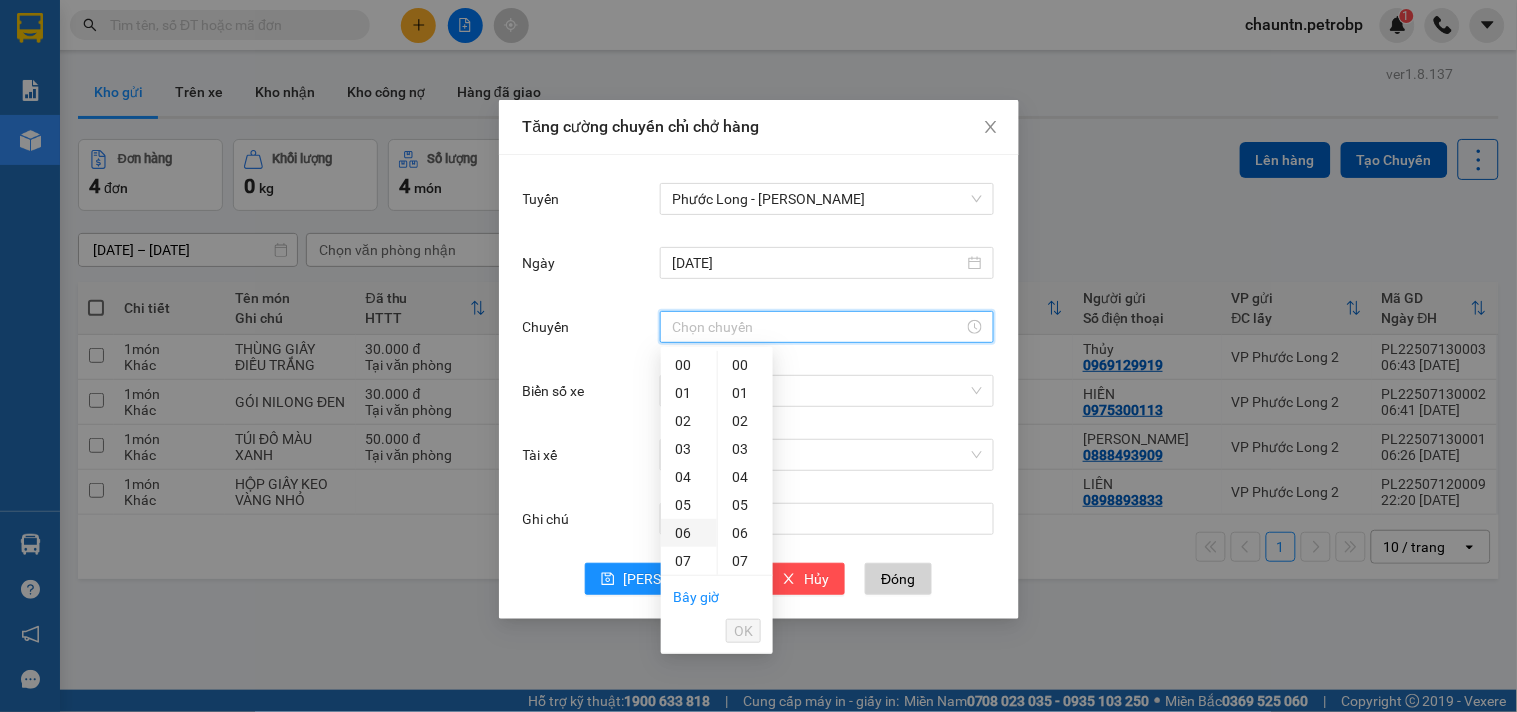 scroll, scrollTop: 222, scrollLeft: 0, axis: vertical 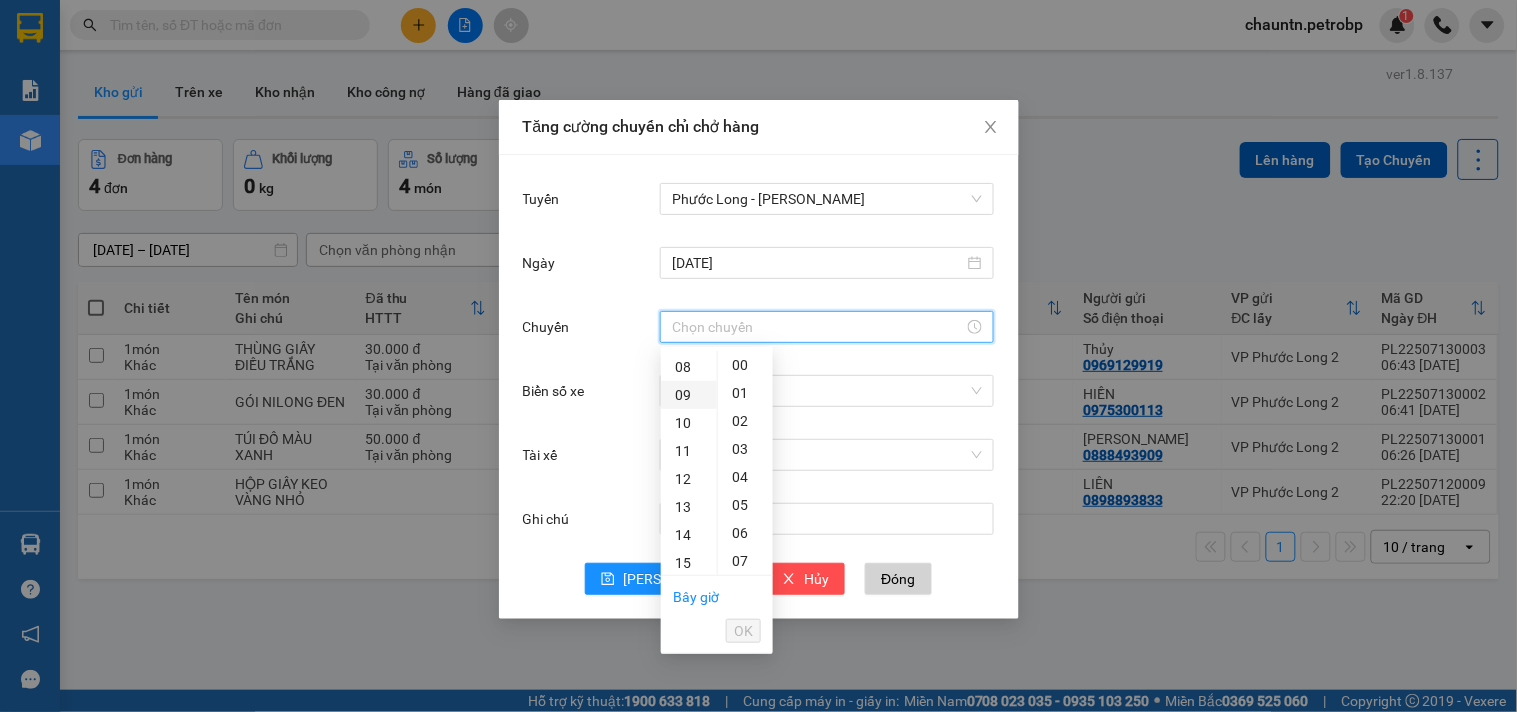 click on "09" at bounding box center (689, 395) 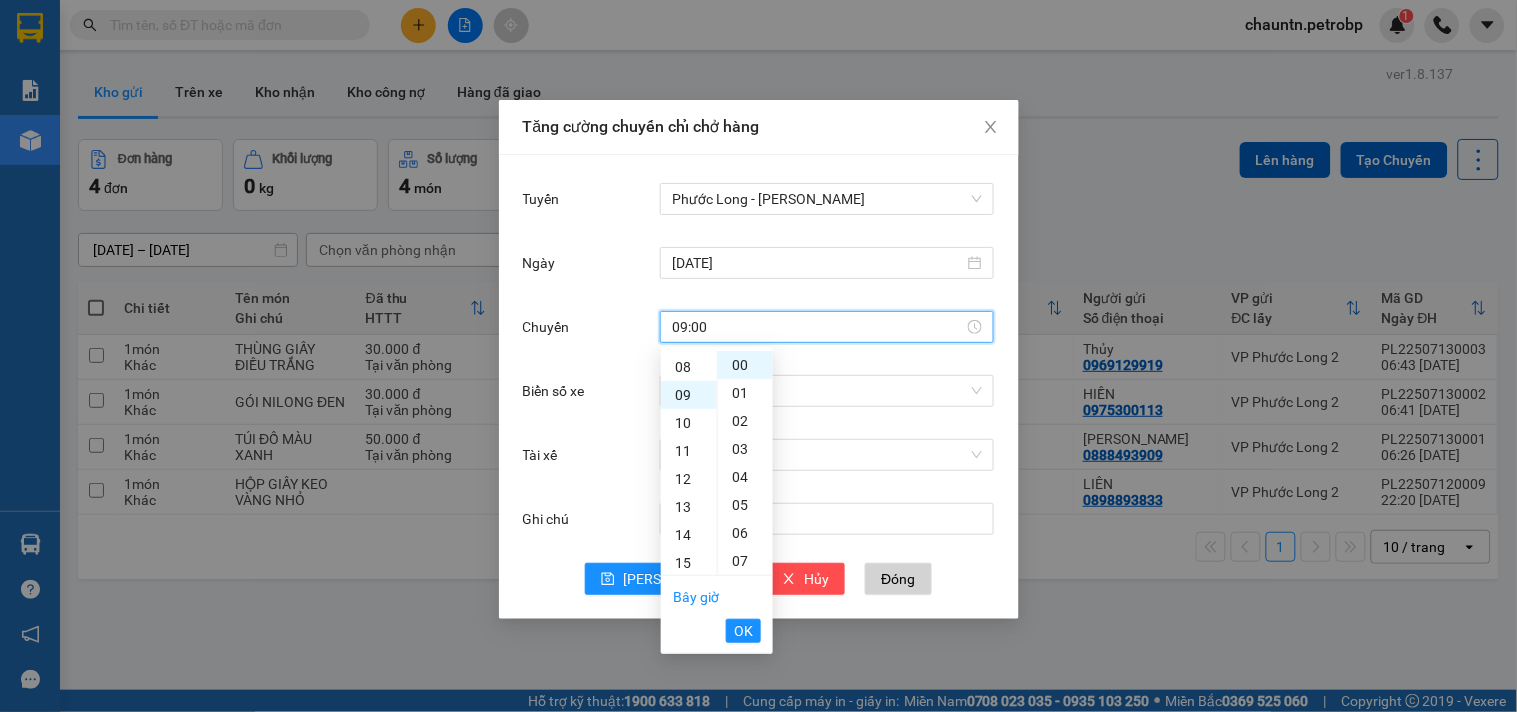 scroll, scrollTop: 252, scrollLeft: 0, axis: vertical 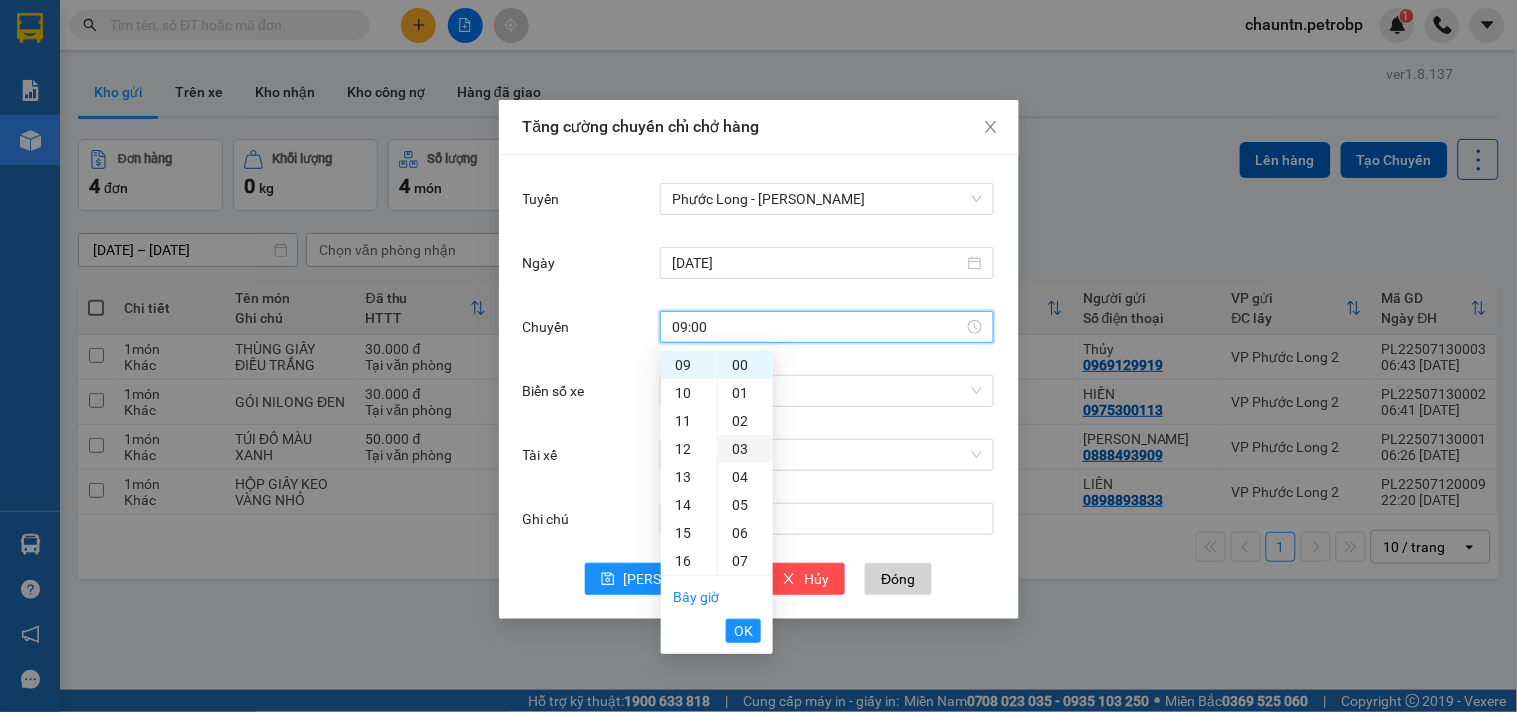 click on "03" at bounding box center (745, 449) 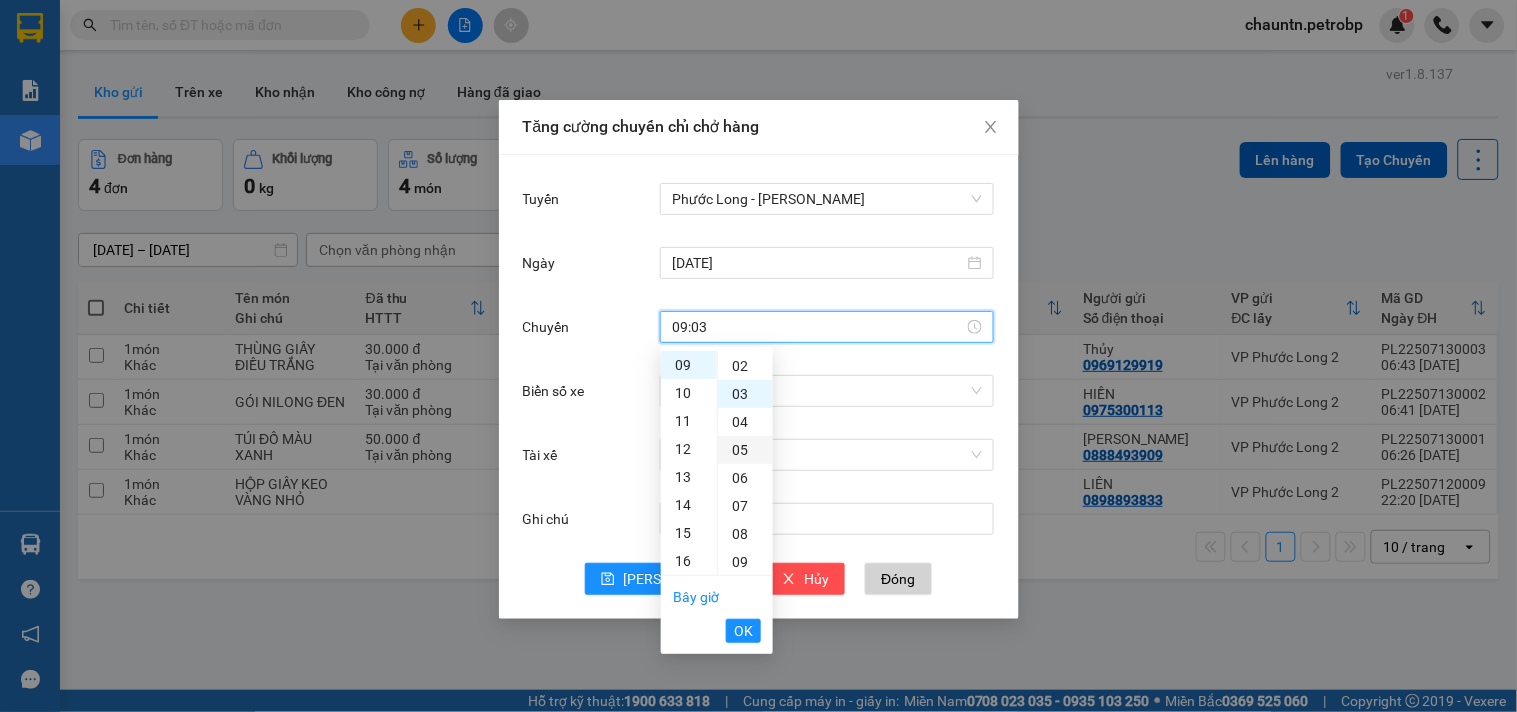 scroll, scrollTop: 84, scrollLeft: 0, axis: vertical 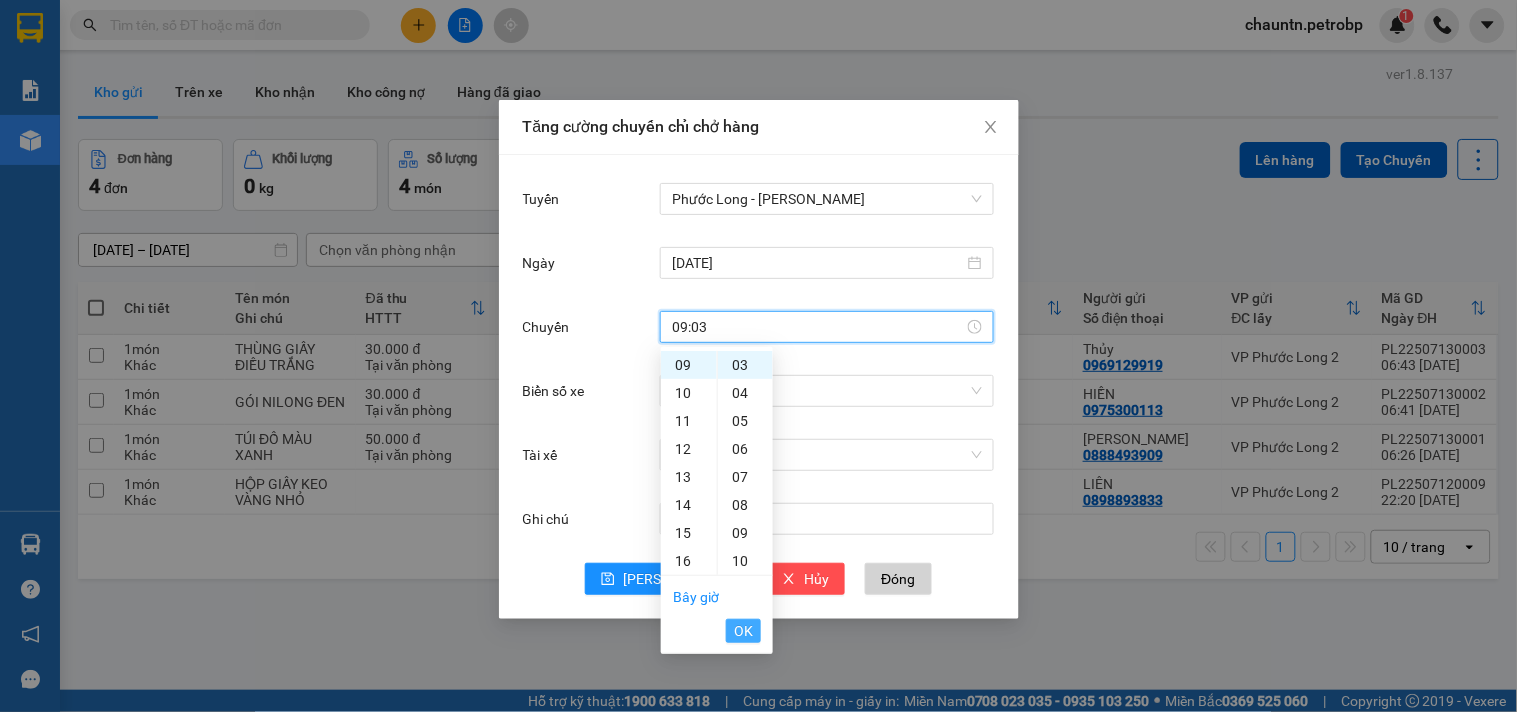 click on "OK" at bounding box center (743, 631) 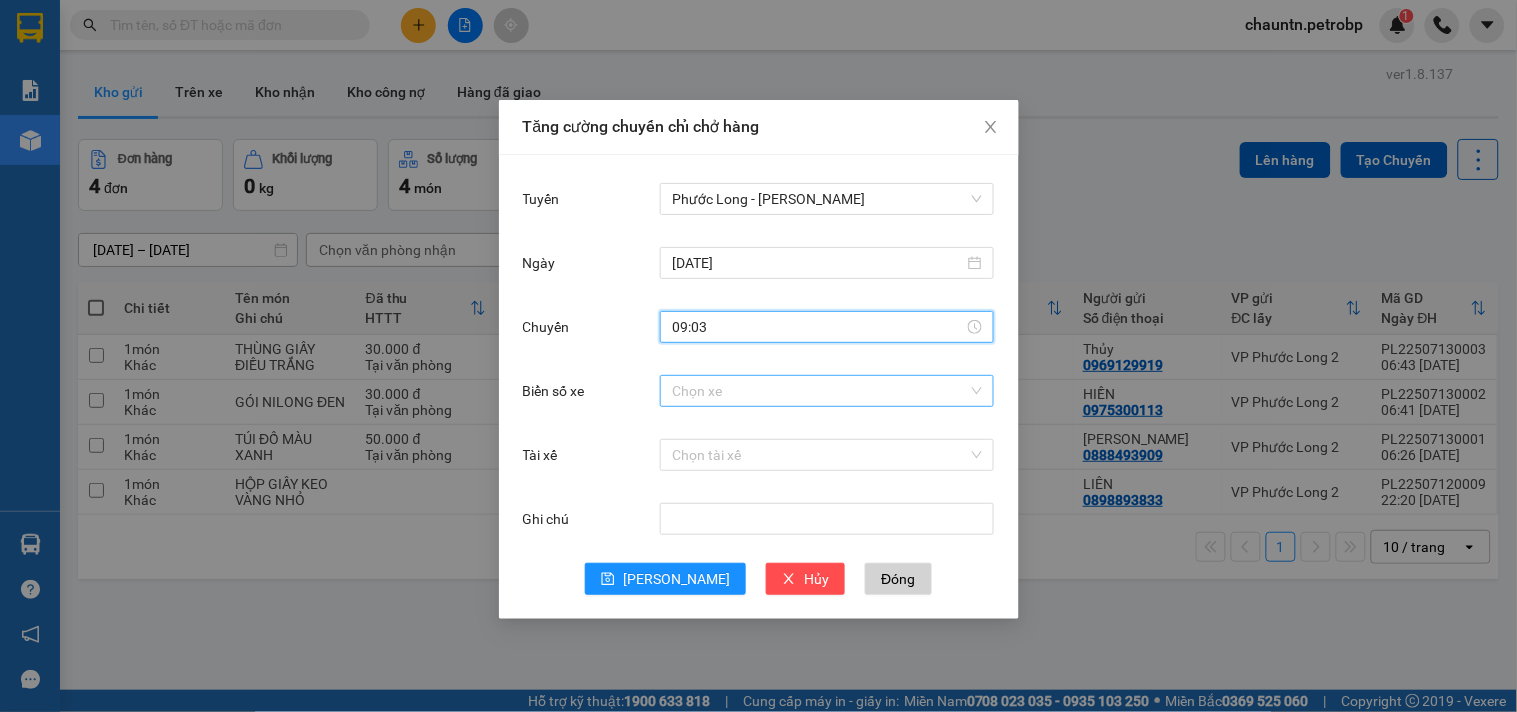 click on "Biển số xe" at bounding box center [820, 391] 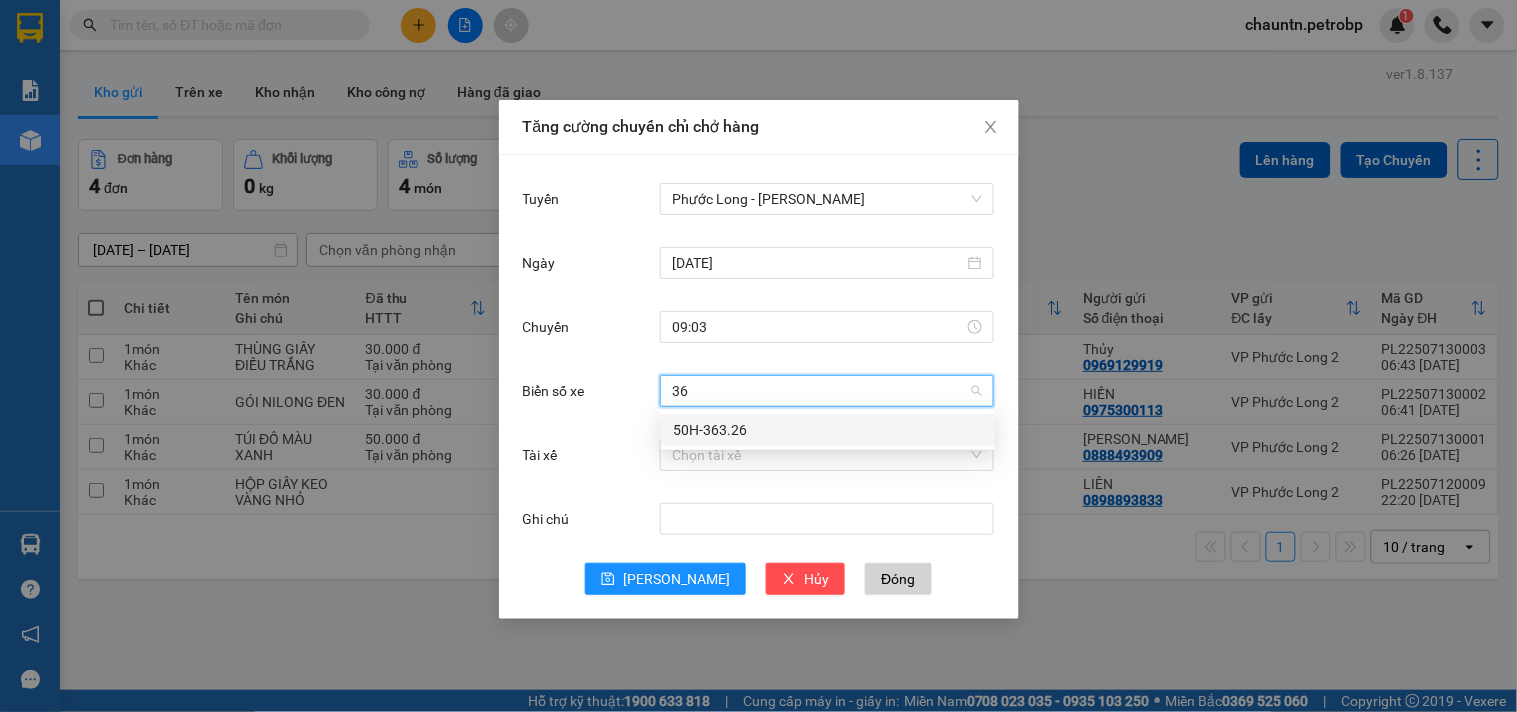 type on "363" 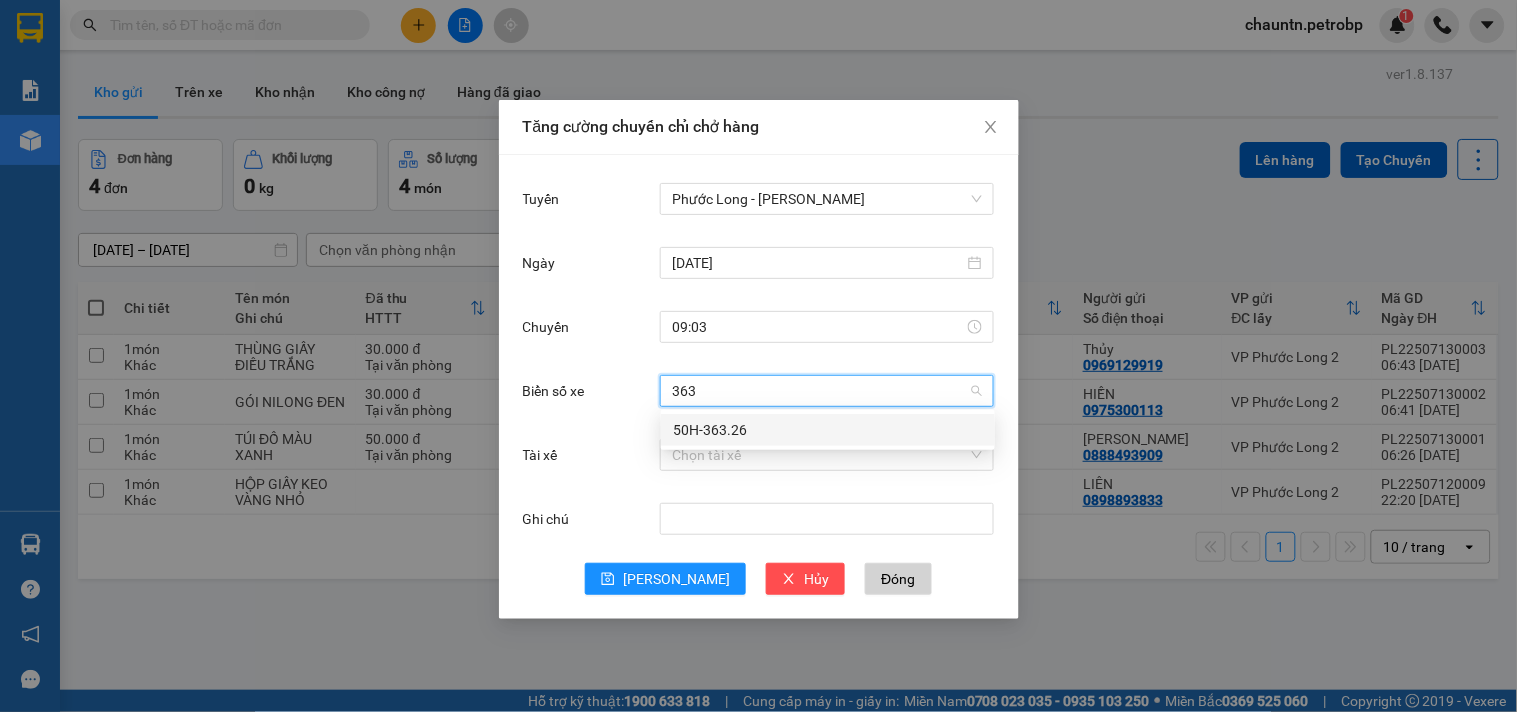 click on "50H-363.26" at bounding box center (828, 430) 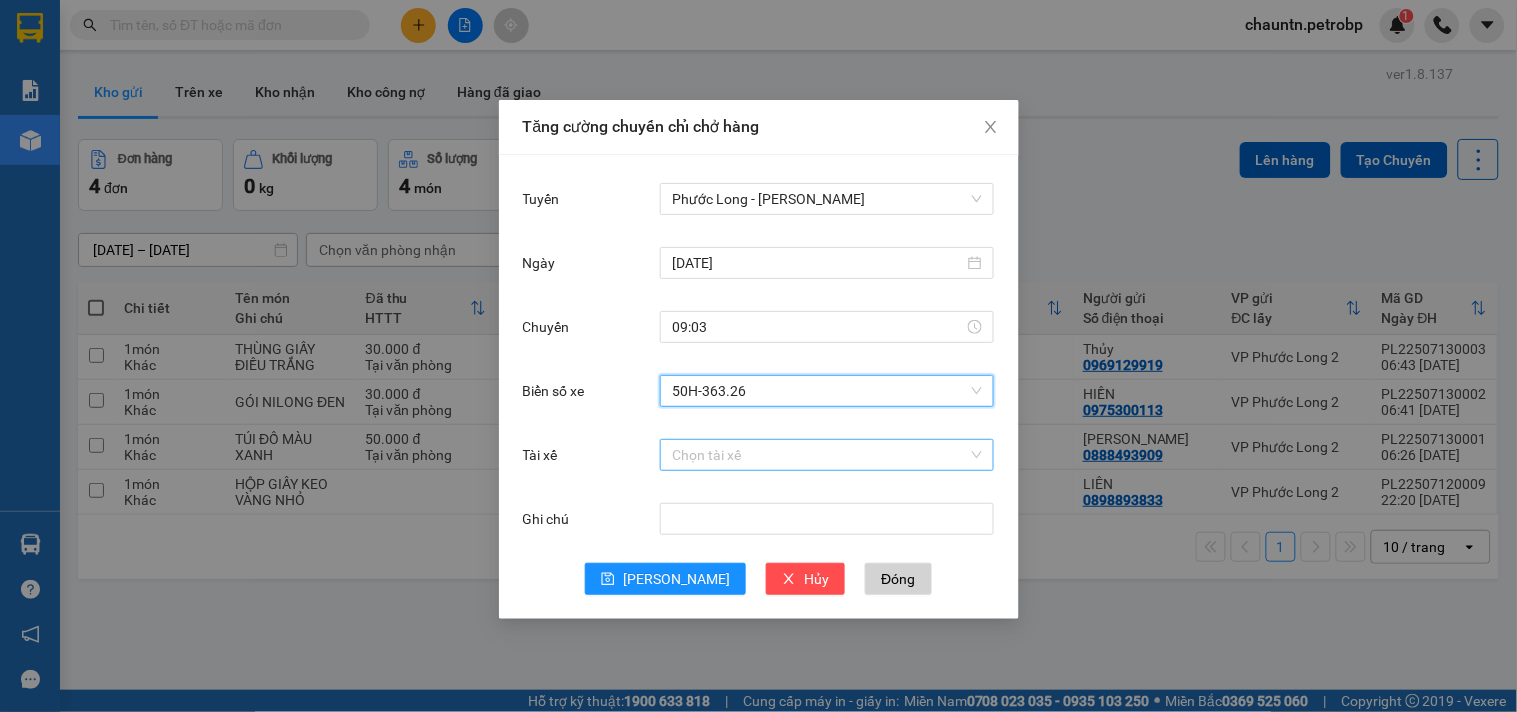 click on "Tài xế" at bounding box center [820, 455] 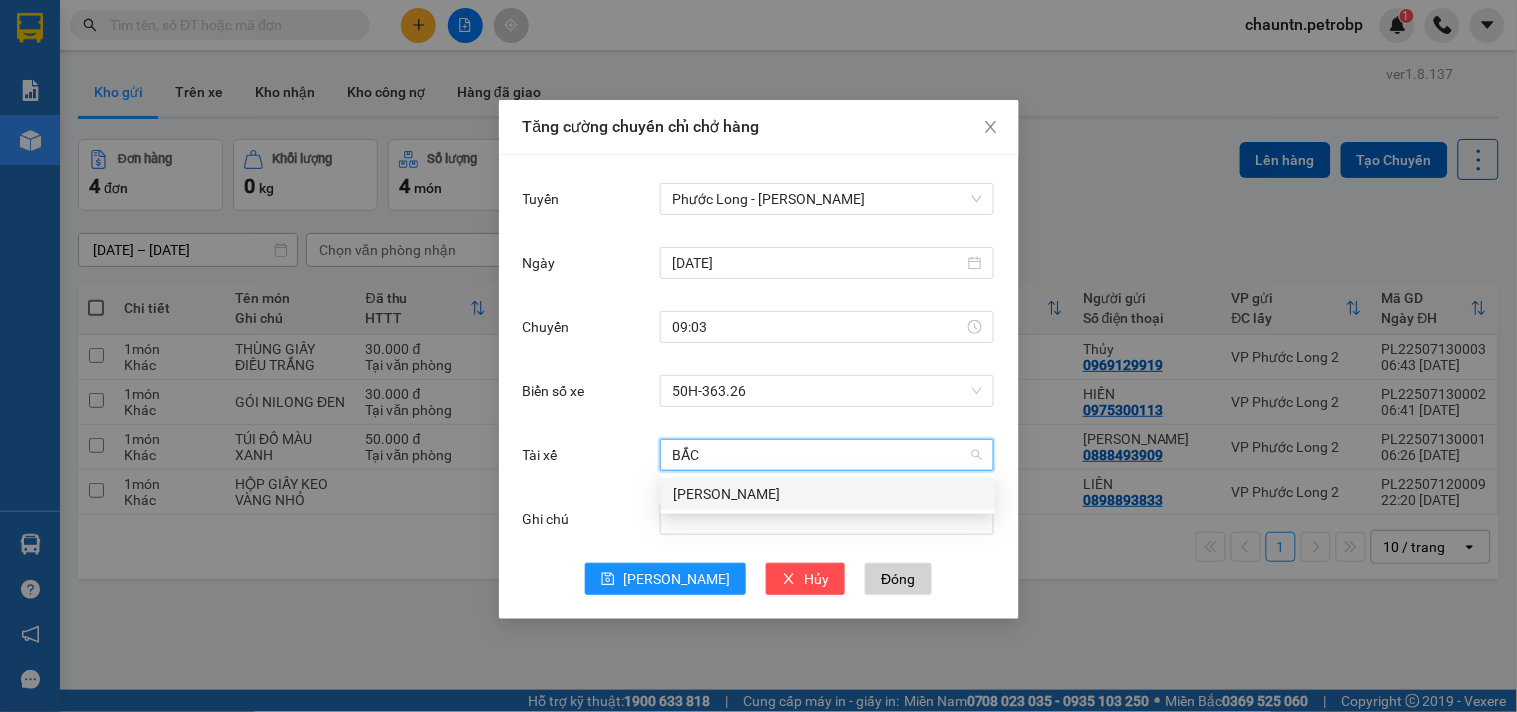 type on "BẮC" 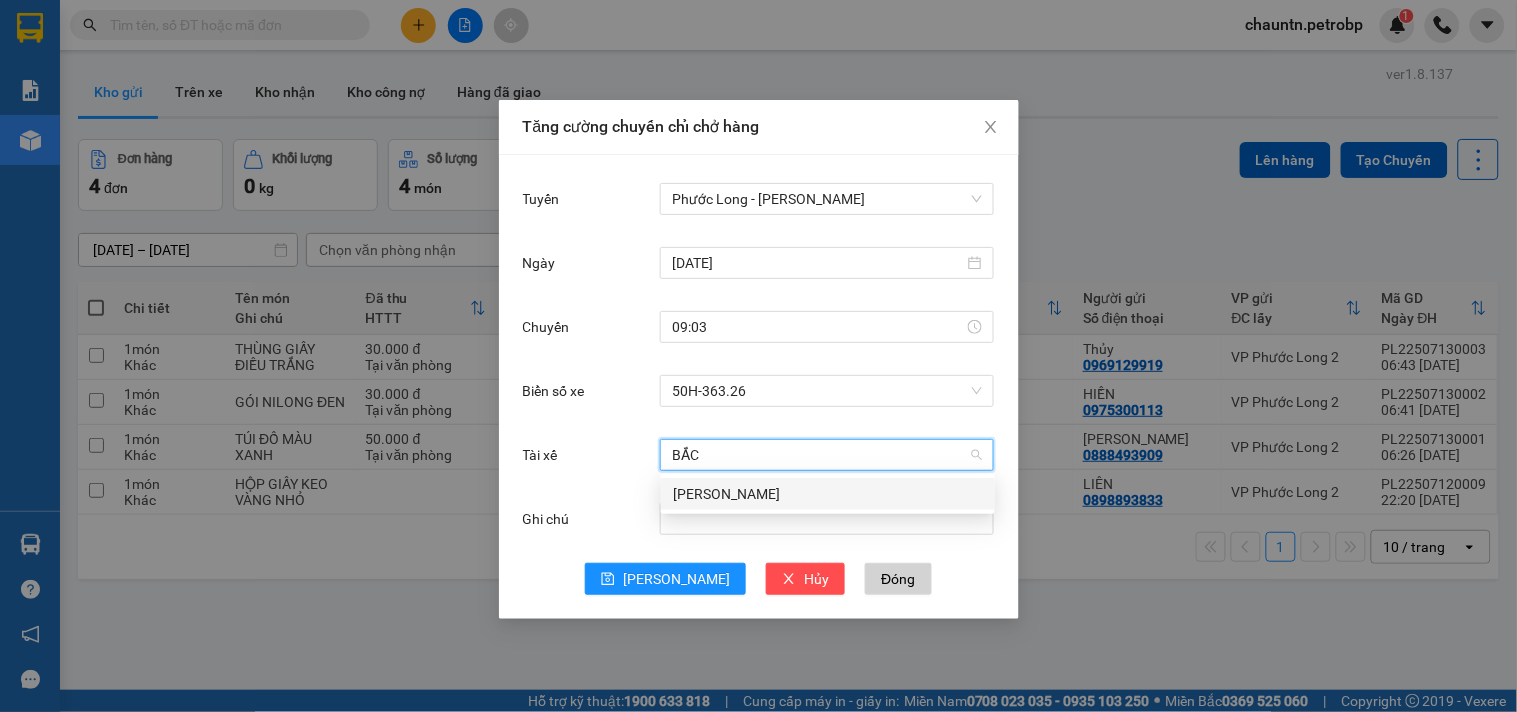 click on "Nguyễn Bắc Hải" at bounding box center (828, 494) 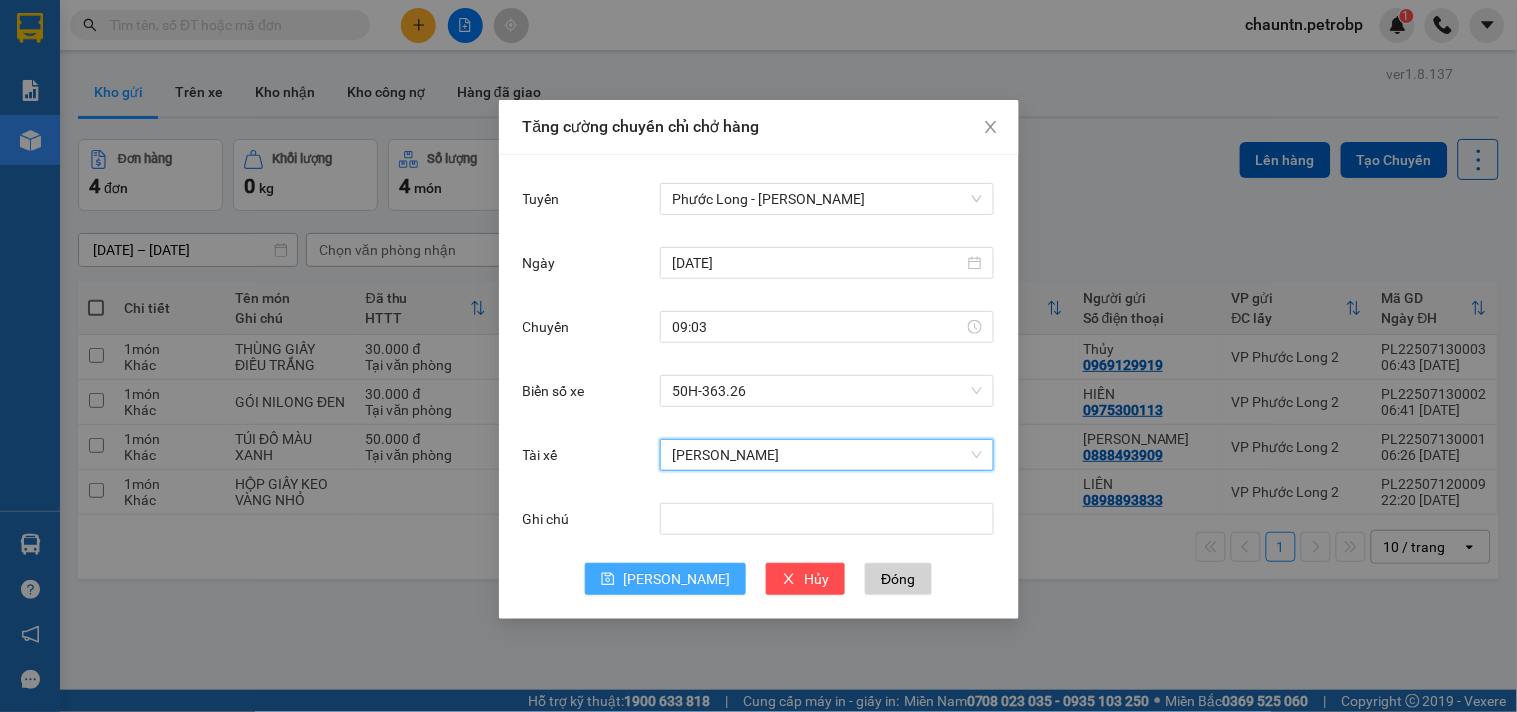 click on "[PERSON_NAME]" at bounding box center [676, 579] 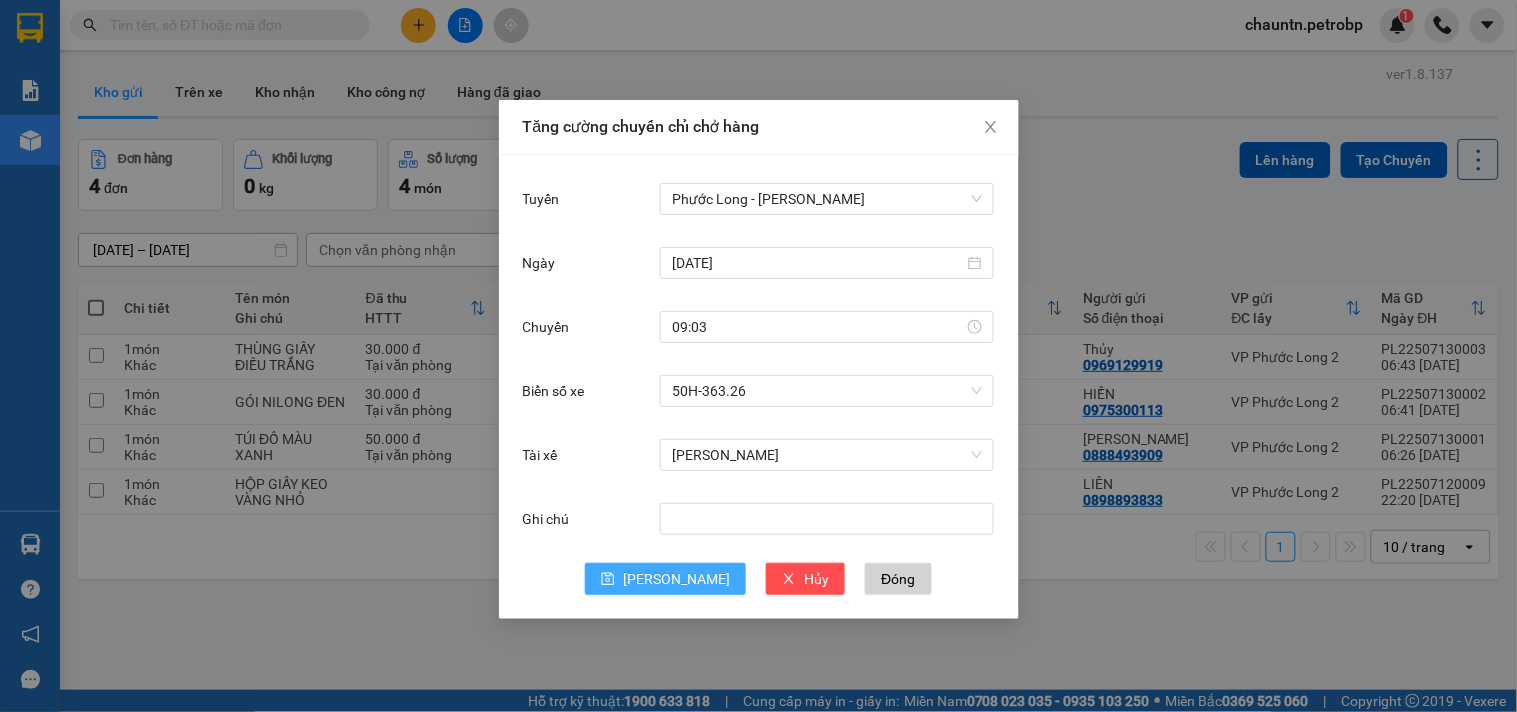 type 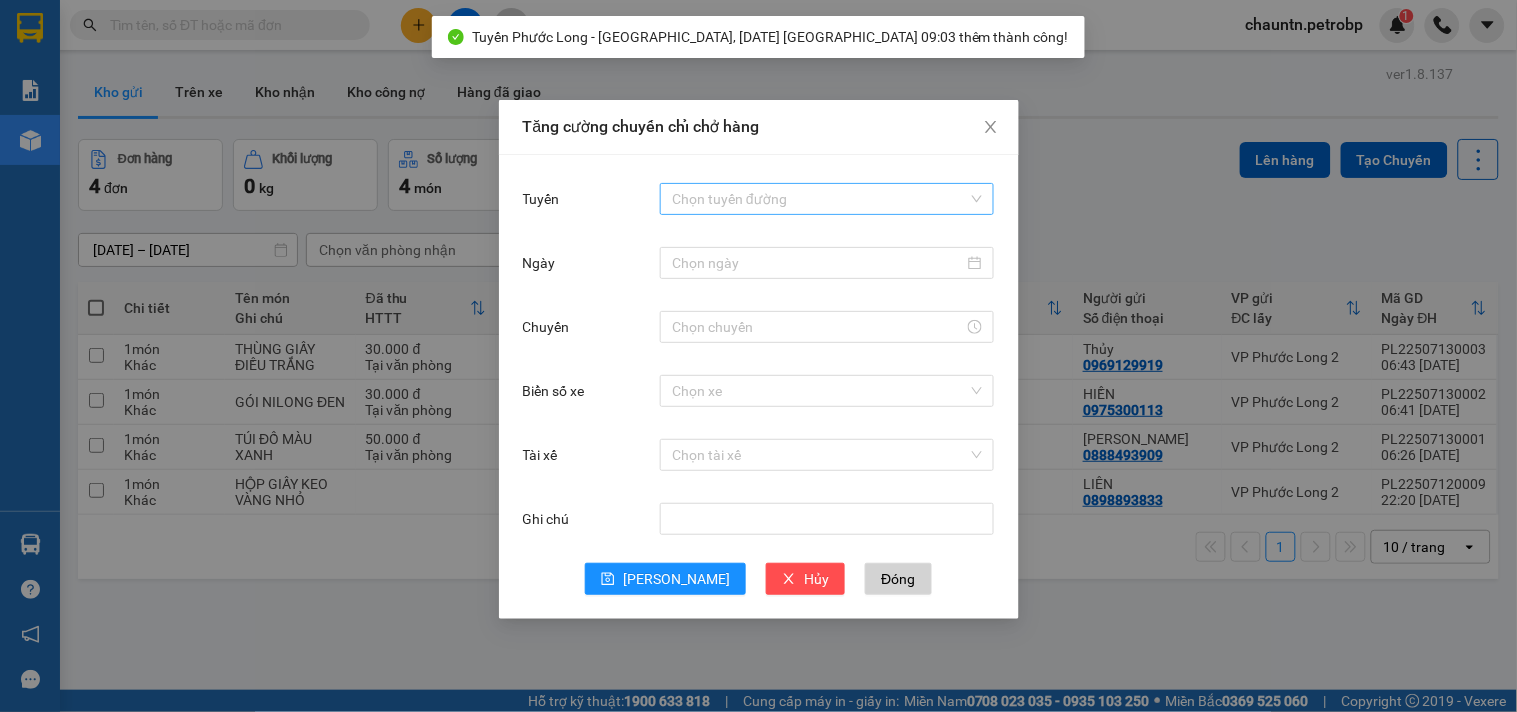 click on "Tuyến" at bounding box center [820, 199] 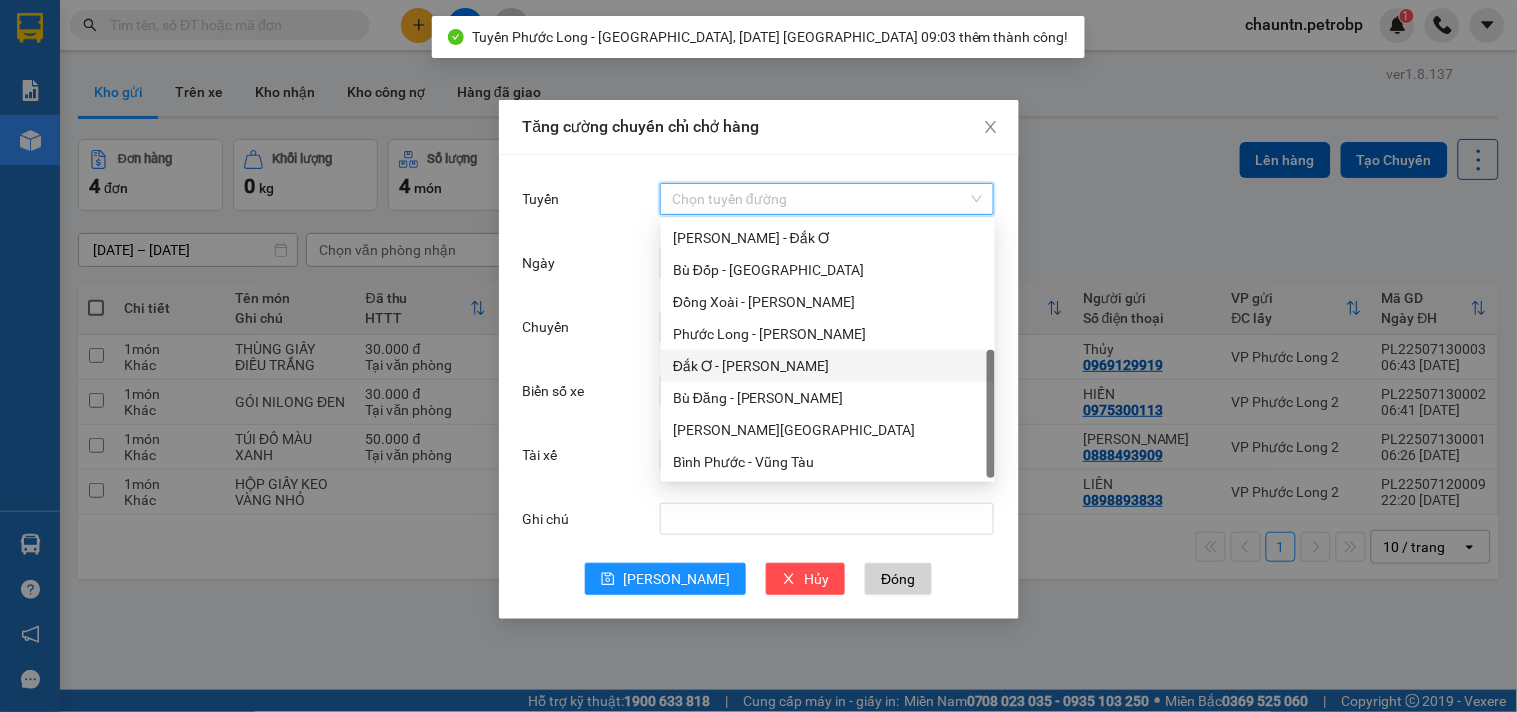 scroll, scrollTop: 113, scrollLeft: 0, axis: vertical 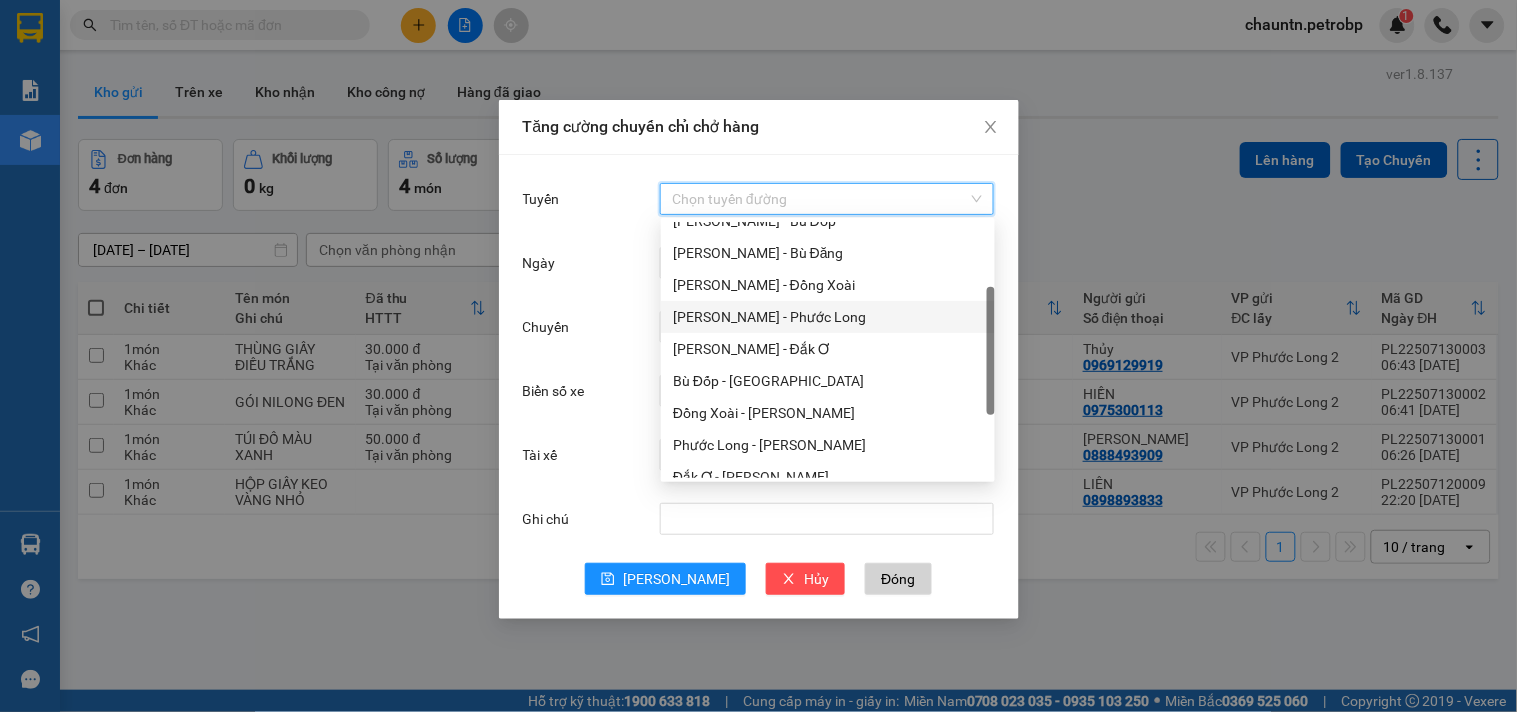 click on "[PERSON_NAME] - Phước Long" at bounding box center [828, 317] 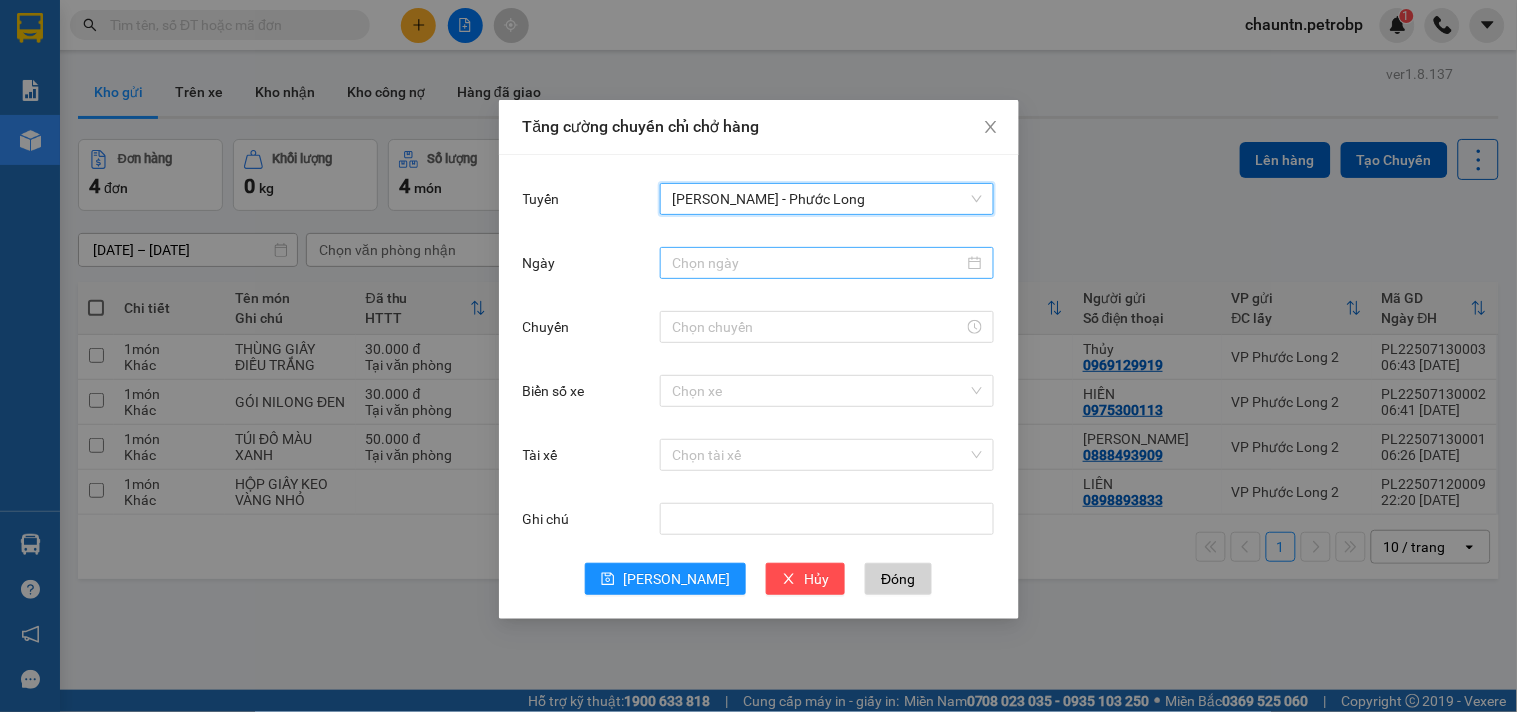 click on "Ngày" at bounding box center (818, 263) 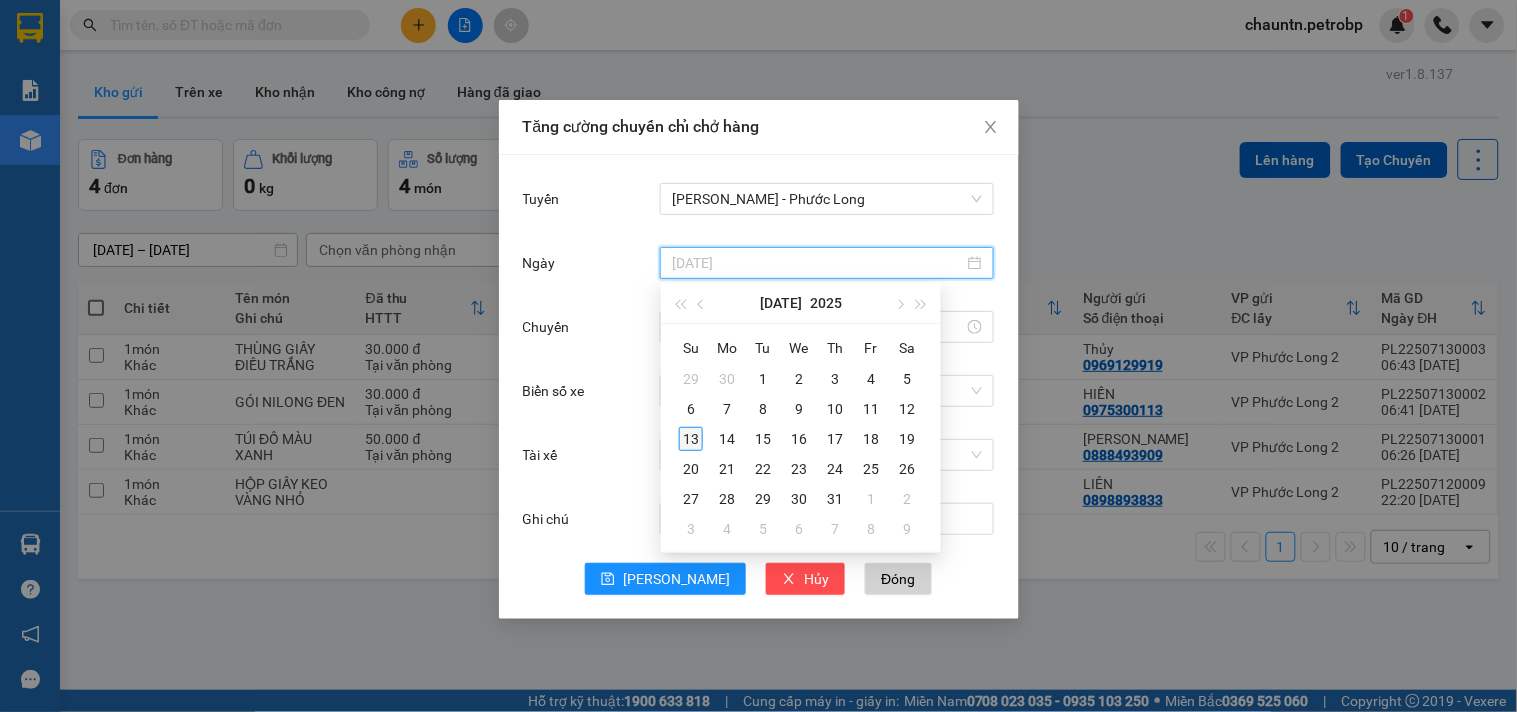 type on "[DATE]" 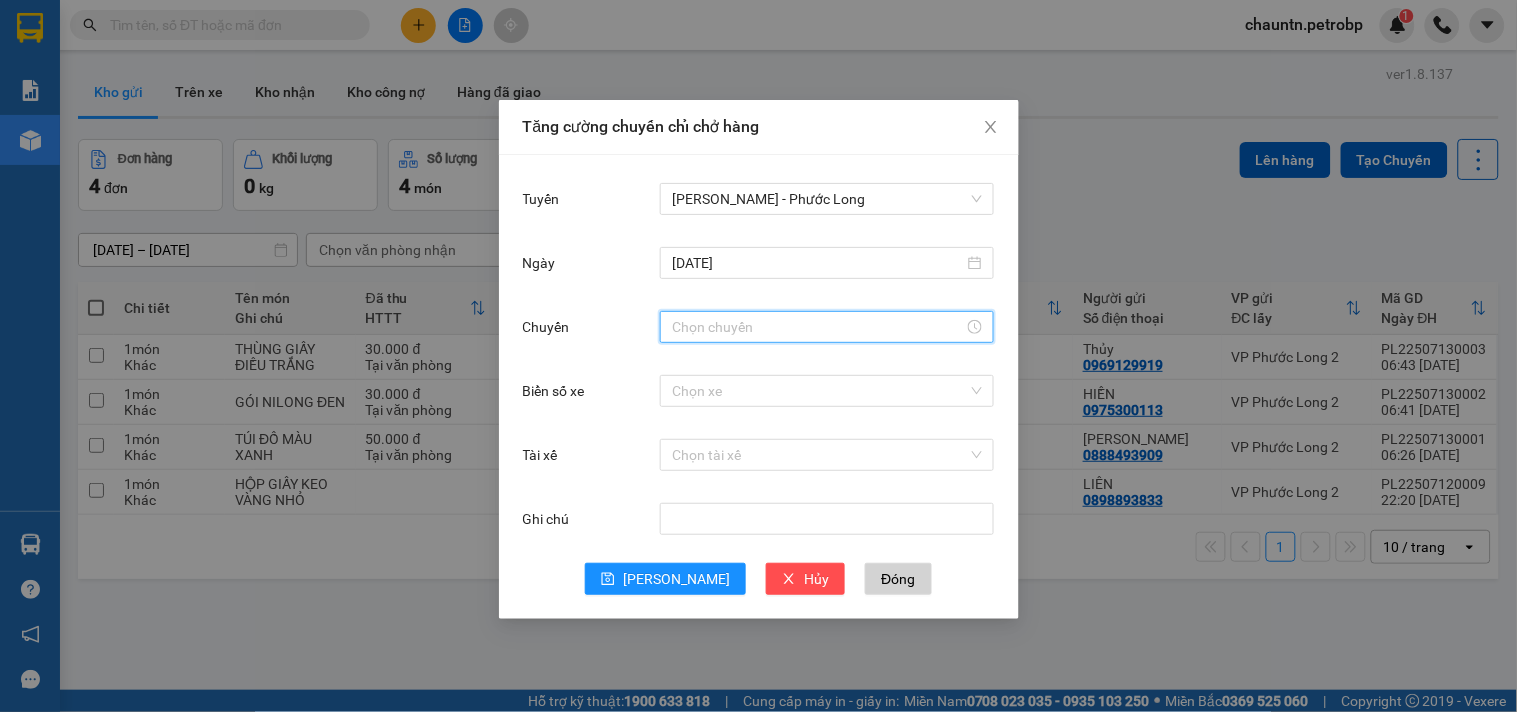 click on "Chuyến" at bounding box center [818, 327] 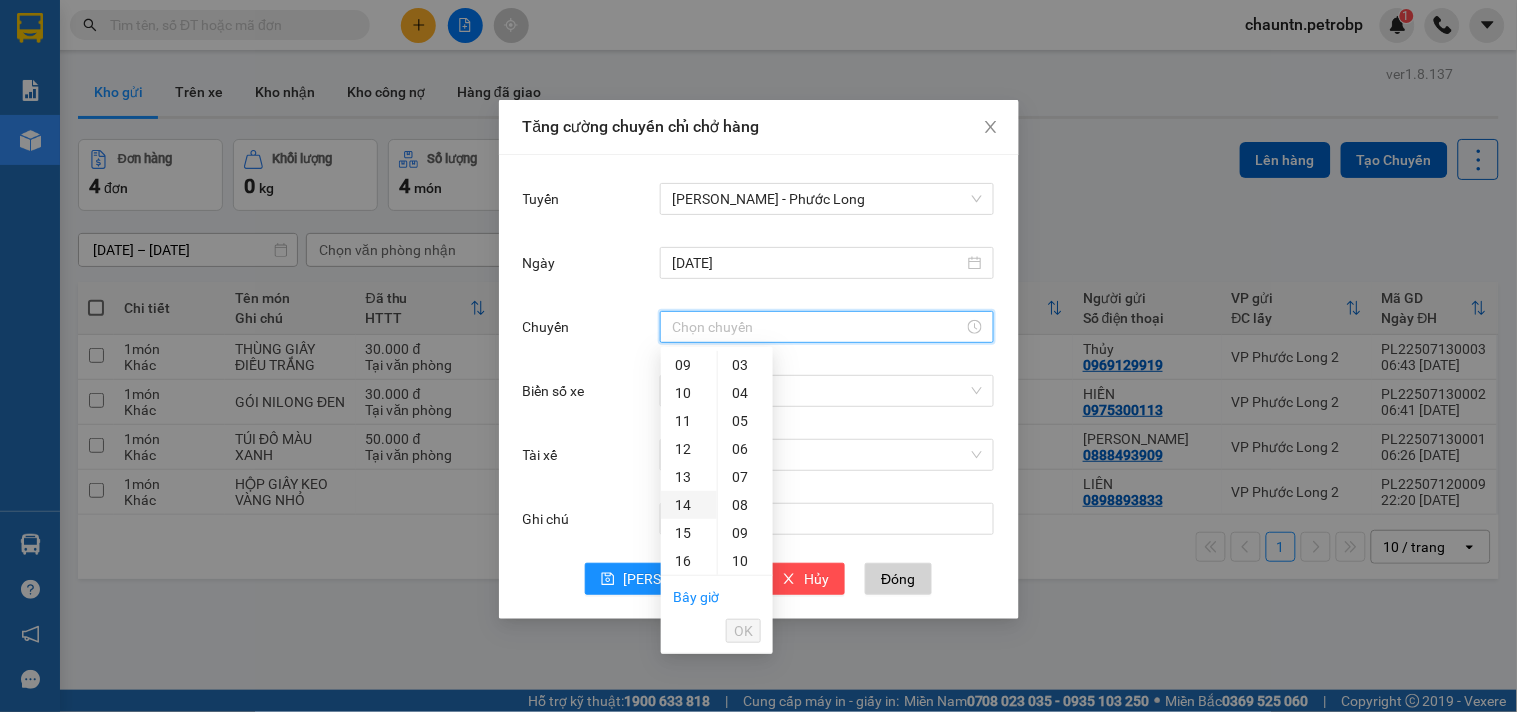 click on "14" at bounding box center [689, 505] 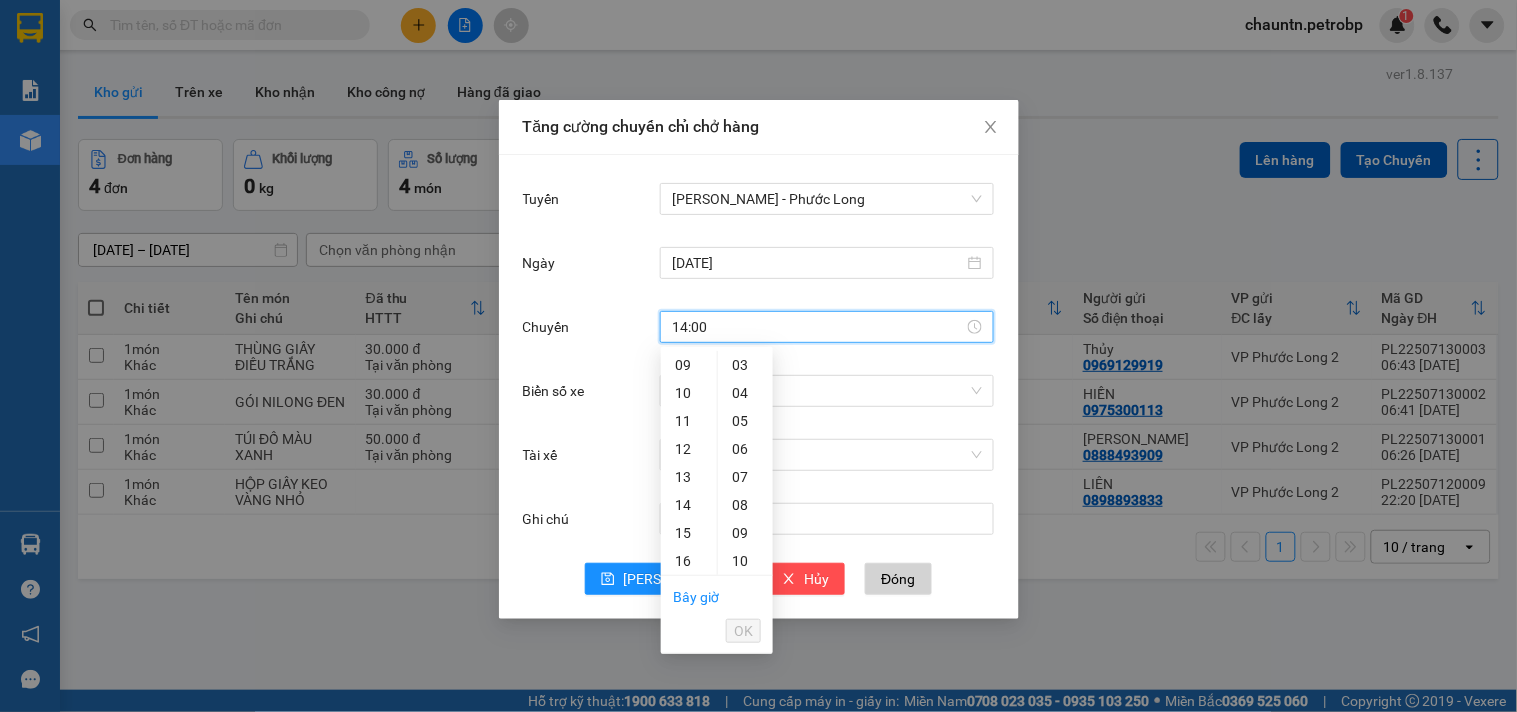 scroll, scrollTop: 345, scrollLeft: 0, axis: vertical 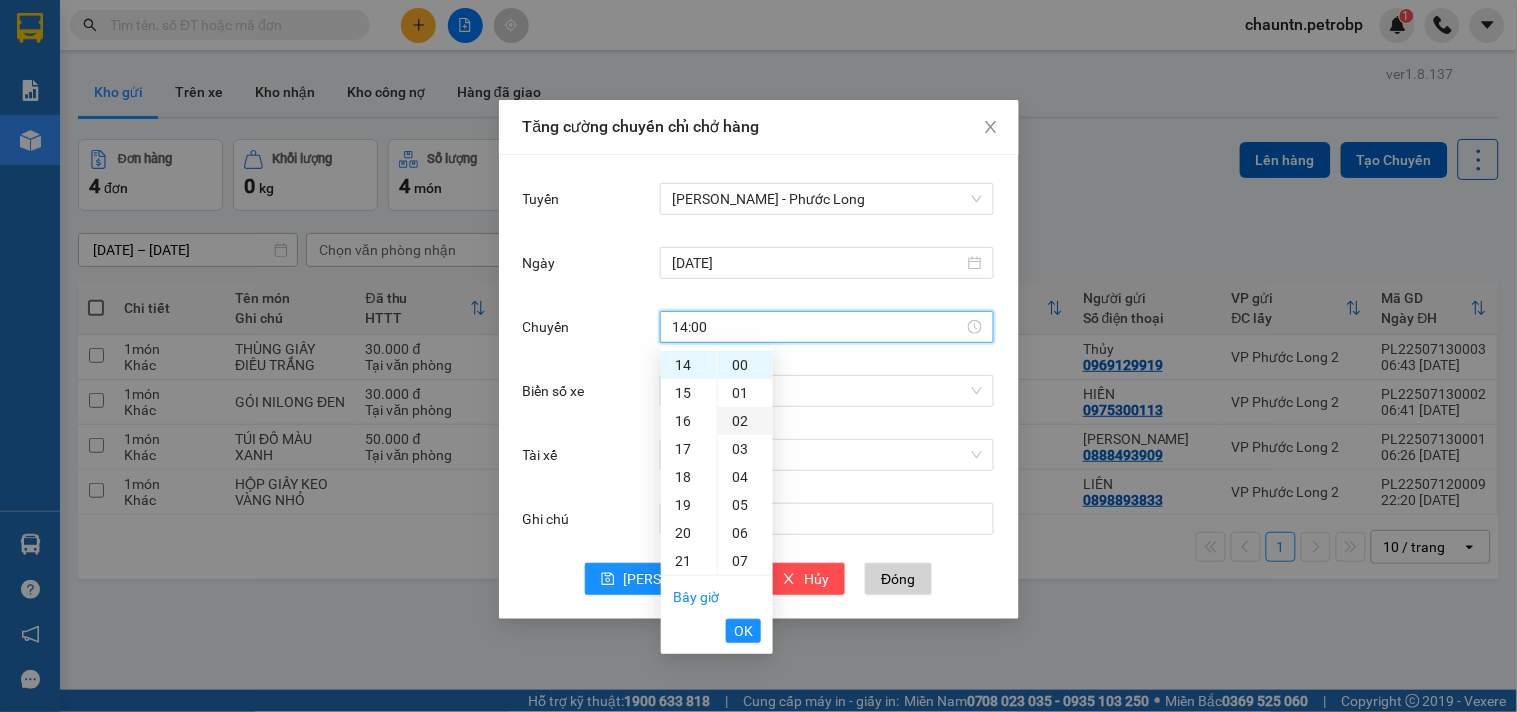 click on "02" at bounding box center (745, 421) 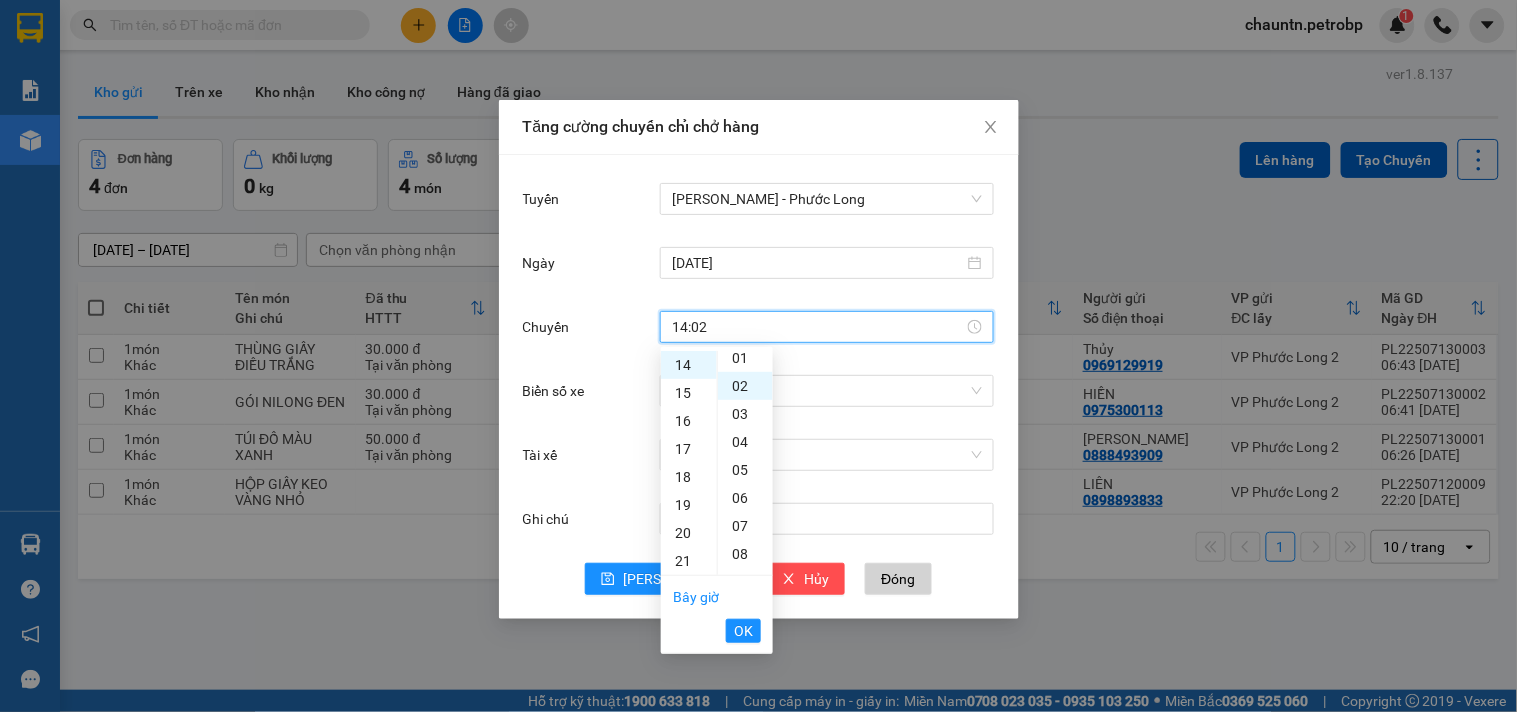 scroll, scrollTop: 55, scrollLeft: 0, axis: vertical 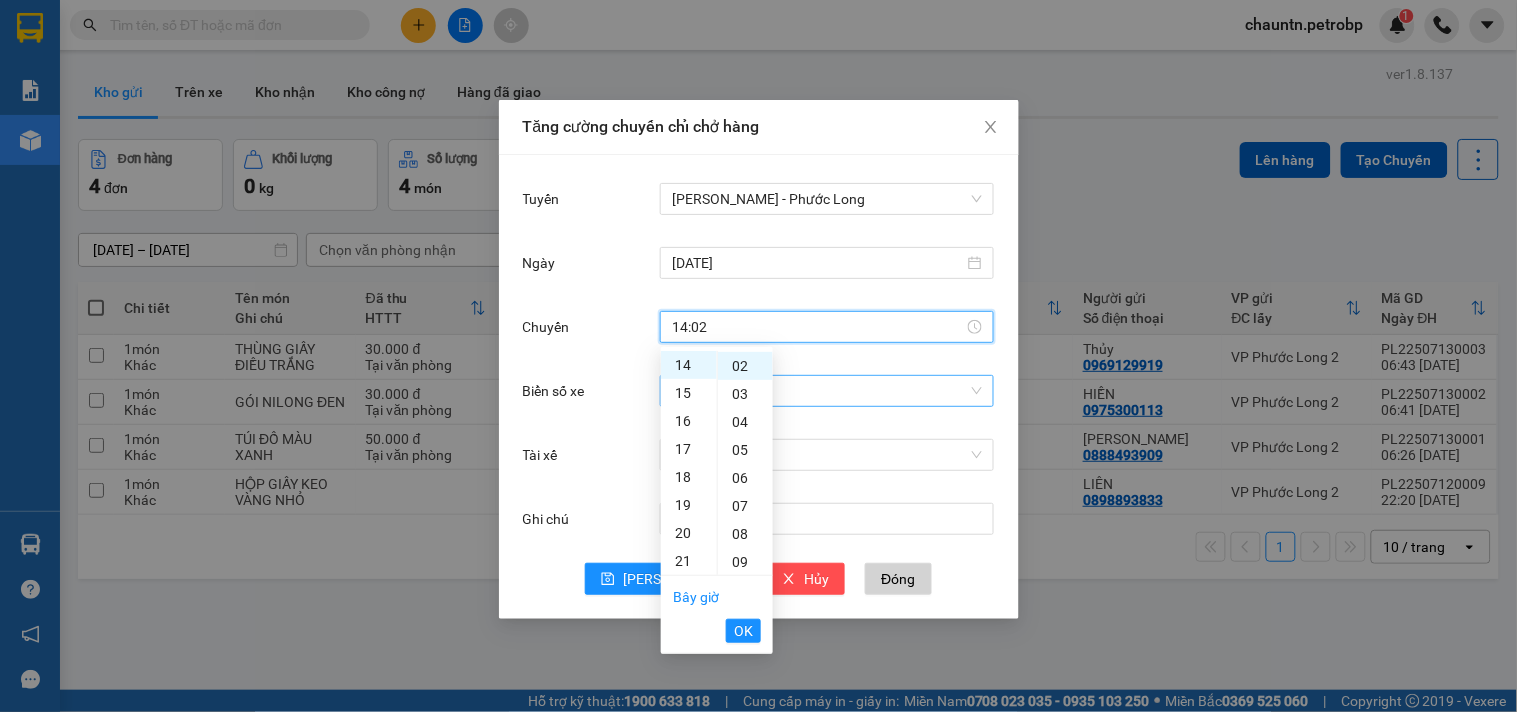 type 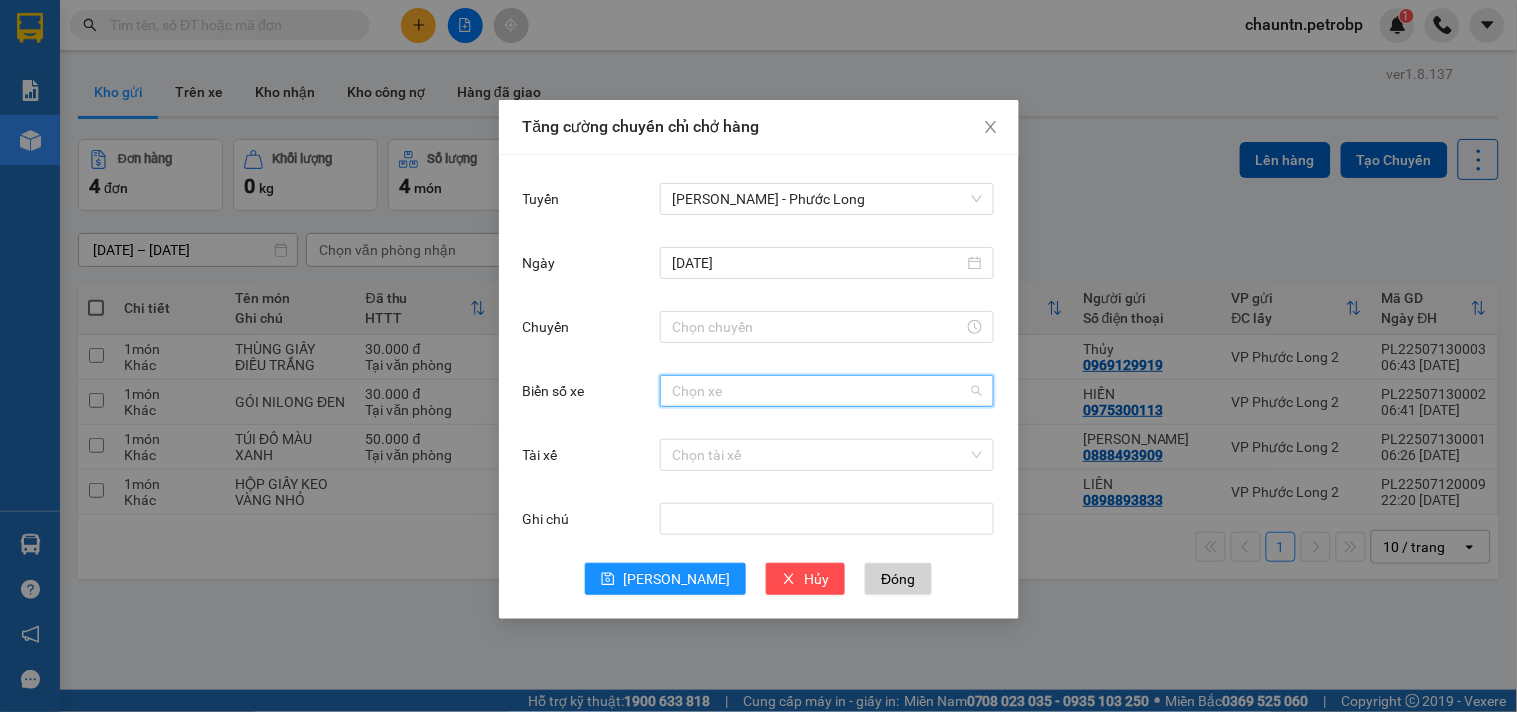 click on "Biển số xe" at bounding box center (820, 391) 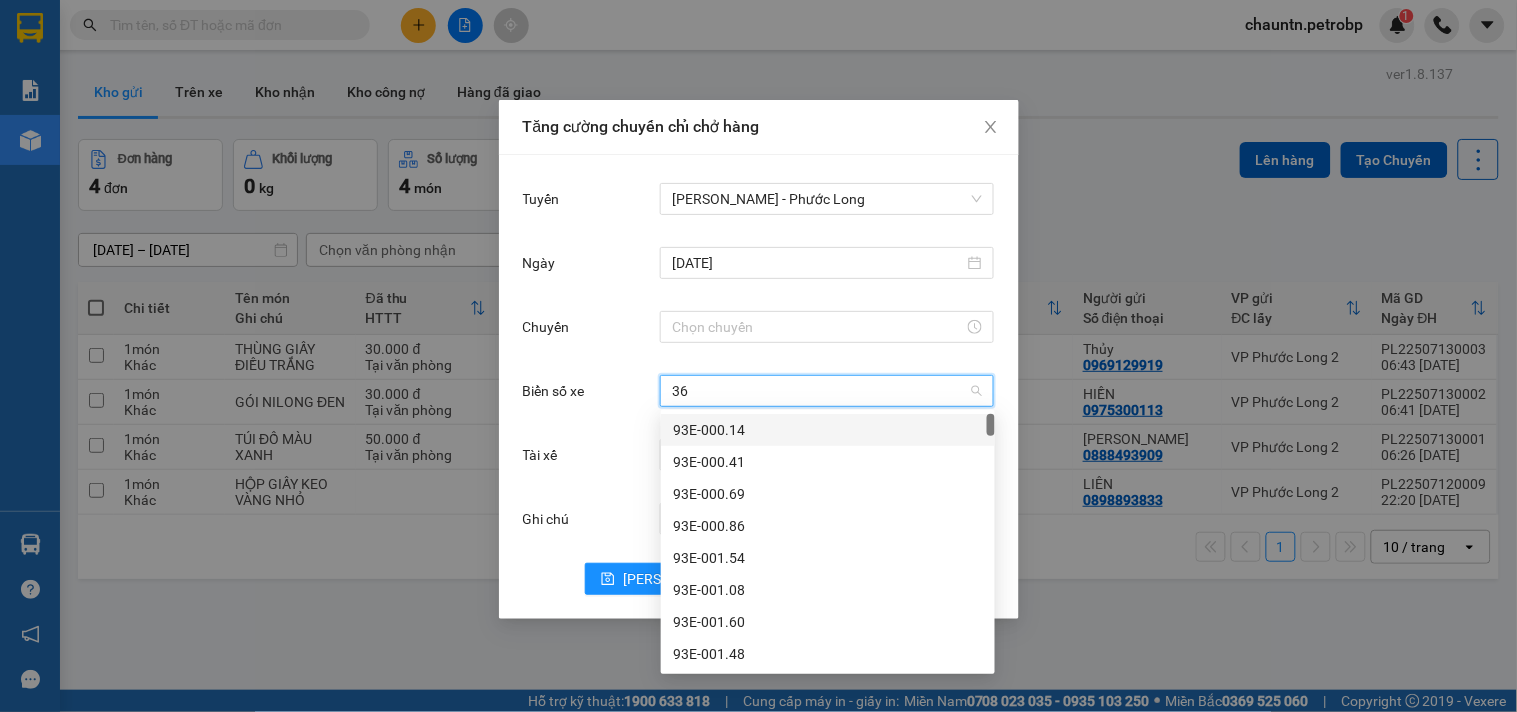 type on "363" 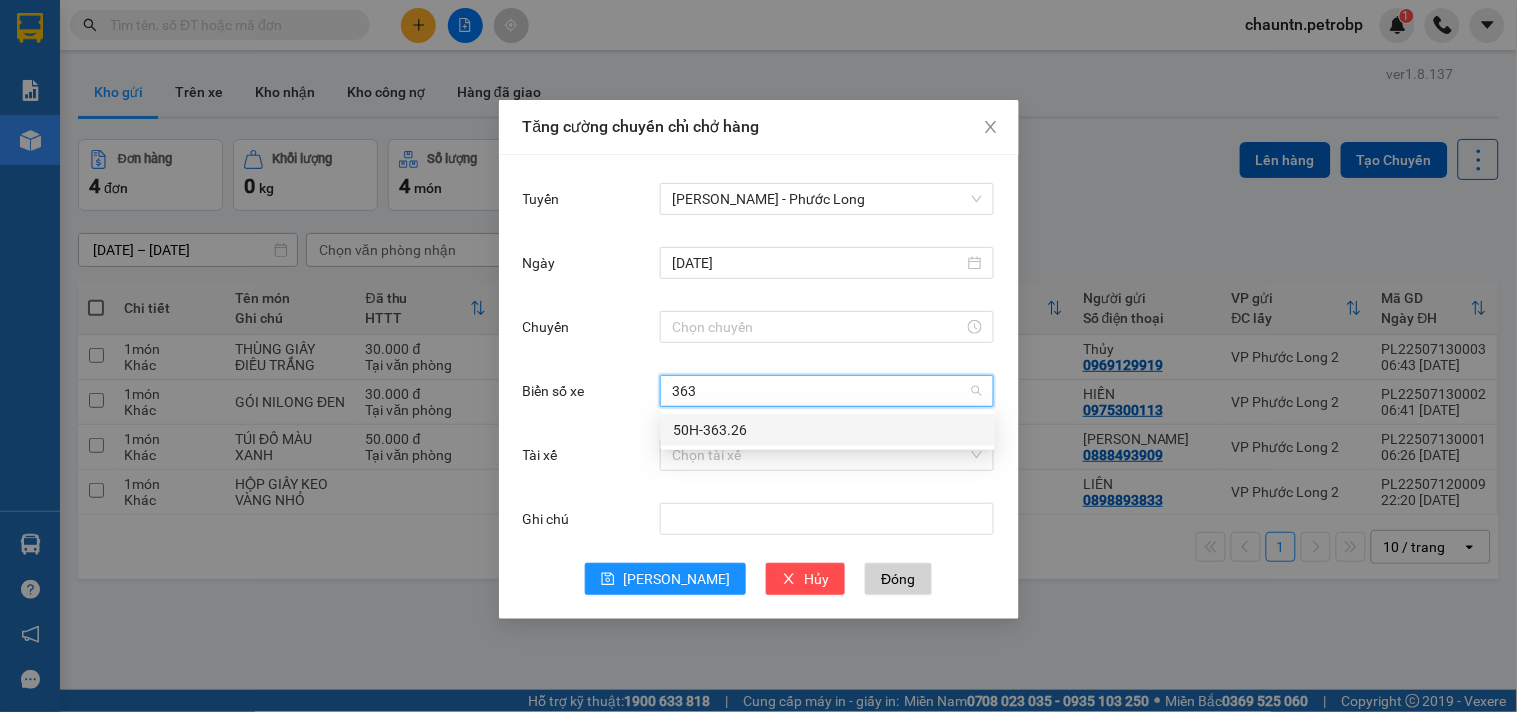 click on "50H-363.26" at bounding box center [828, 430] 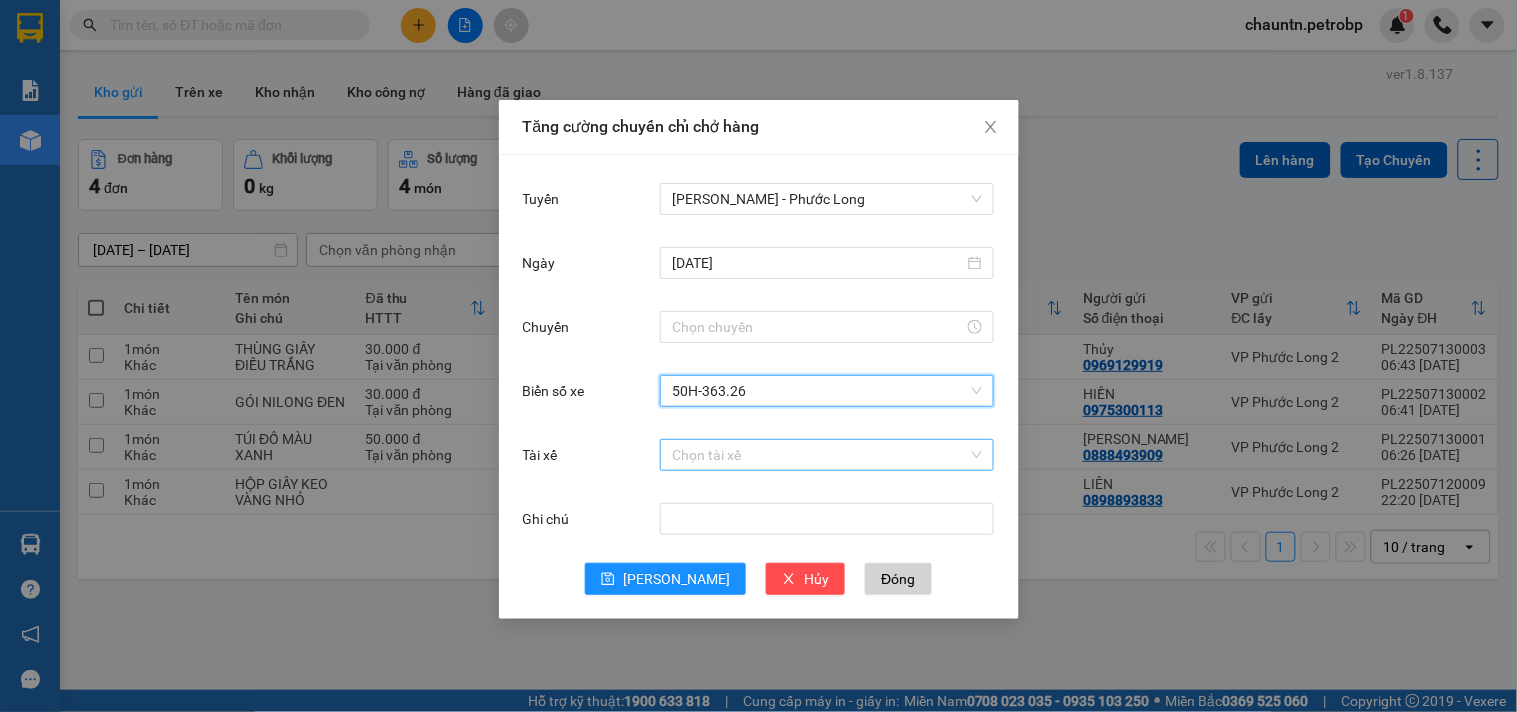 click on "Tài xế" at bounding box center [820, 455] 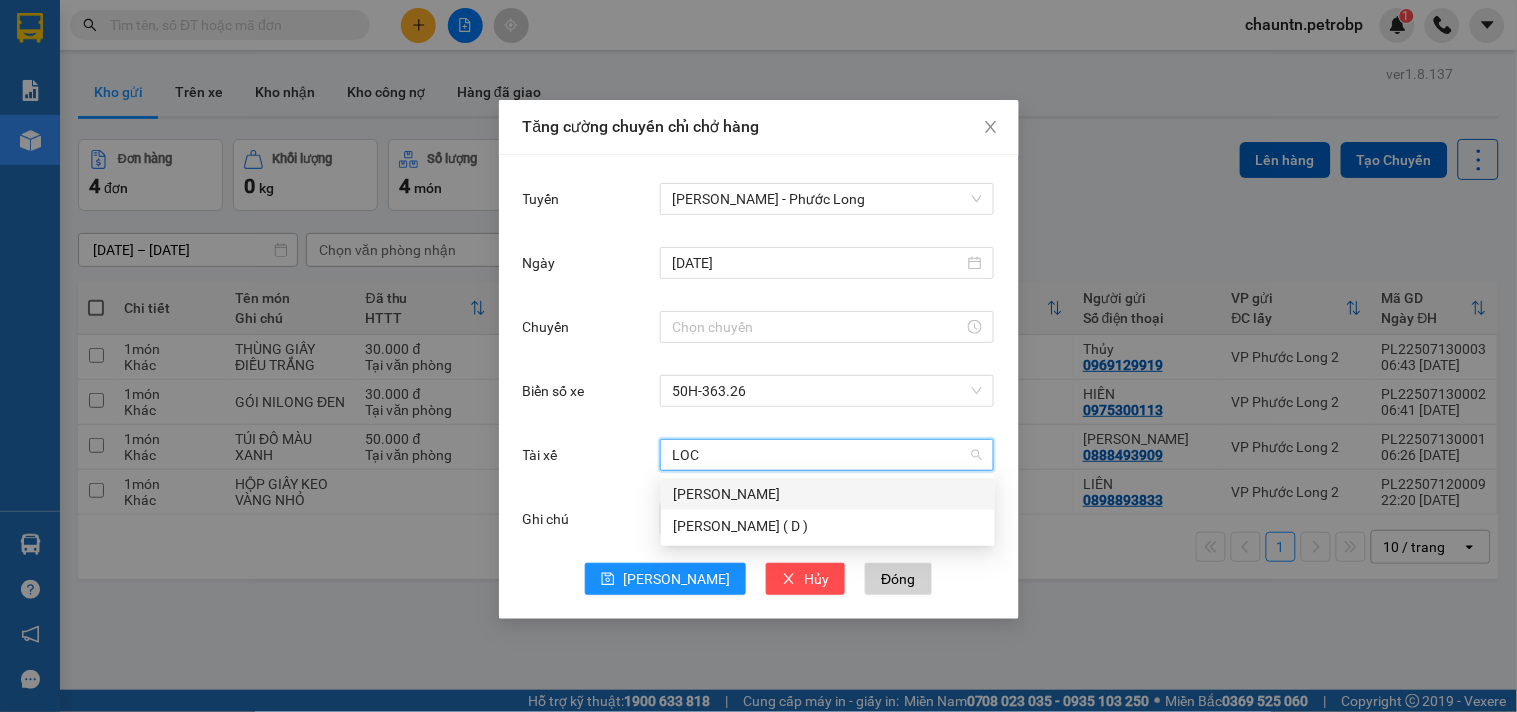 type on "LOC" 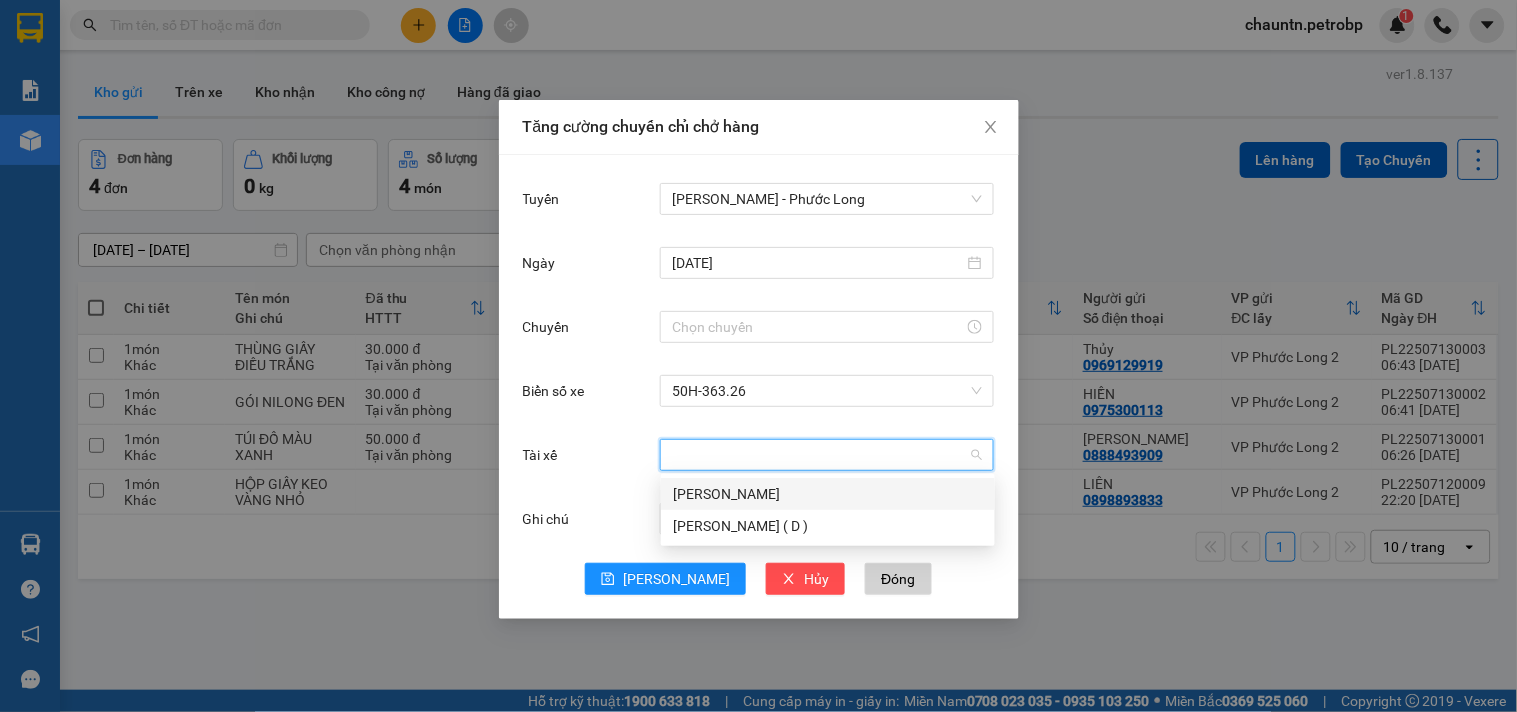 click on "Chọn tài xế" at bounding box center (827, 455) 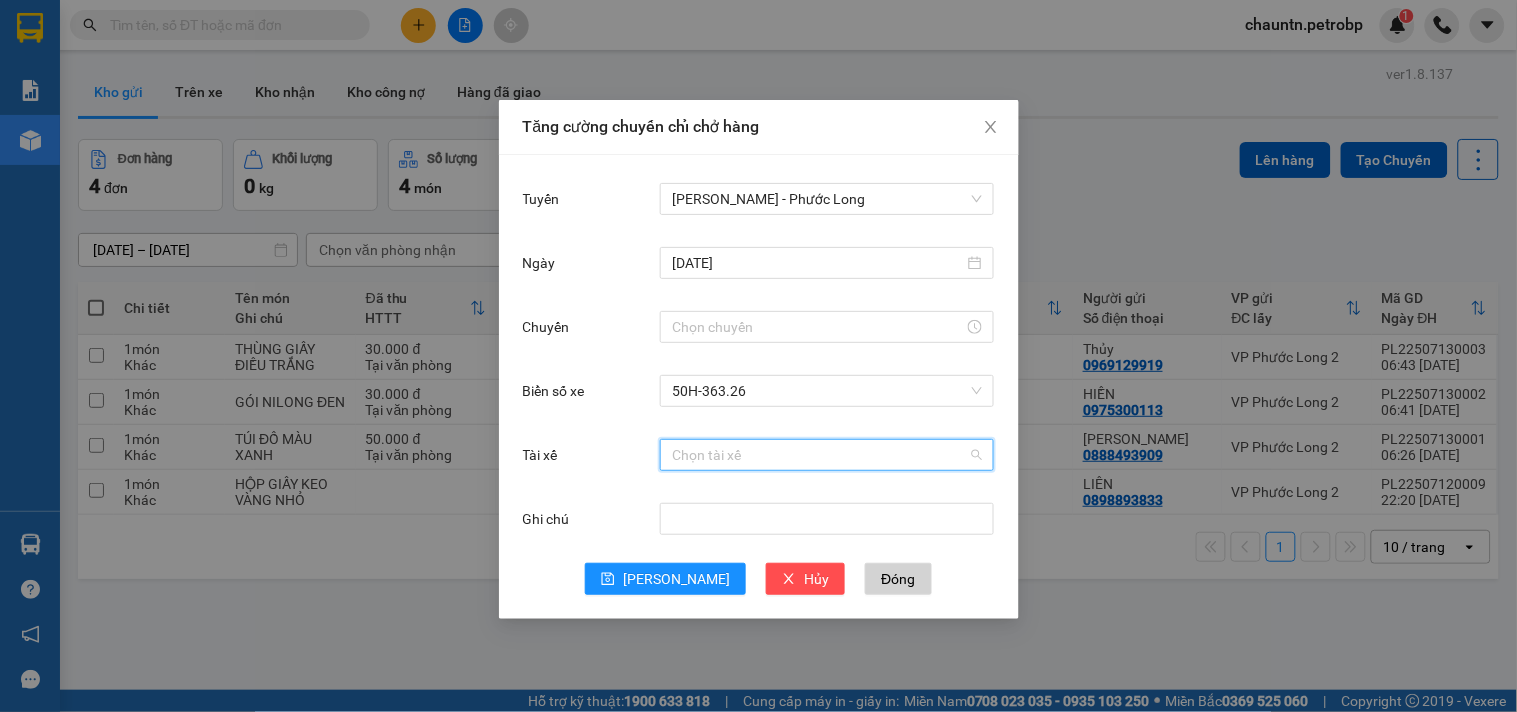 click on "Tài xế" at bounding box center (820, 455) 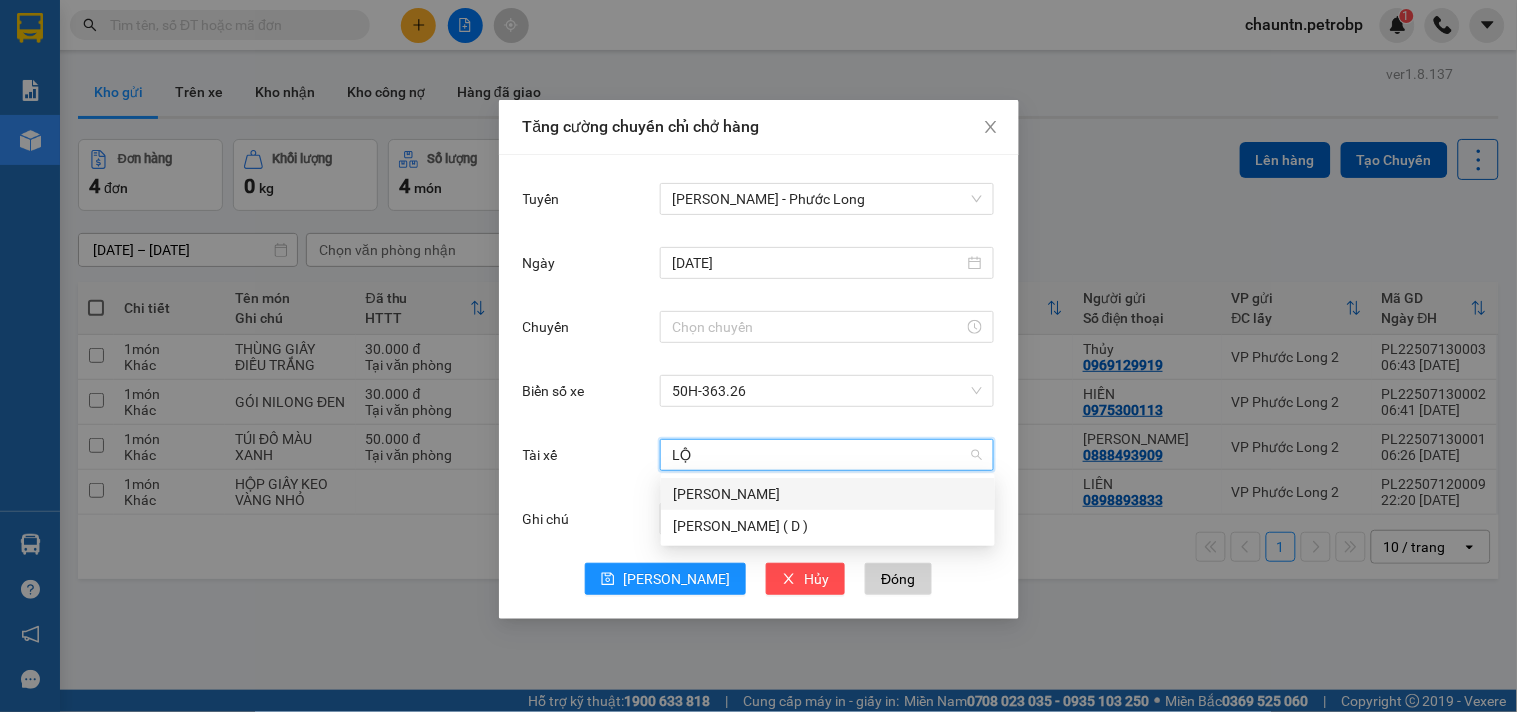 type on "LỘC" 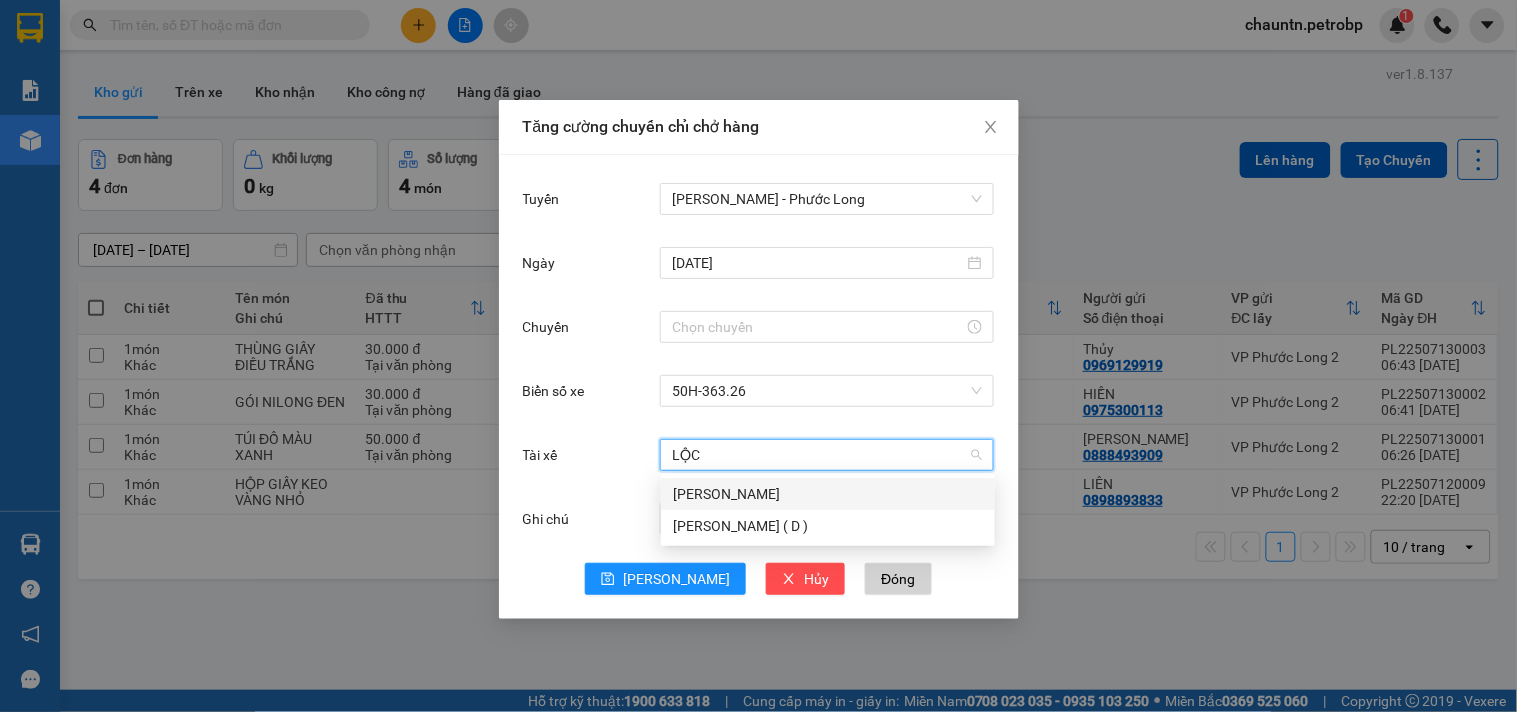 click on "[PERSON_NAME]" at bounding box center (828, 494) 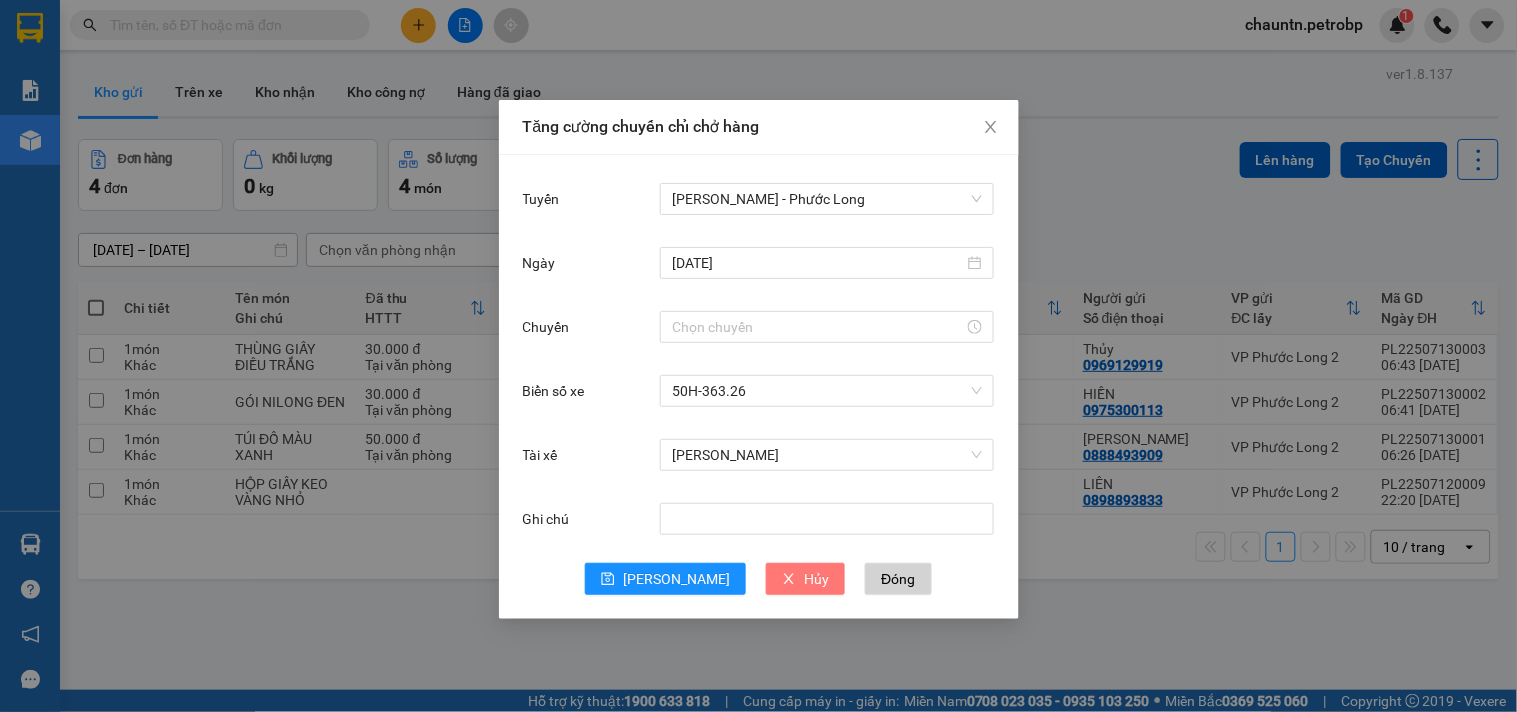 click 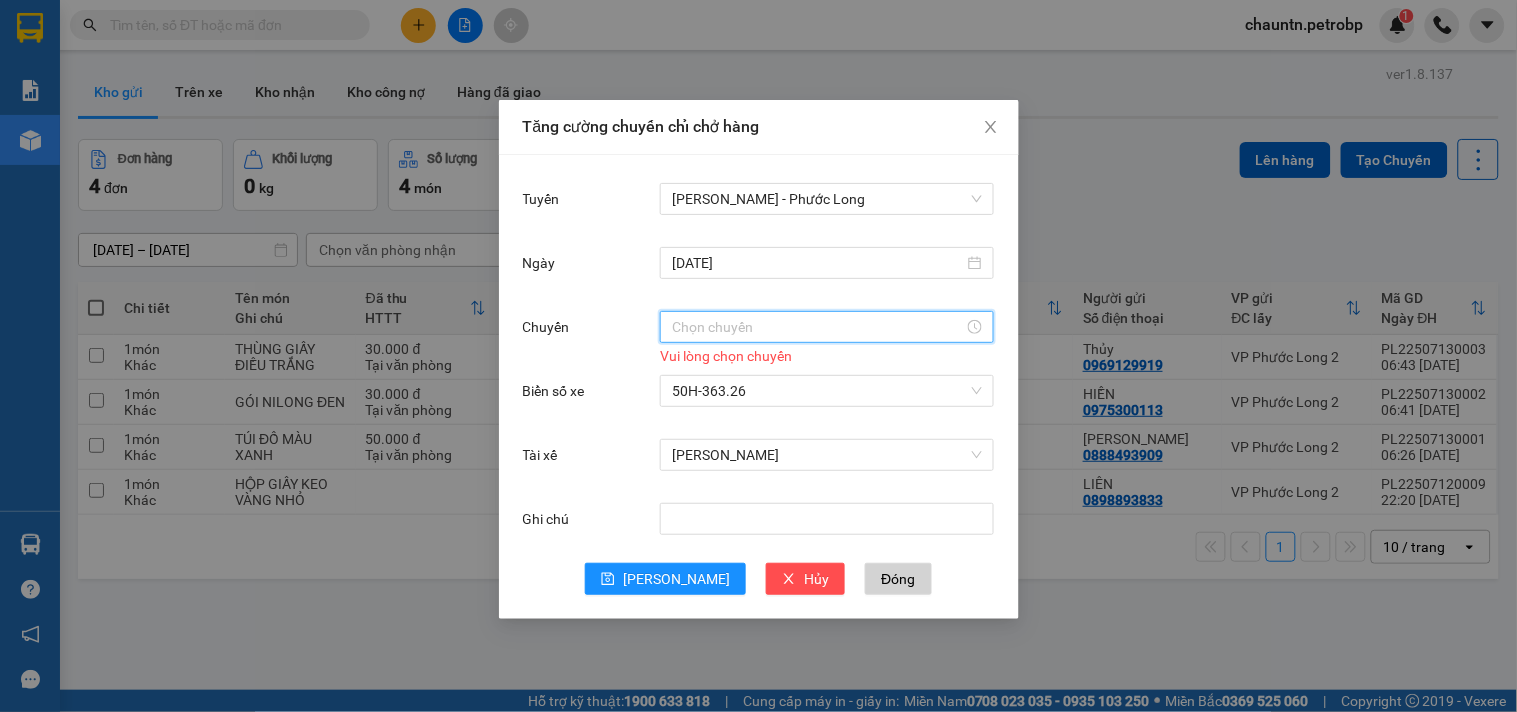 click on "Chuyến" at bounding box center (818, 327) 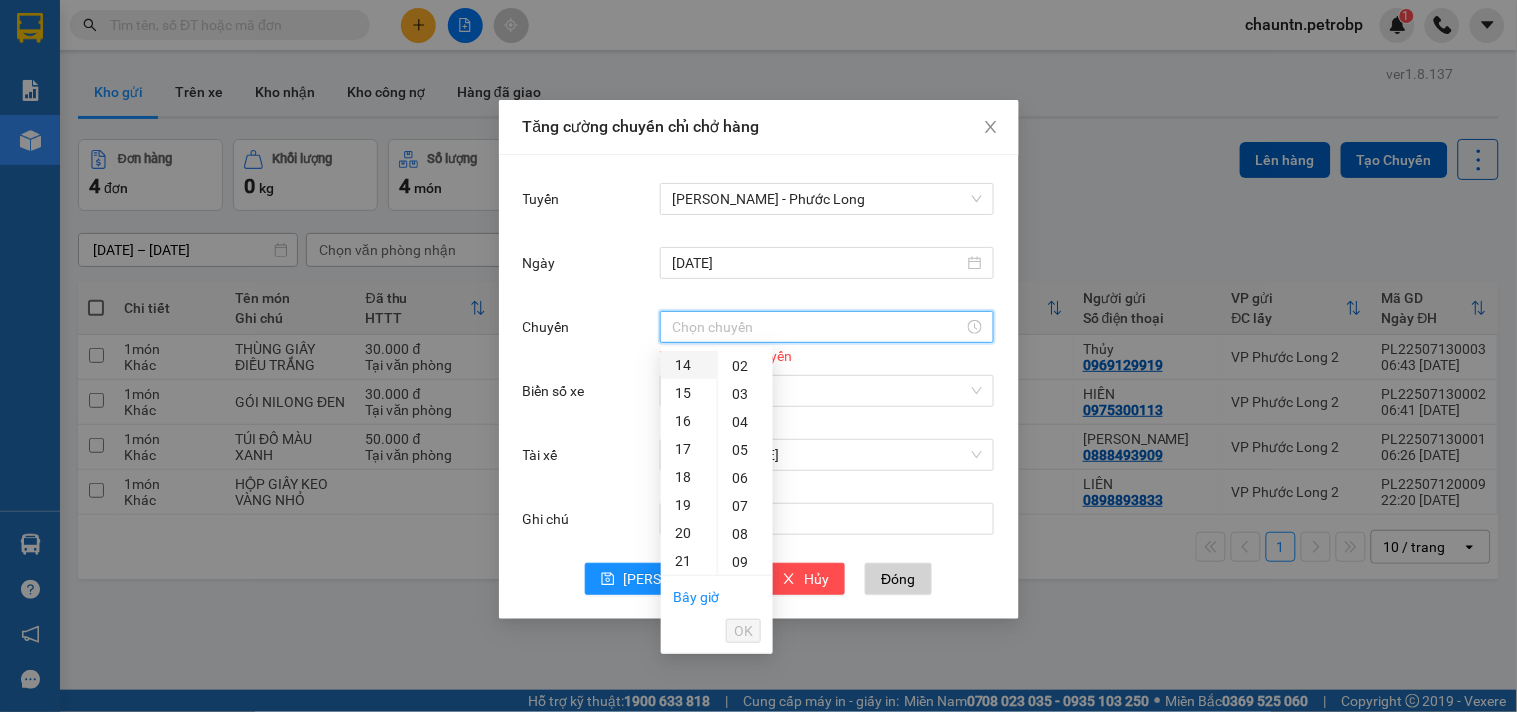 click on "14" at bounding box center (689, 365) 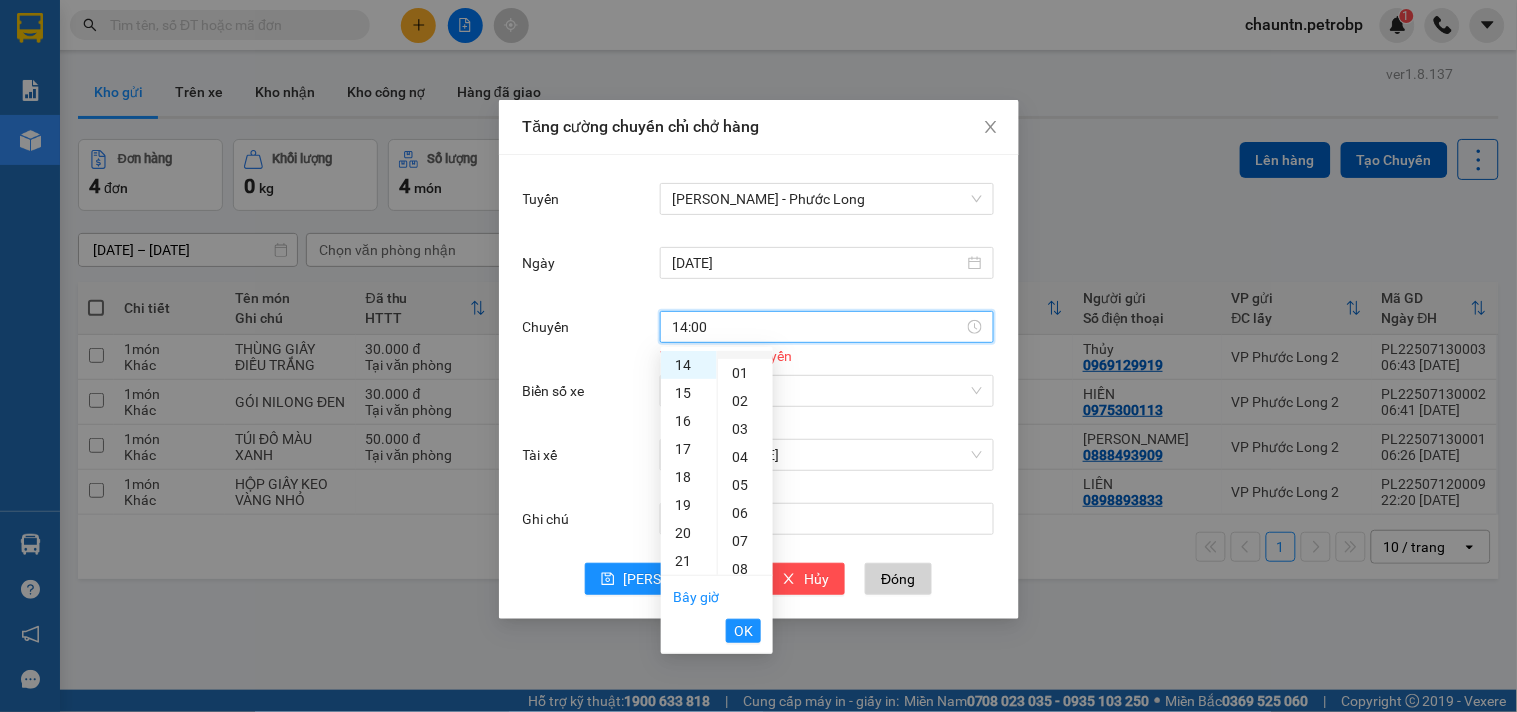 scroll, scrollTop: 0, scrollLeft: 0, axis: both 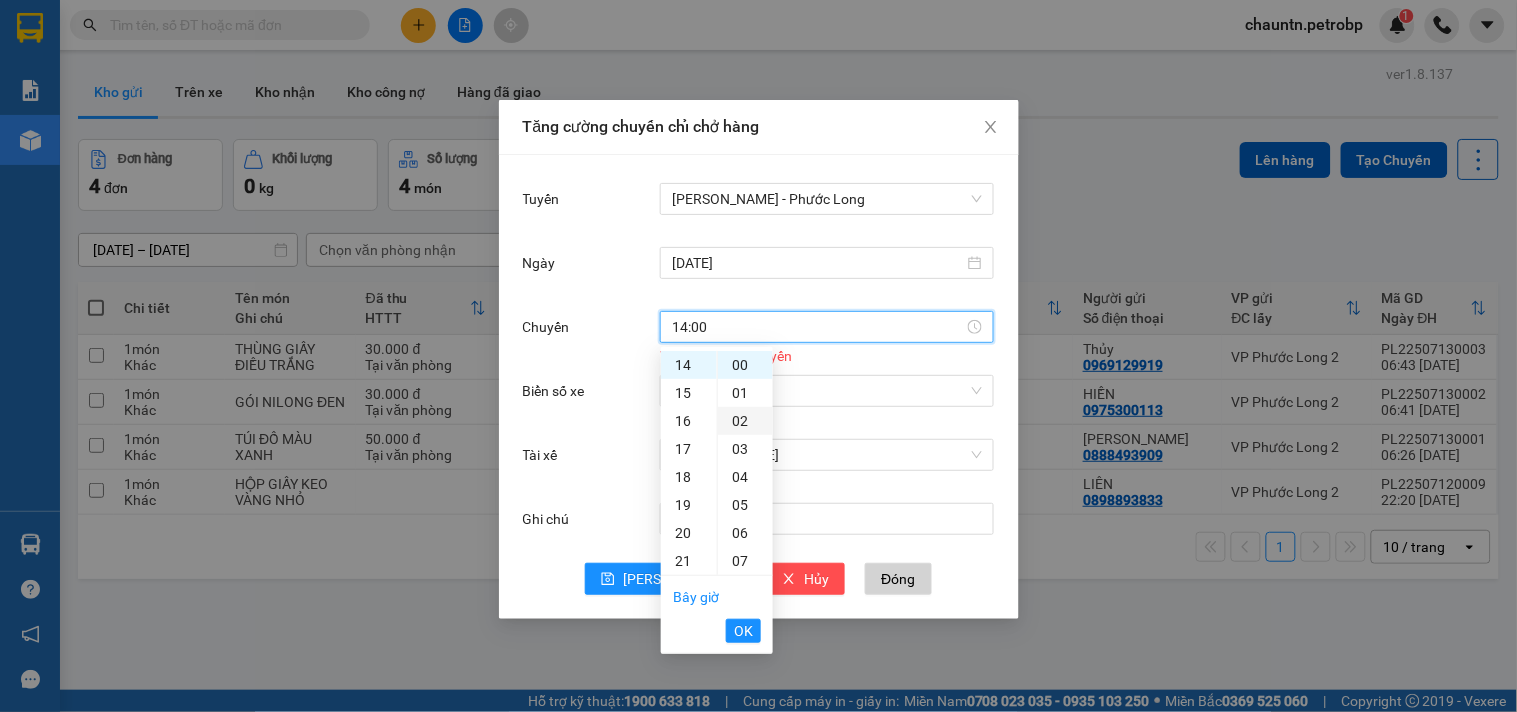 click on "02" at bounding box center (745, 421) 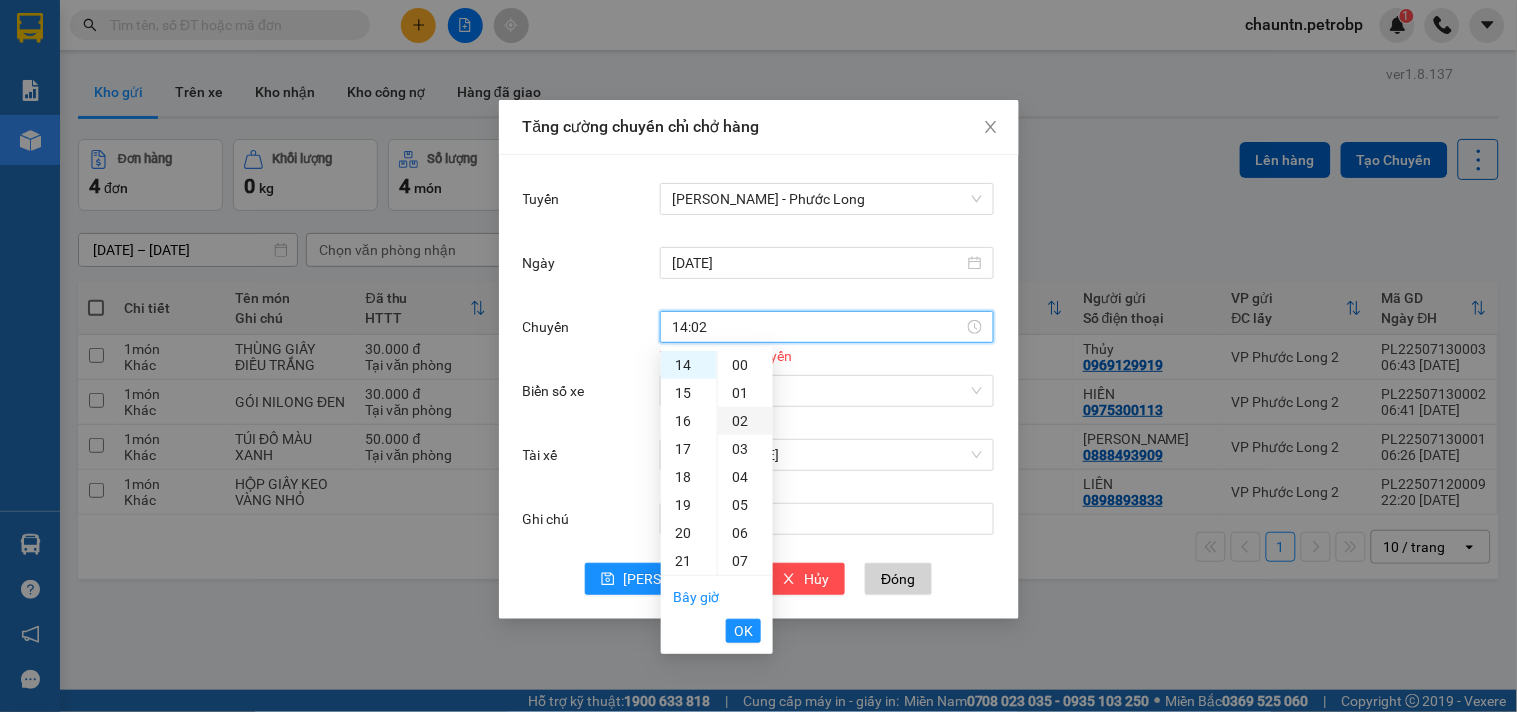 scroll, scrollTop: 55, scrollLeft: 0, axis: vertical 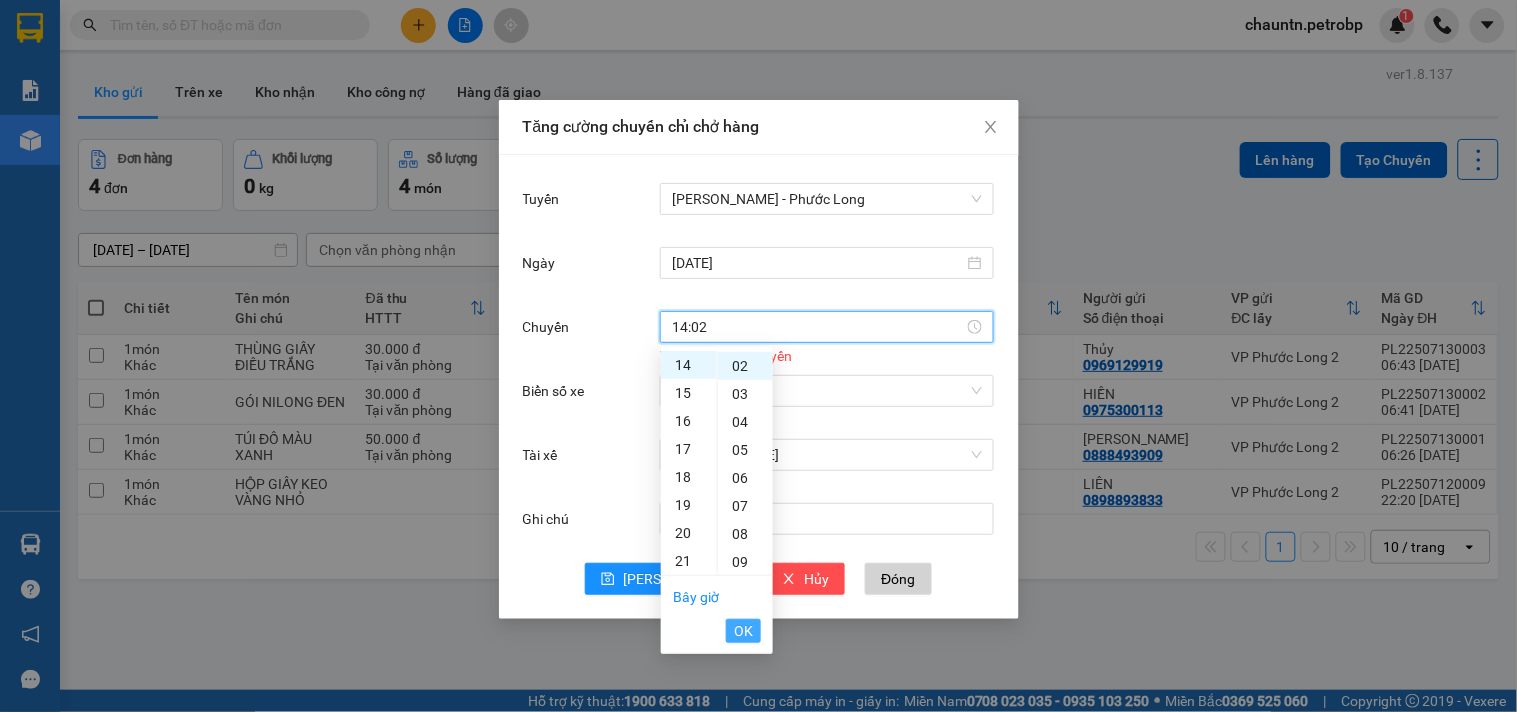 click on "OK" at bounding box center [743, 631] 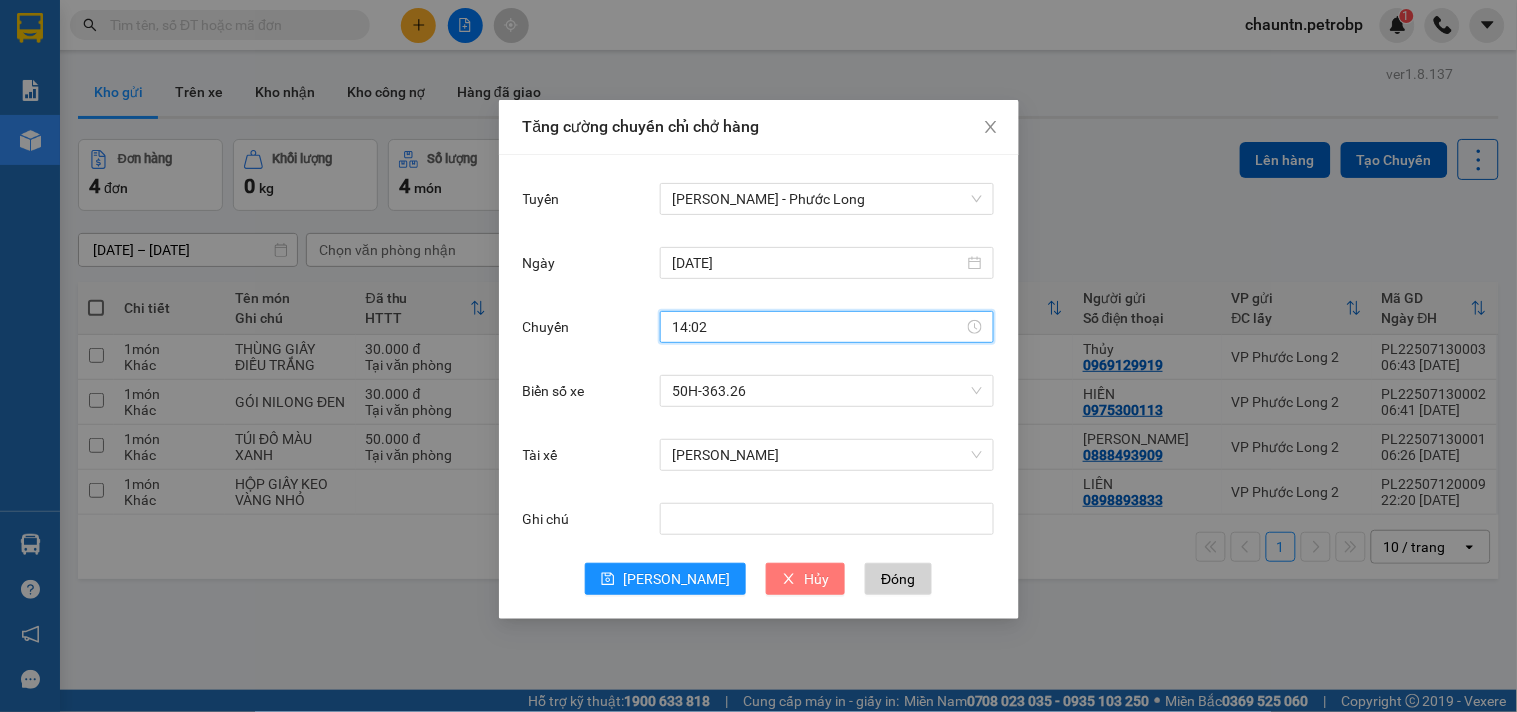click on "Hủy" at bounding box center (816, 579) 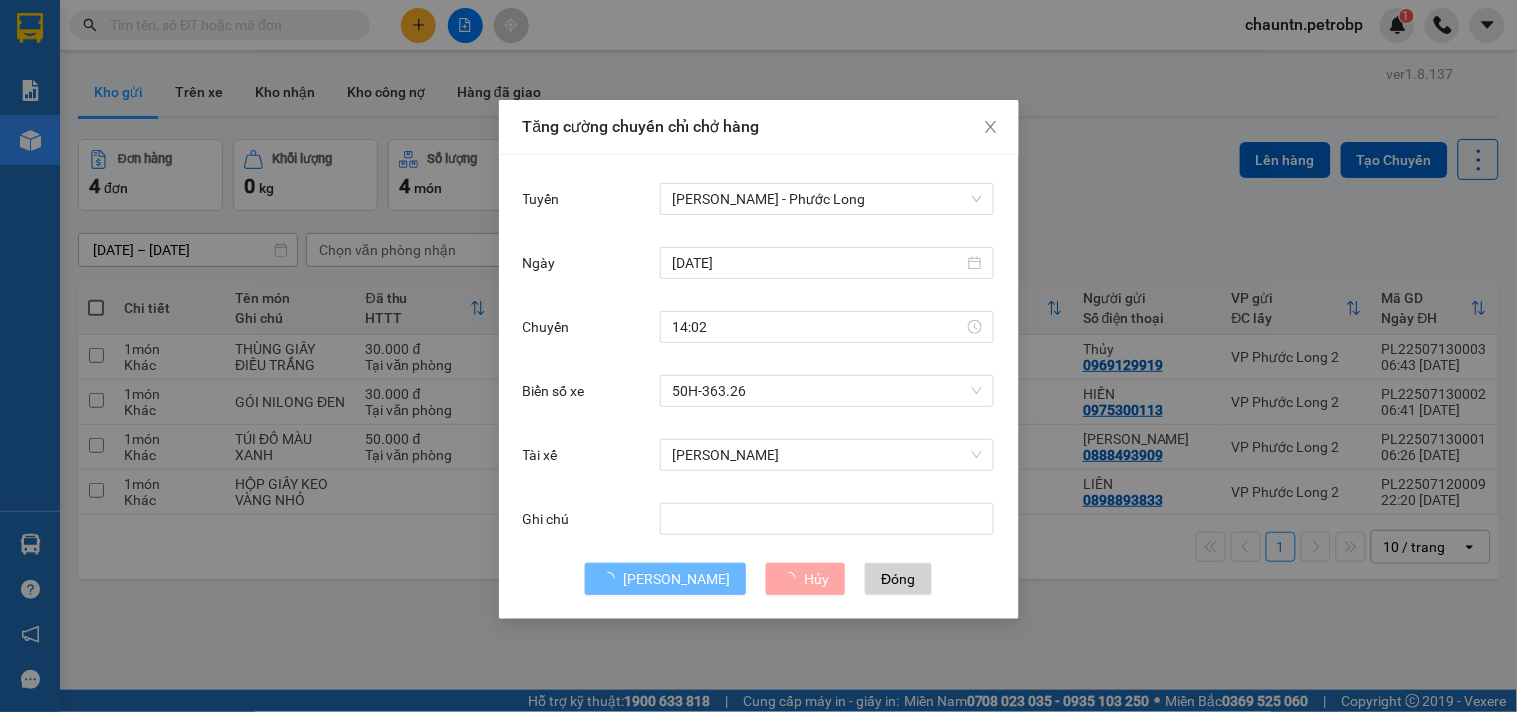 type 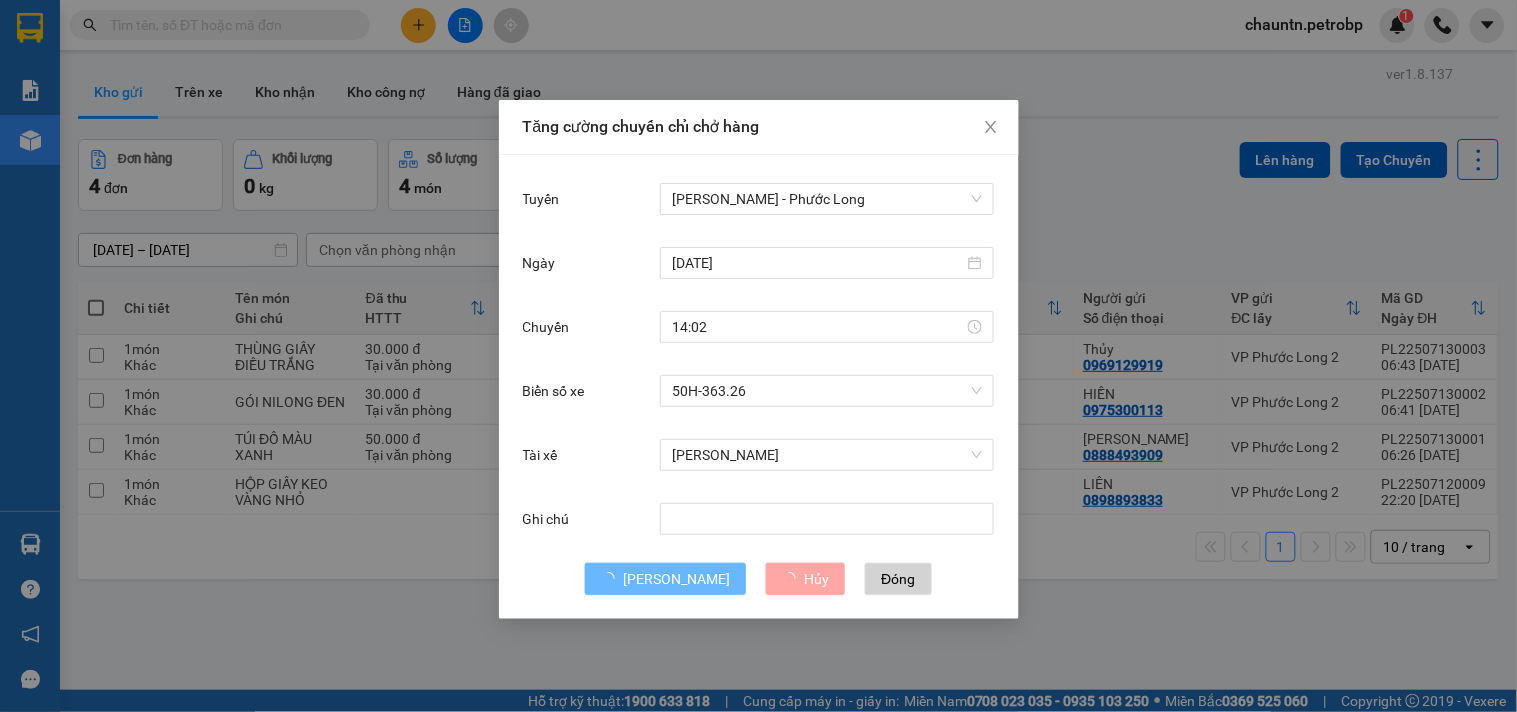 type 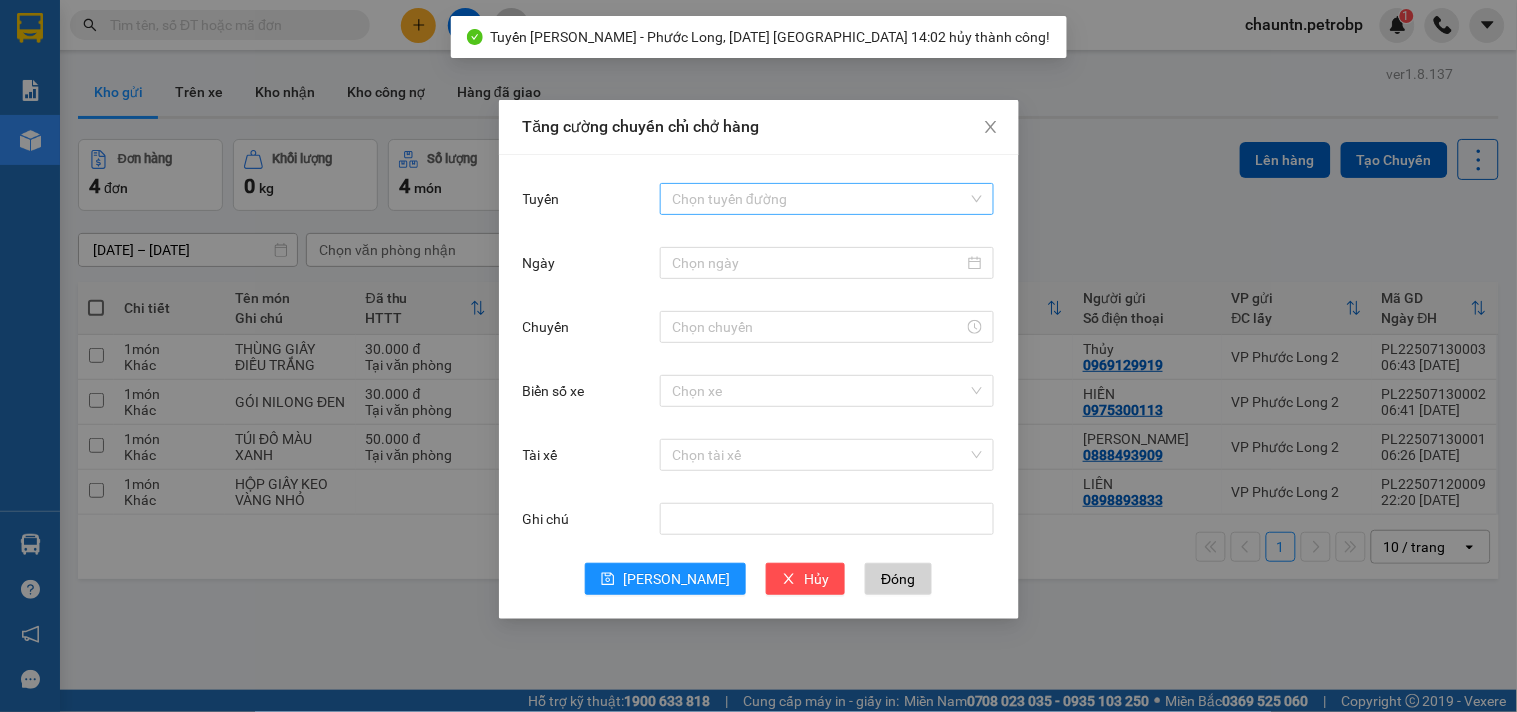 click on "Tuyến" at bounding box center [820, 199] 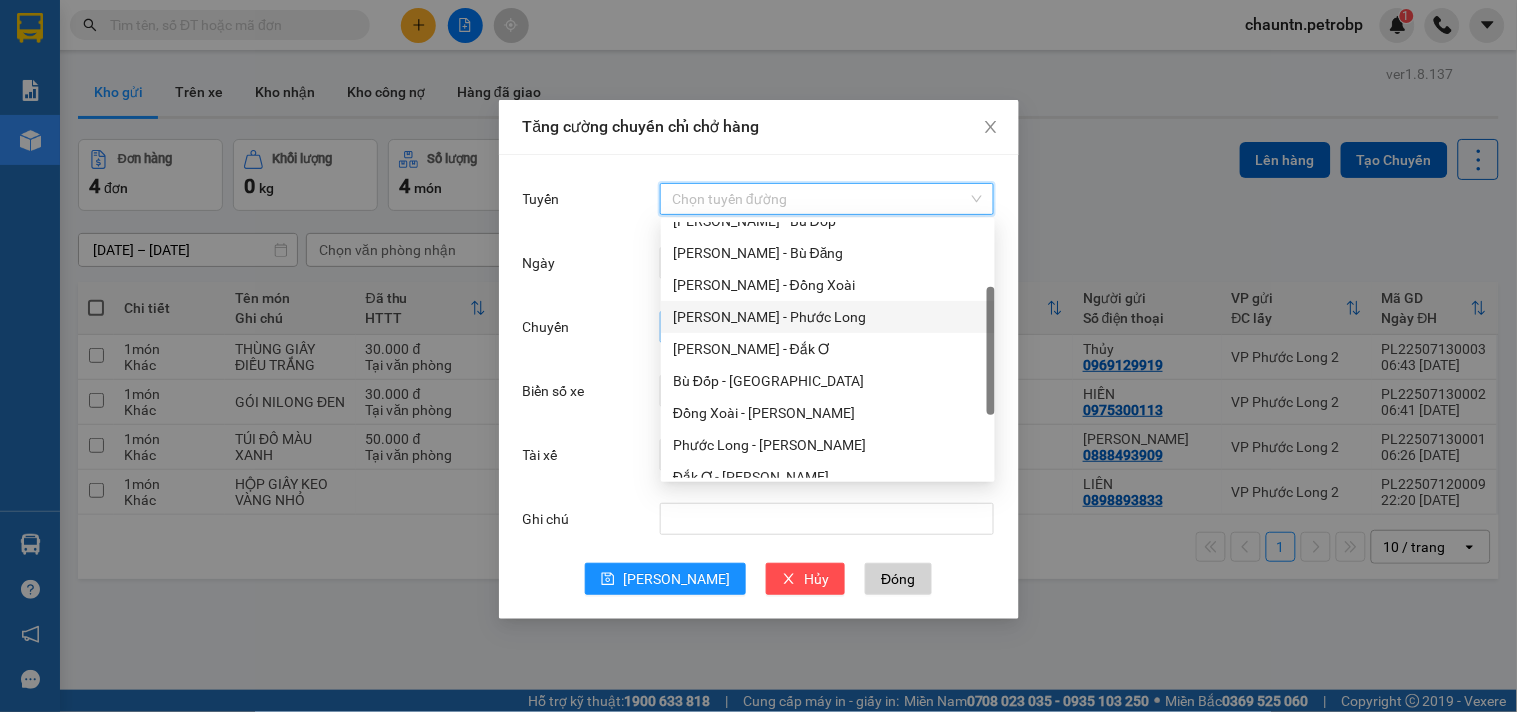 click on "[PERSON_NAME] - Phước Long" at bounding box center (828, 317) 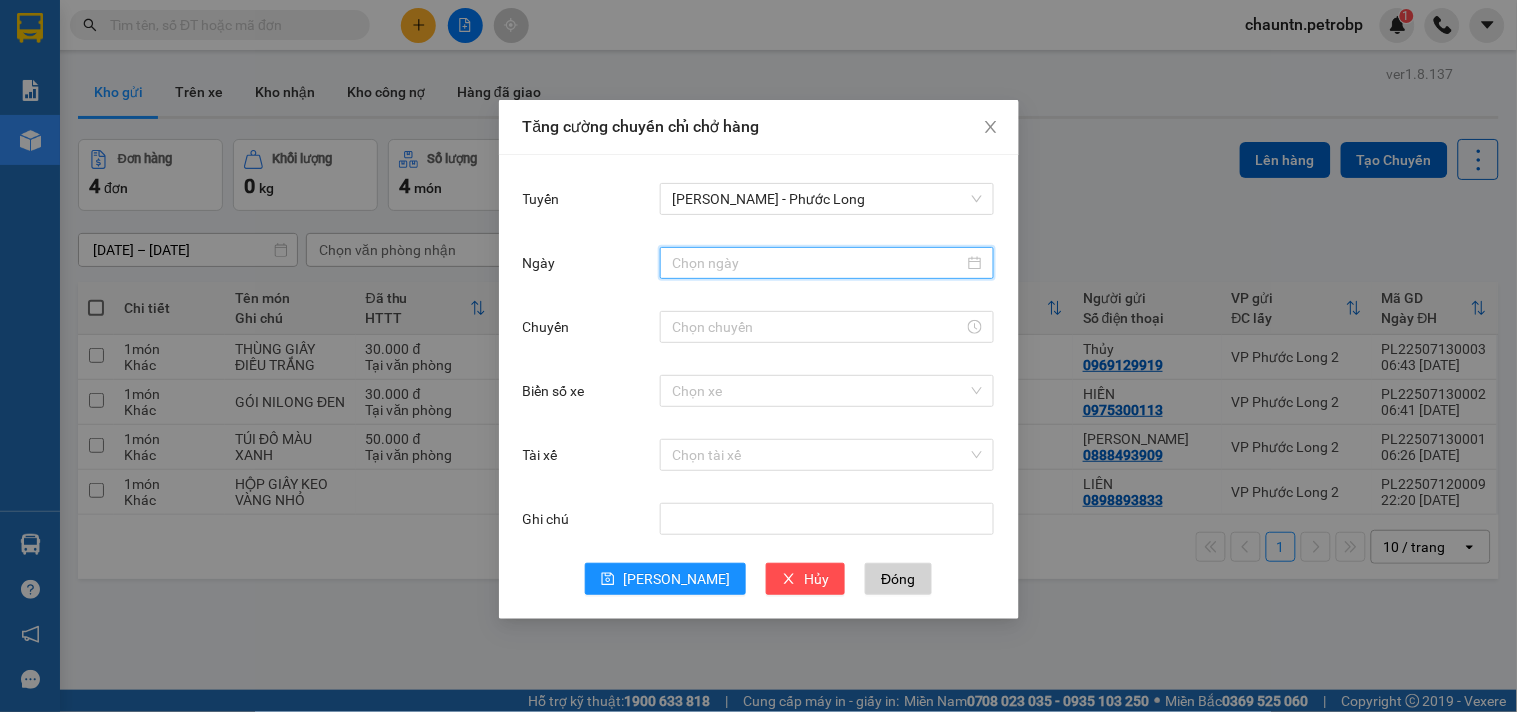 click on "Ngày" at bounding box center (818, 263) 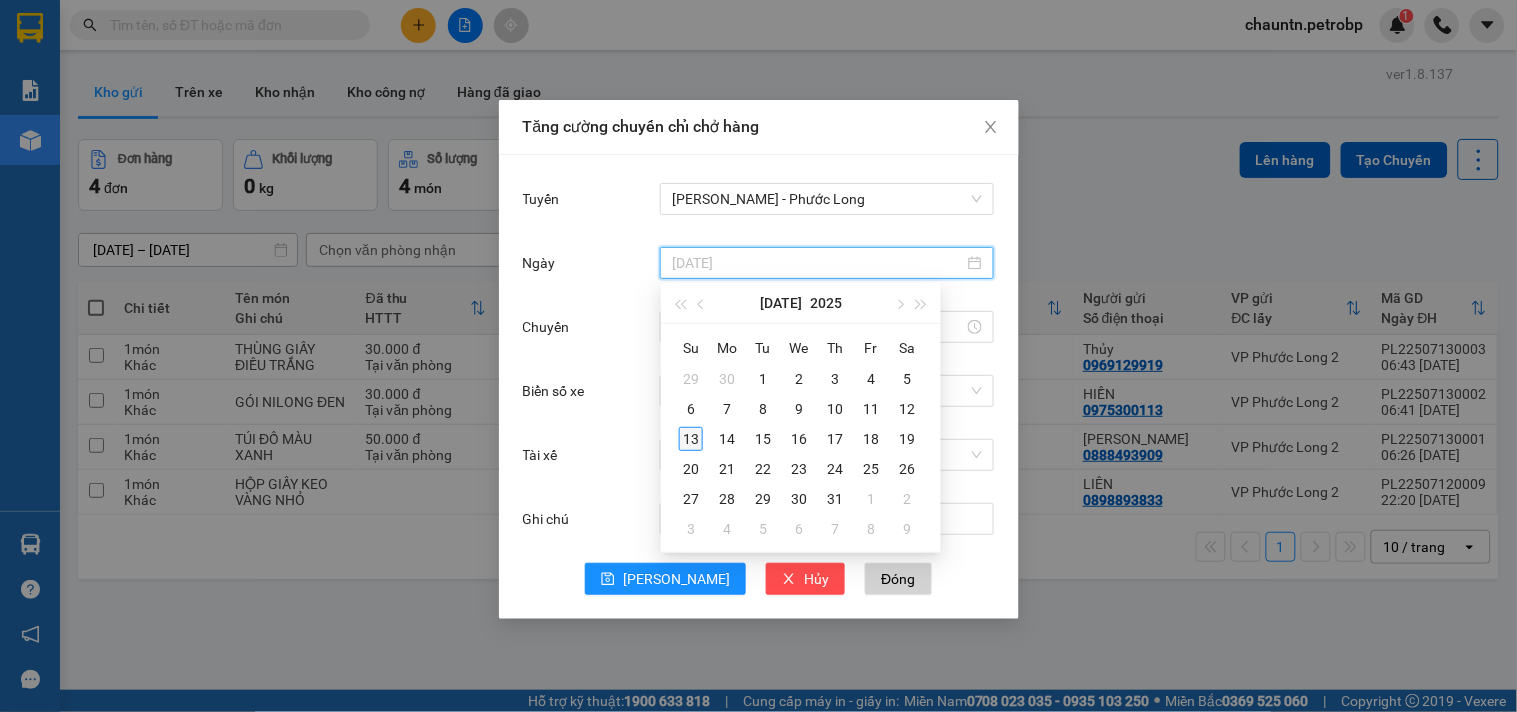 type on "[DATE]" 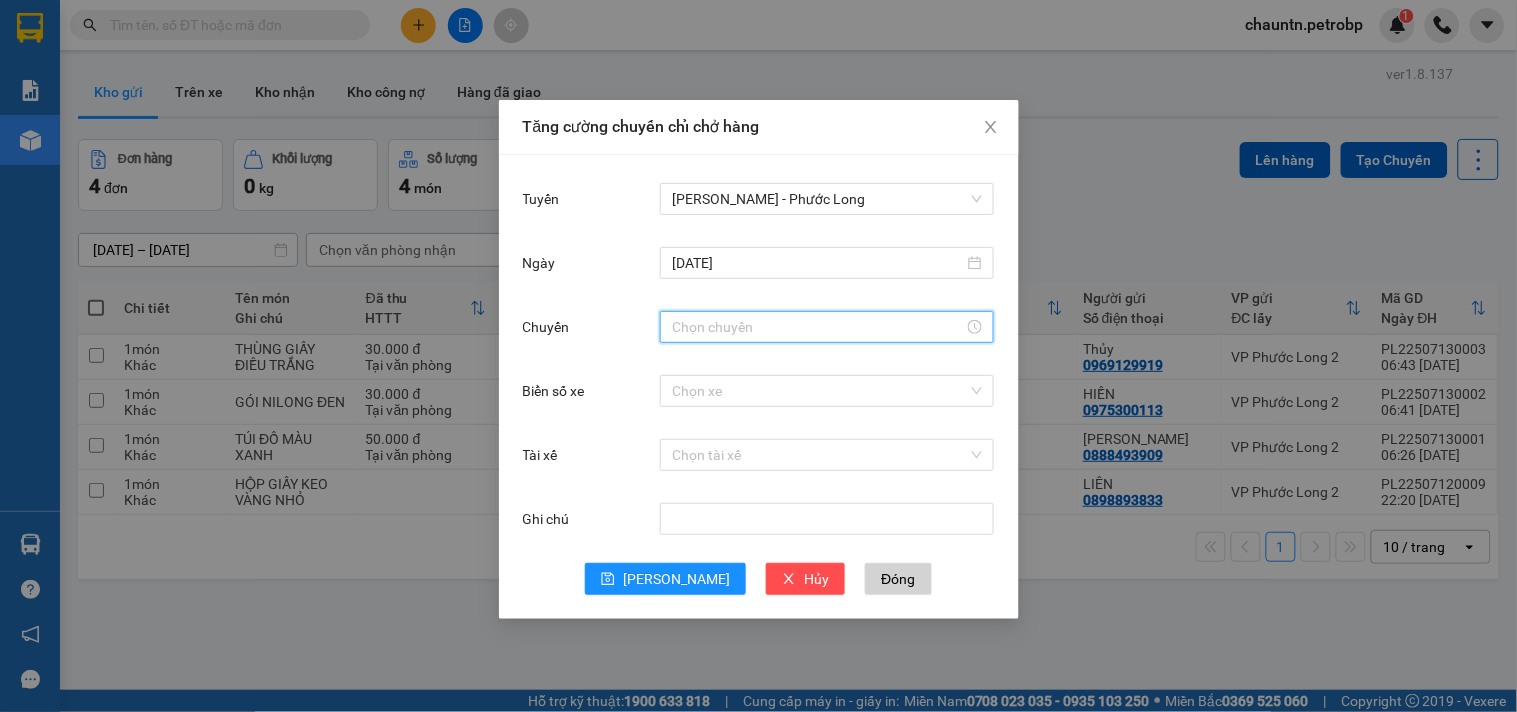 click on "Chuyến" at bounding box center [818, 327] 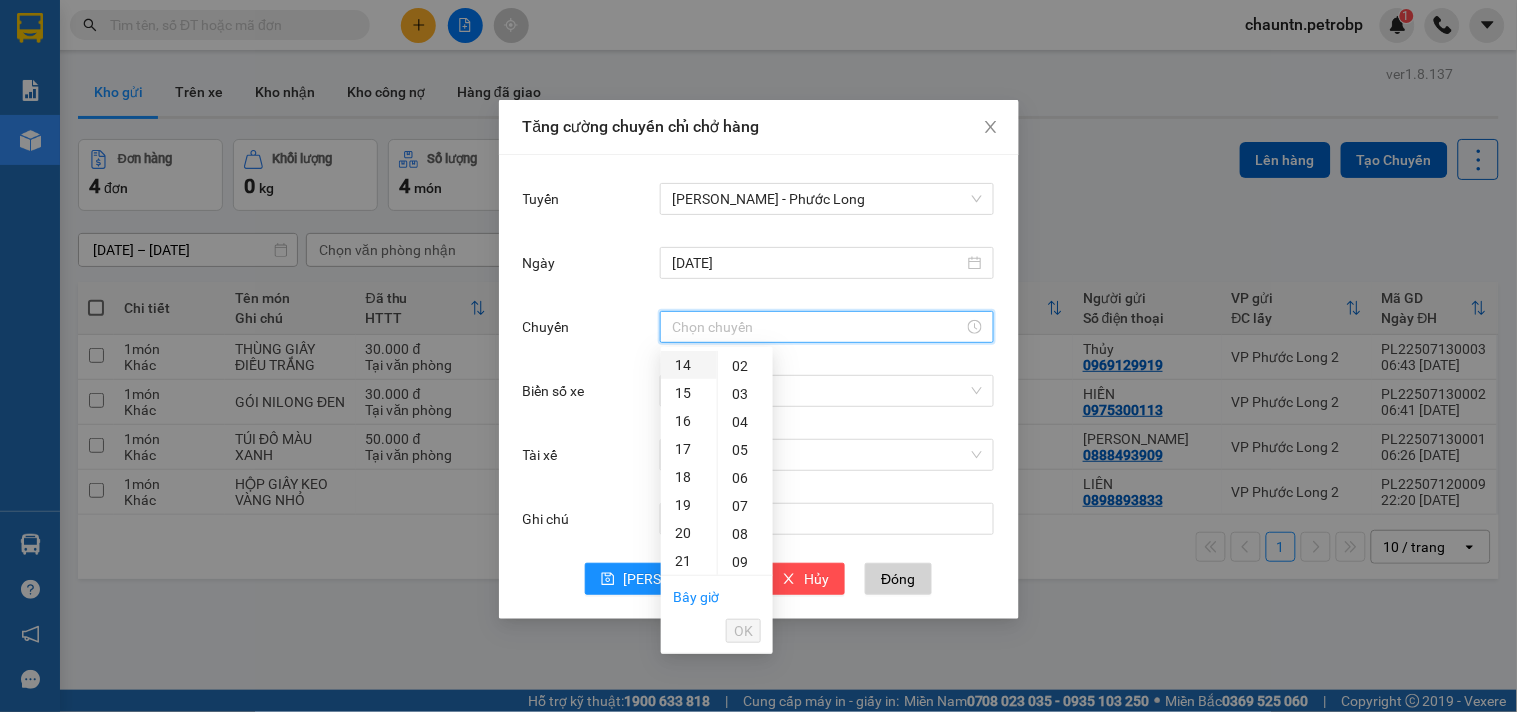 click on "14" at bounding box center (689, 365) 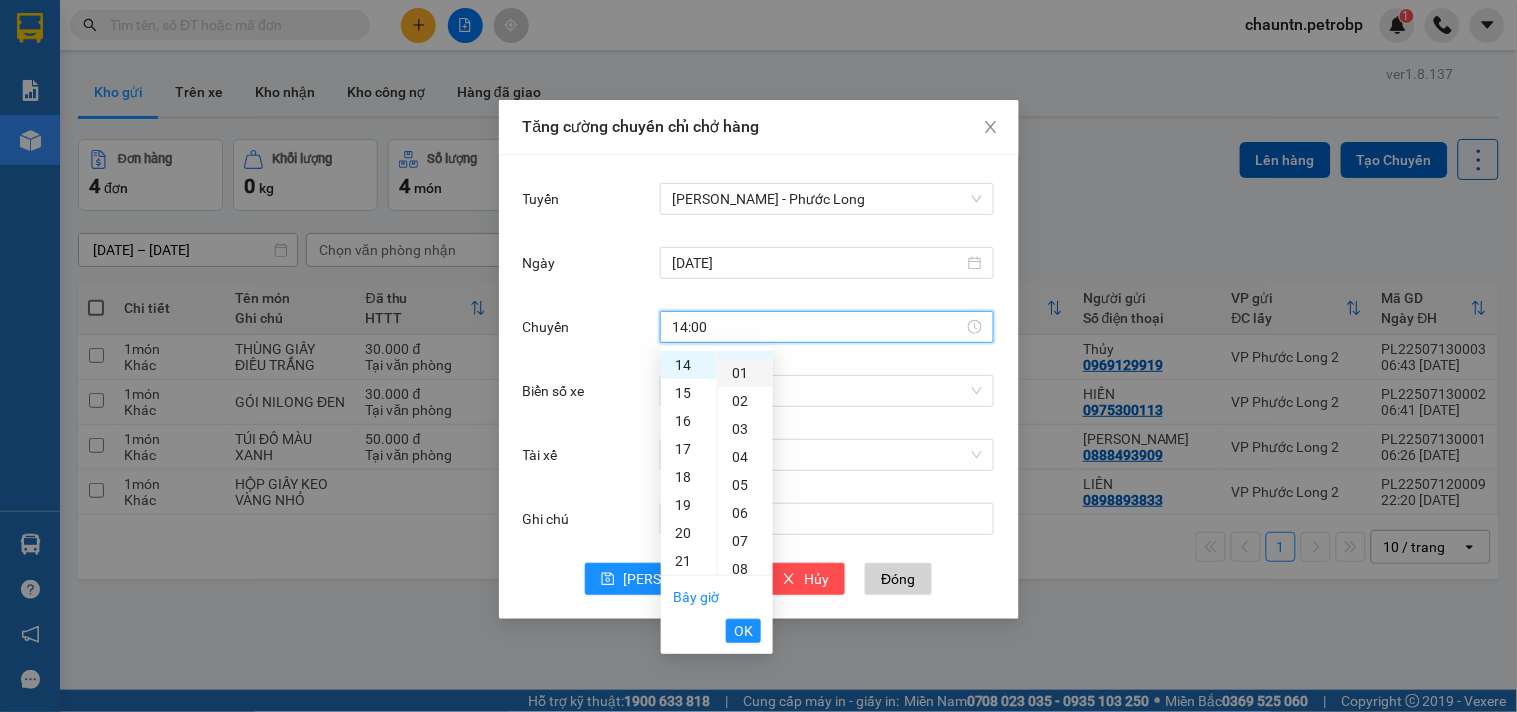scroll, scrollTop: 0, scrollLeft: 0, axis: both 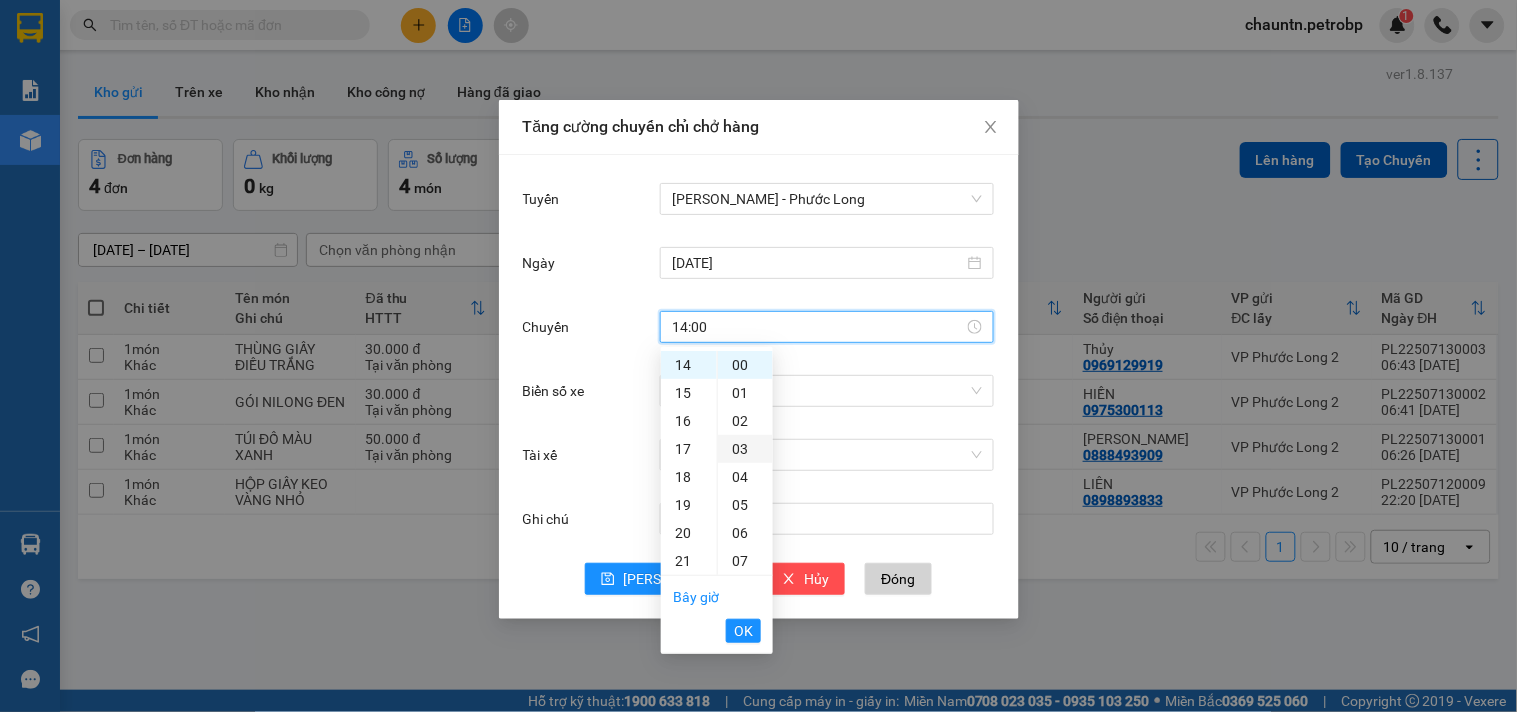 click on "03" at bounding box center [745, 449] 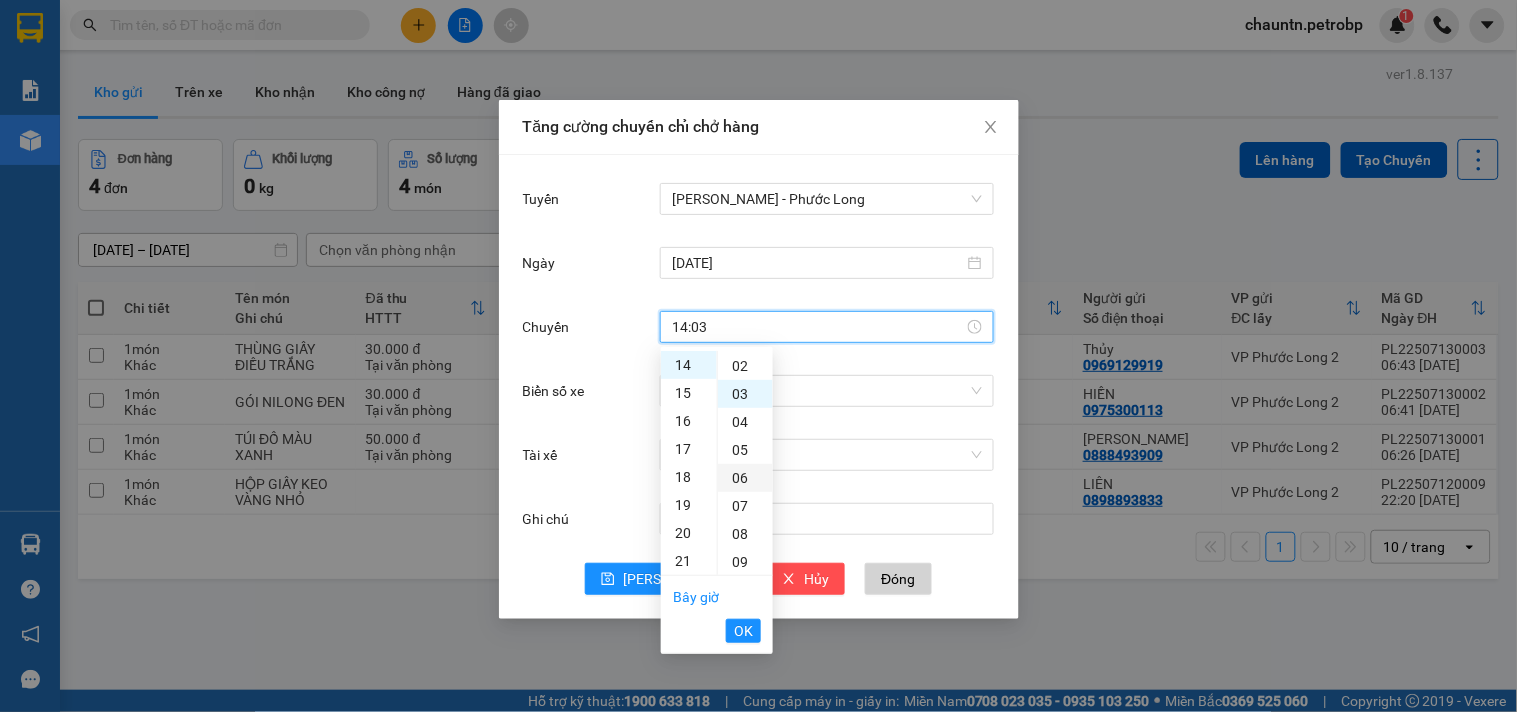 scroll, scrollTop: 84, scrollLeft: 0, axis: vertical 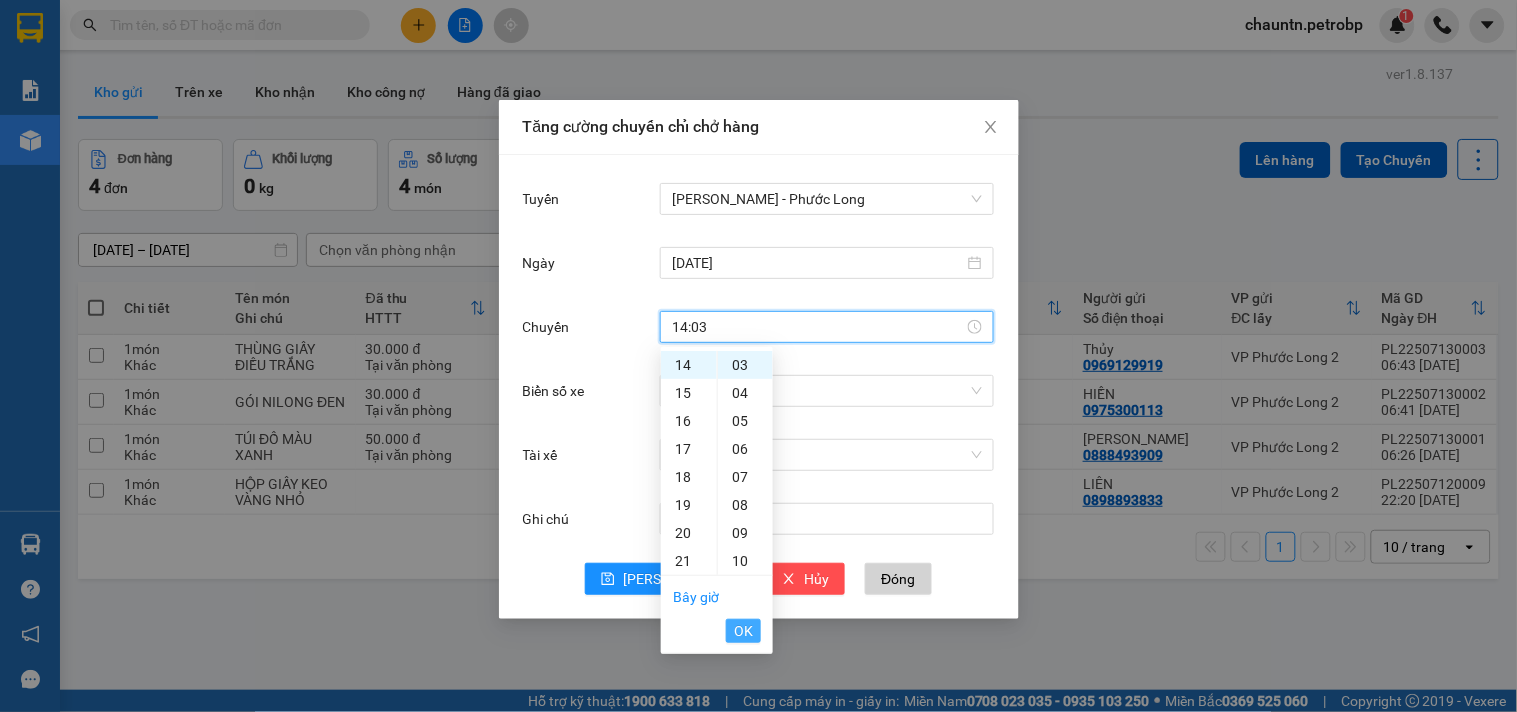 click on "OK" at bounding box center [743, 631] 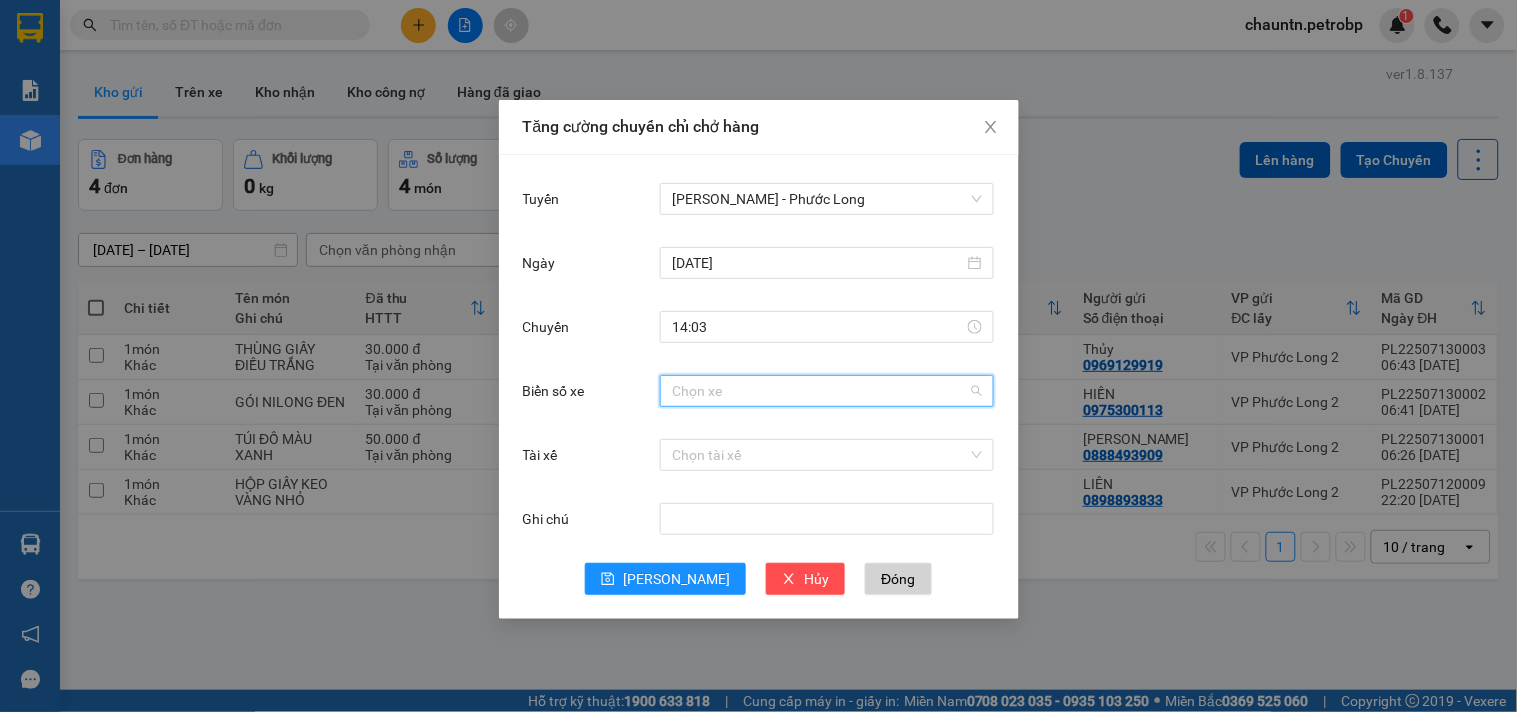 click on "Biển số xe" at bounding box center [820, 391] 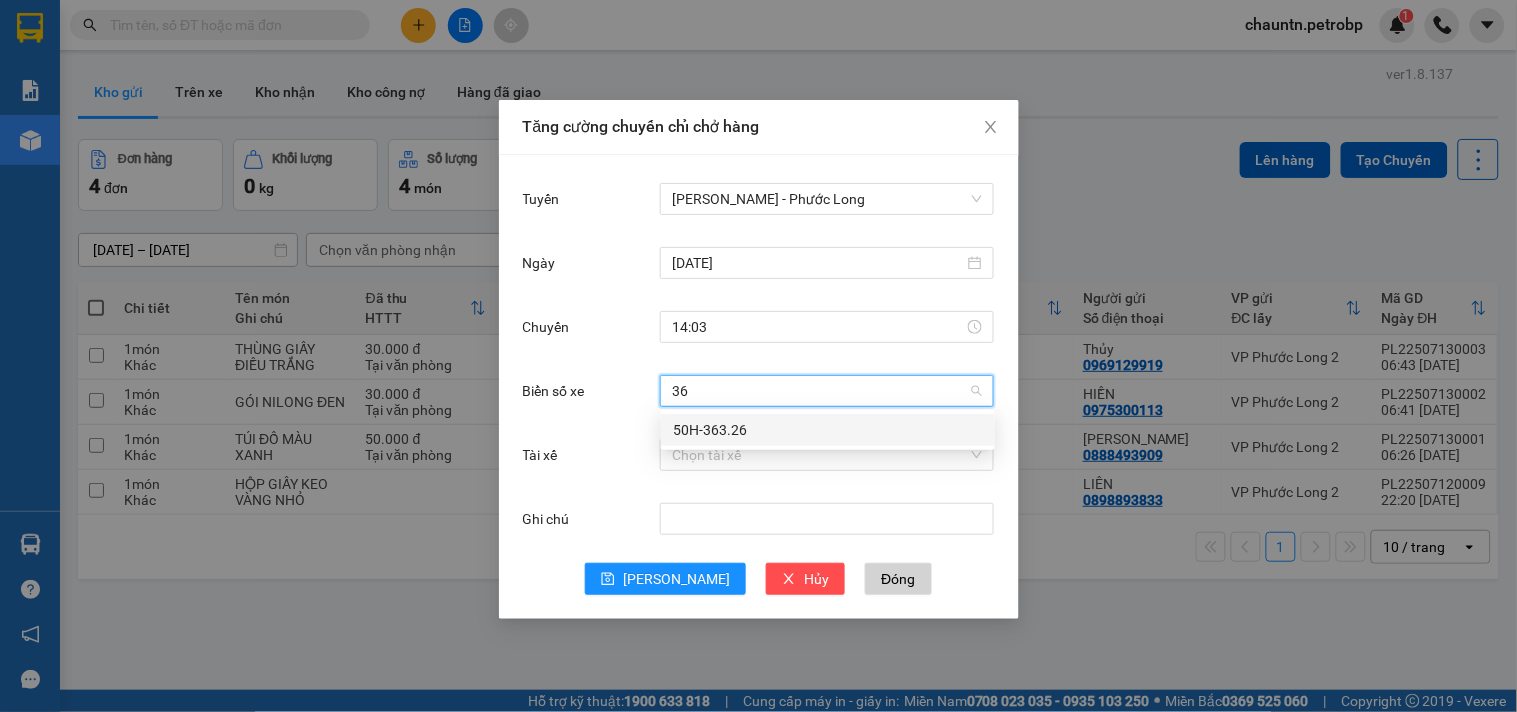 type on "363" 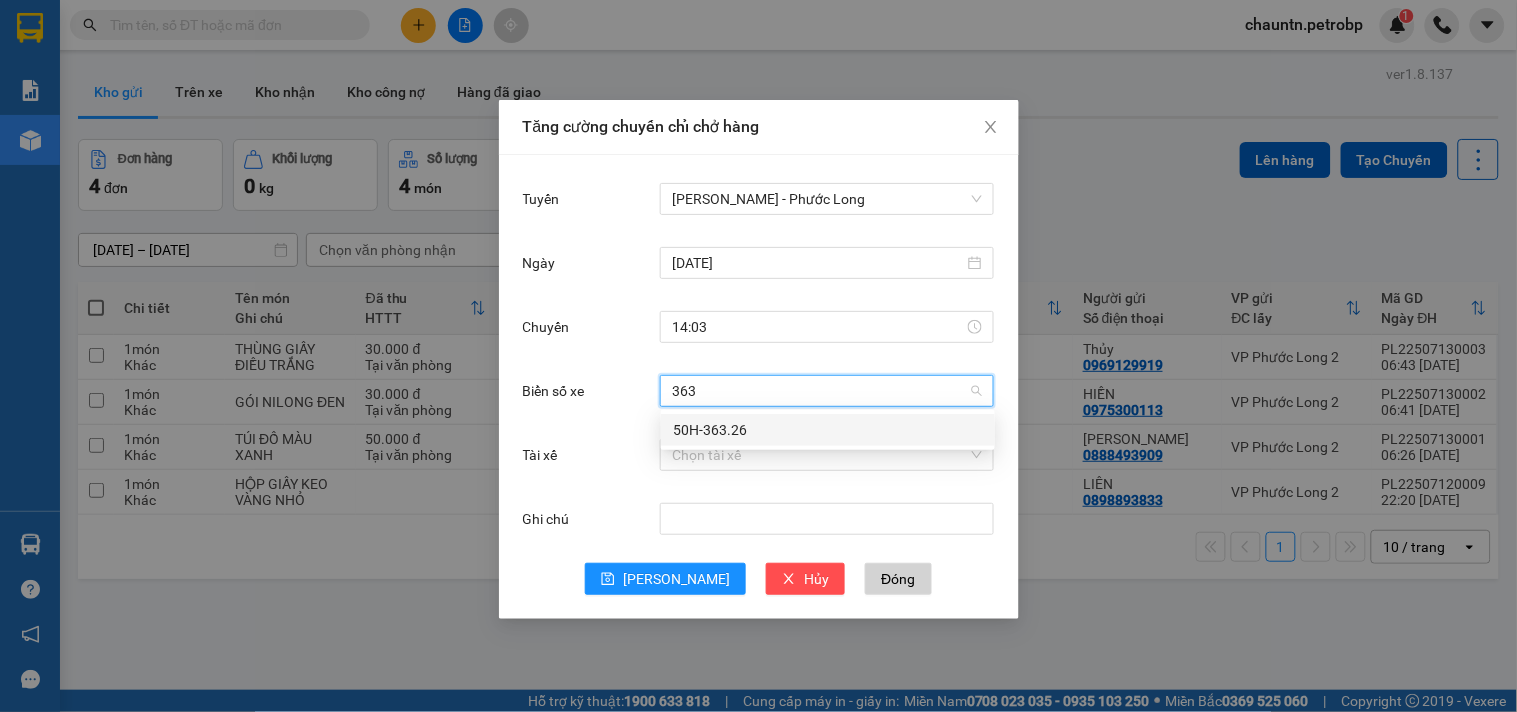 click on "50H-363.26" at bounding box center (828, 430) 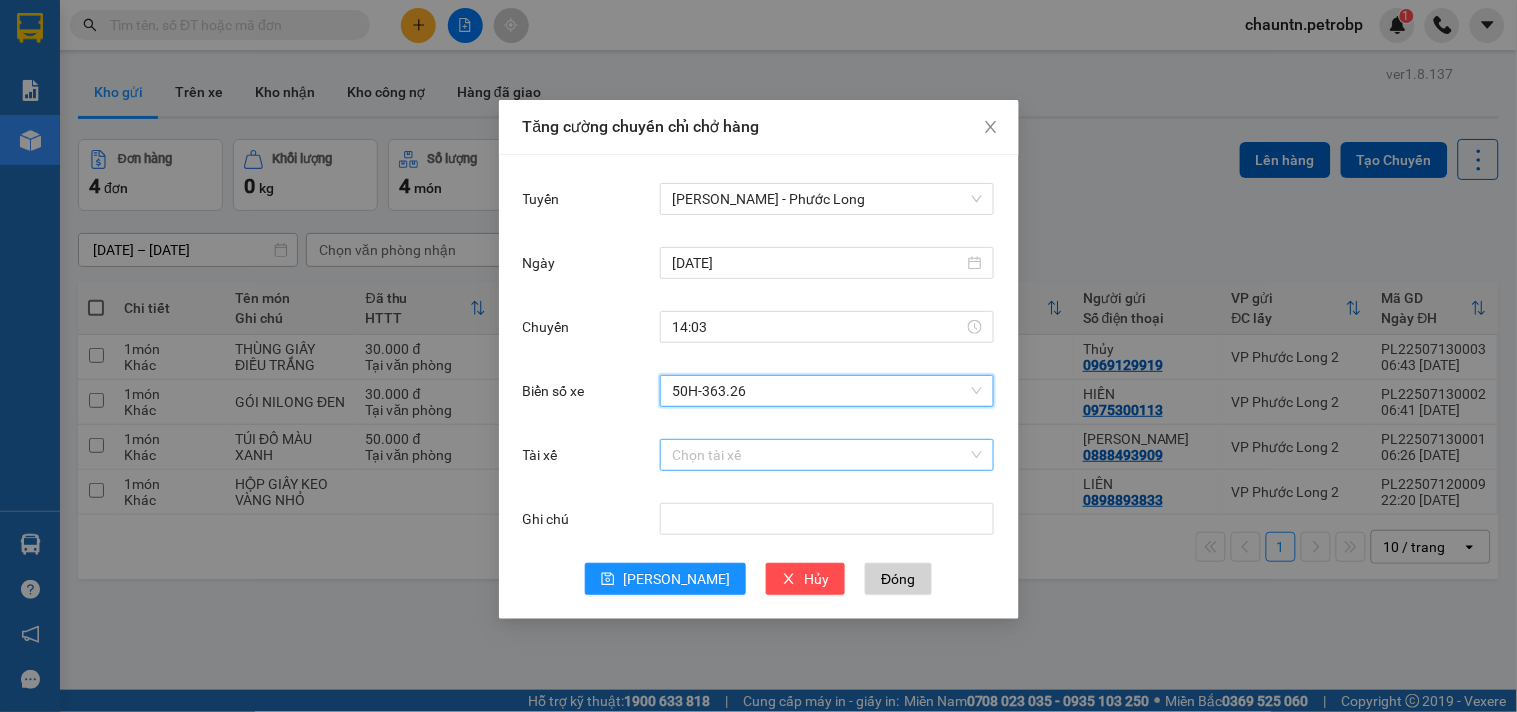 click on "Tài xế" at bounding box center [820, 455] 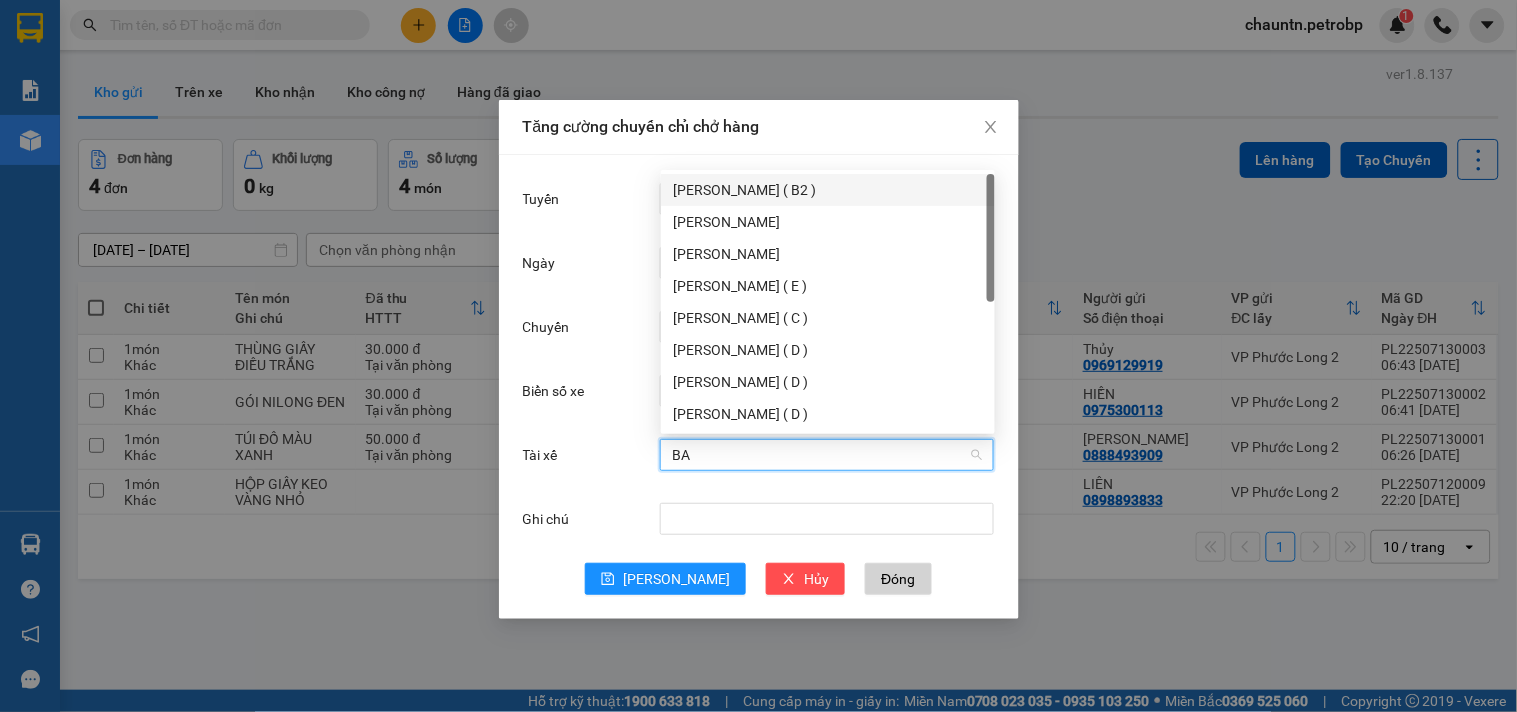 type on "BAC" 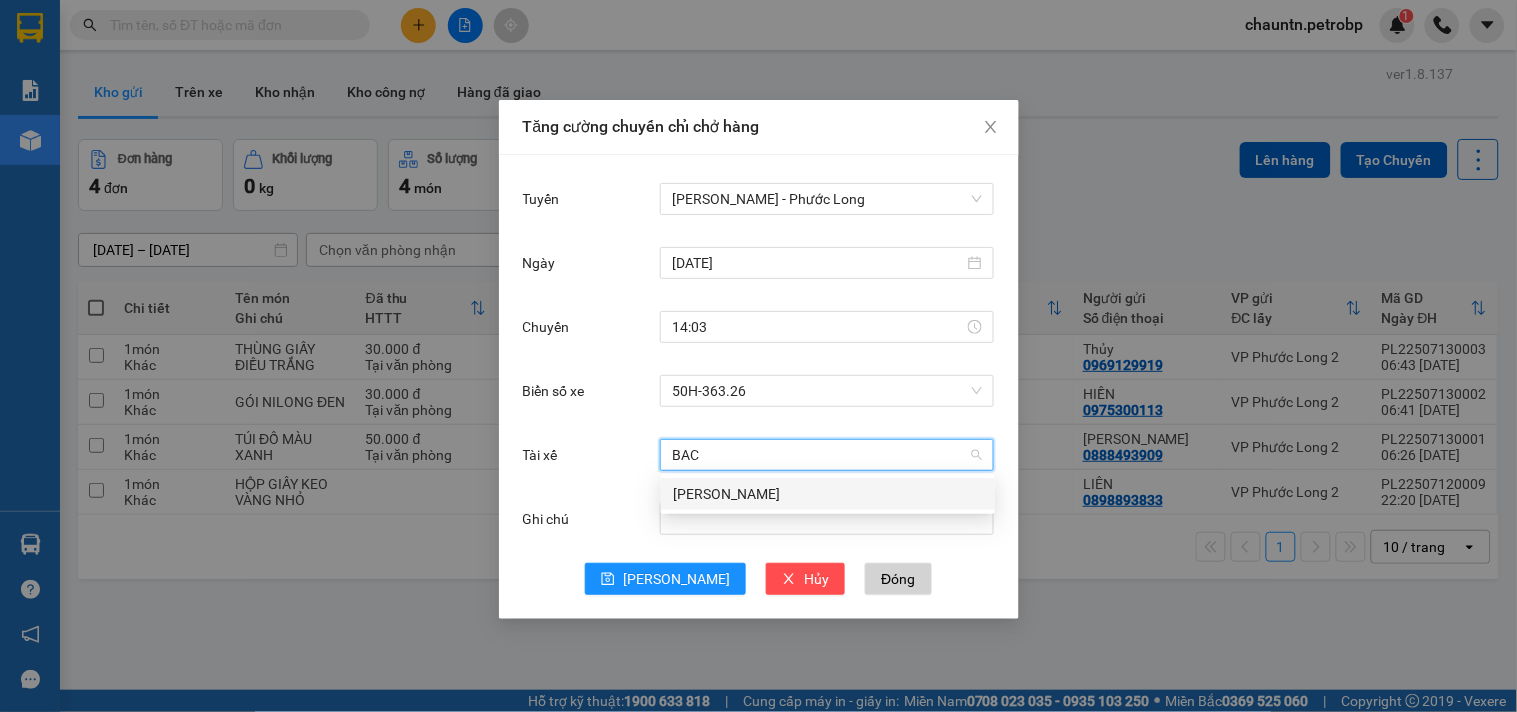 click on "Nguyễn Bắc Hải" at bounding box center [828, 494] 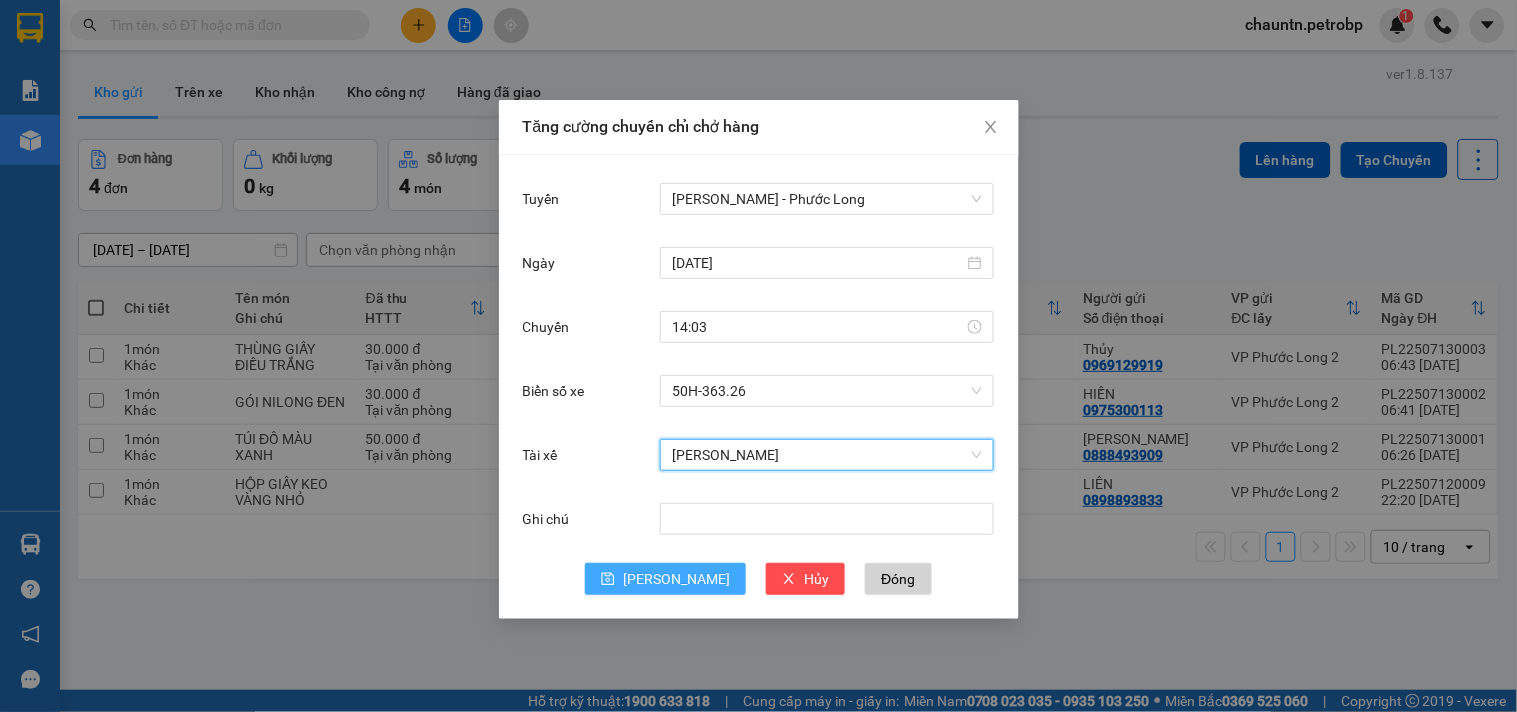 click on "[PERSON_NAME]" at bounding box center [676, 579] 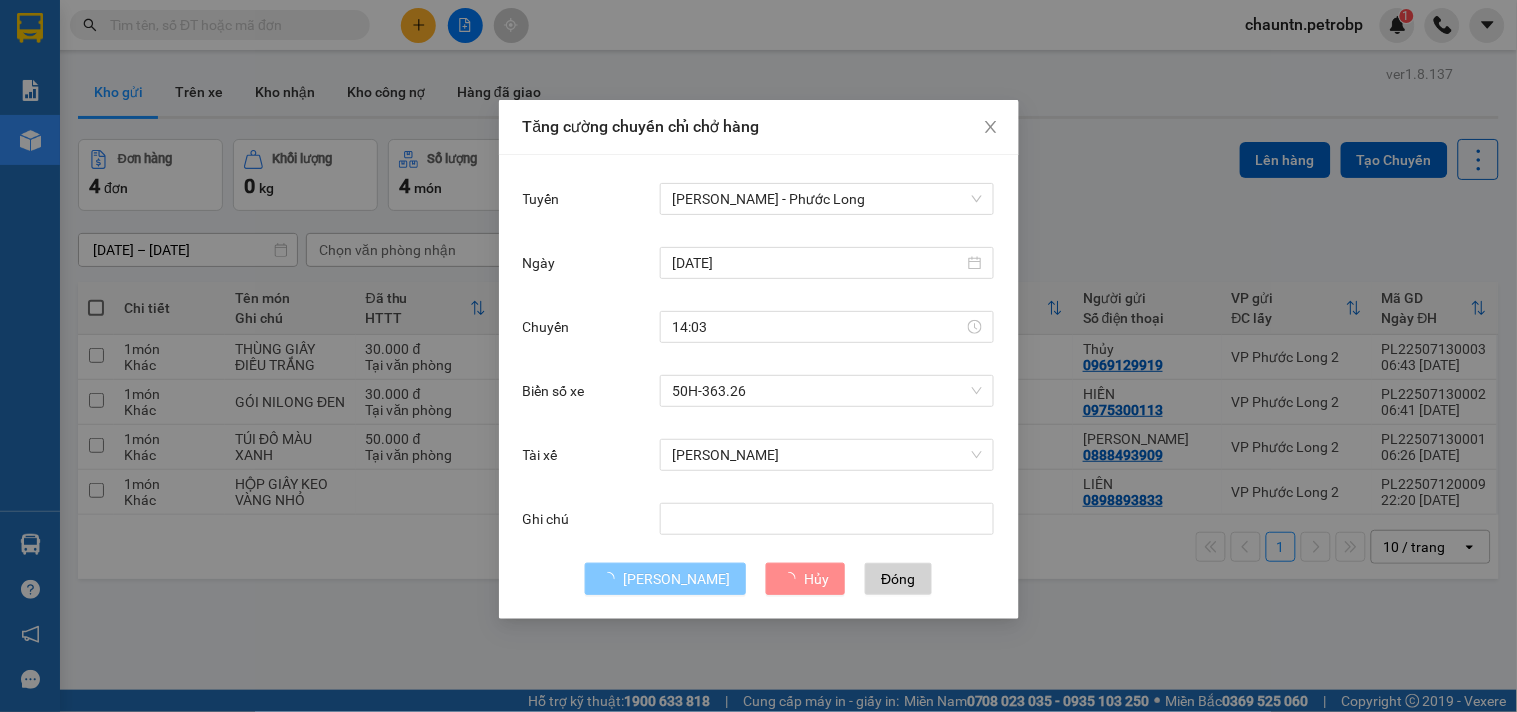 type 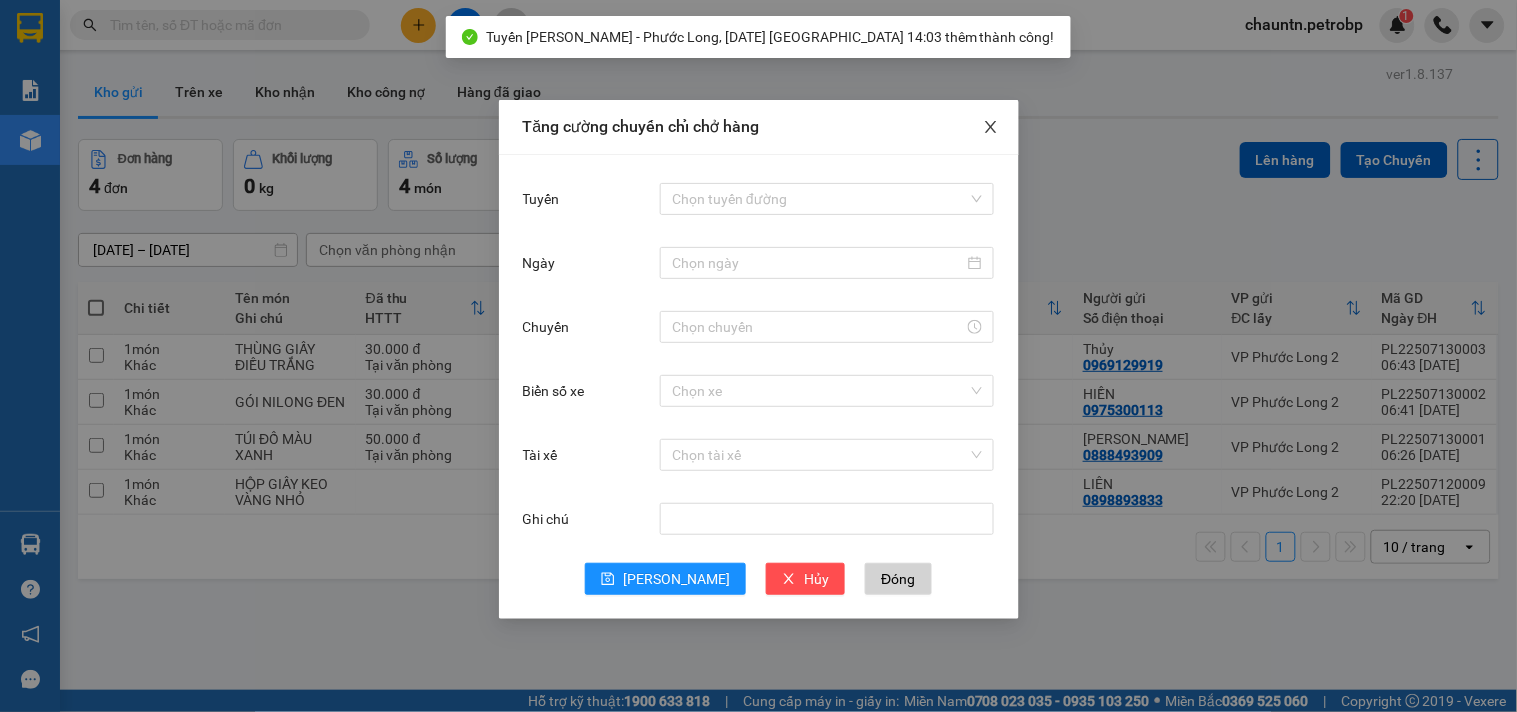 click 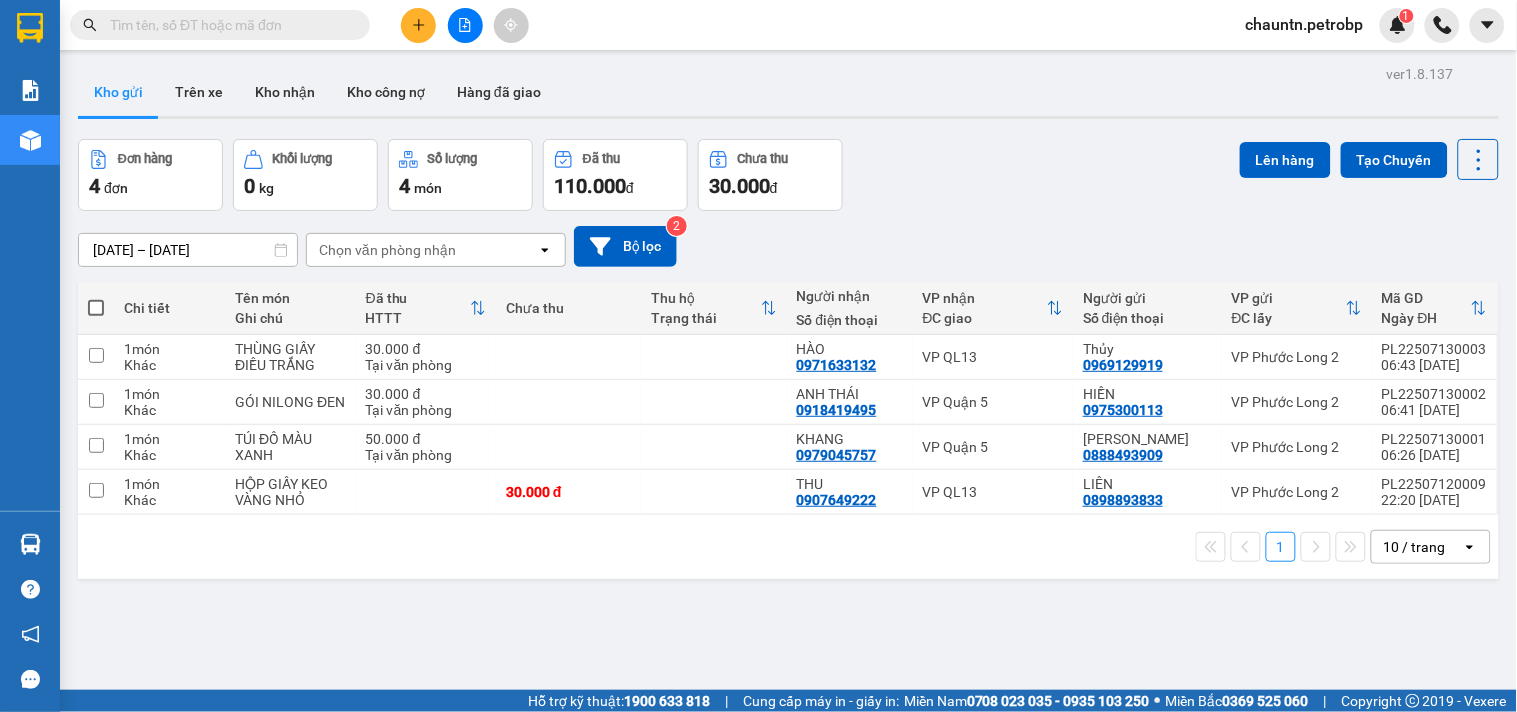 type 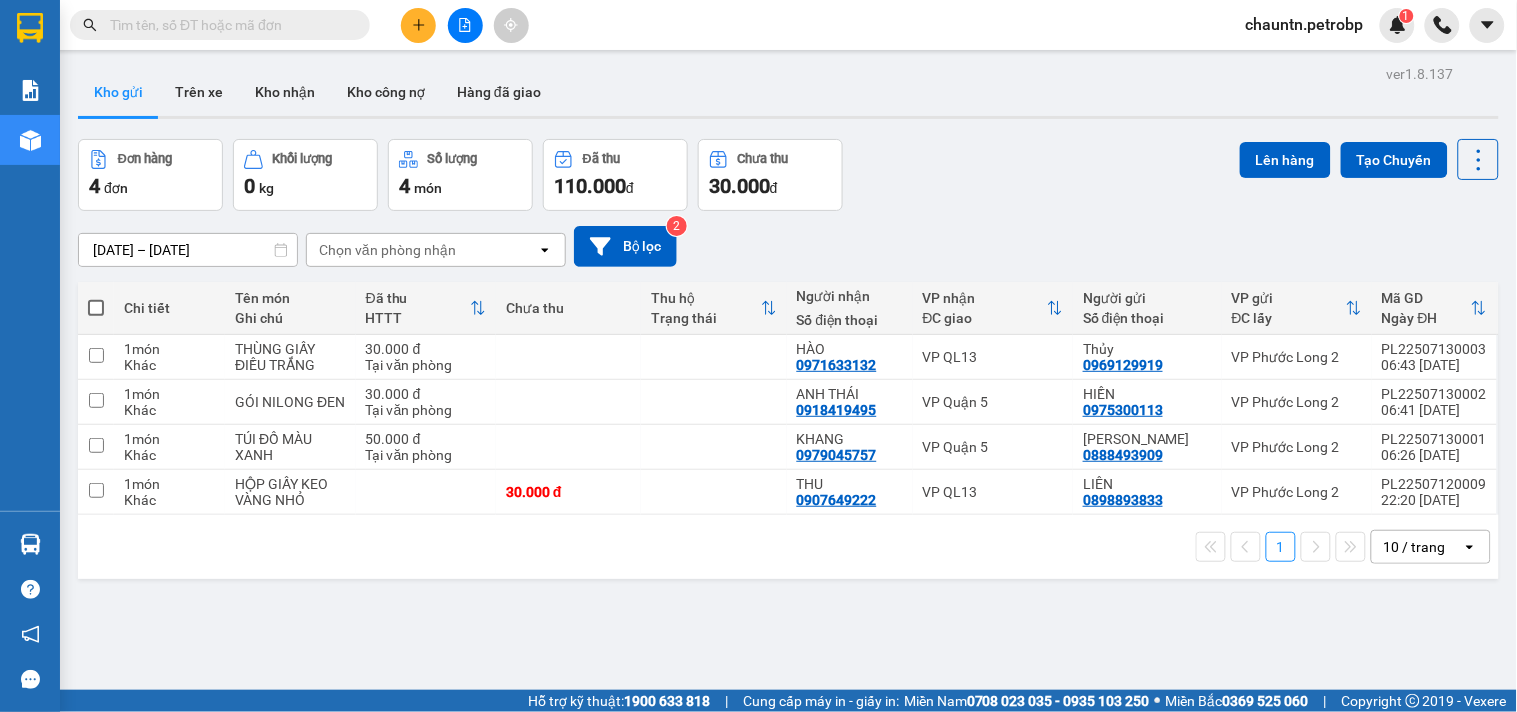 click on "Tạo Chuyến" at bounding box center [1394, 160] 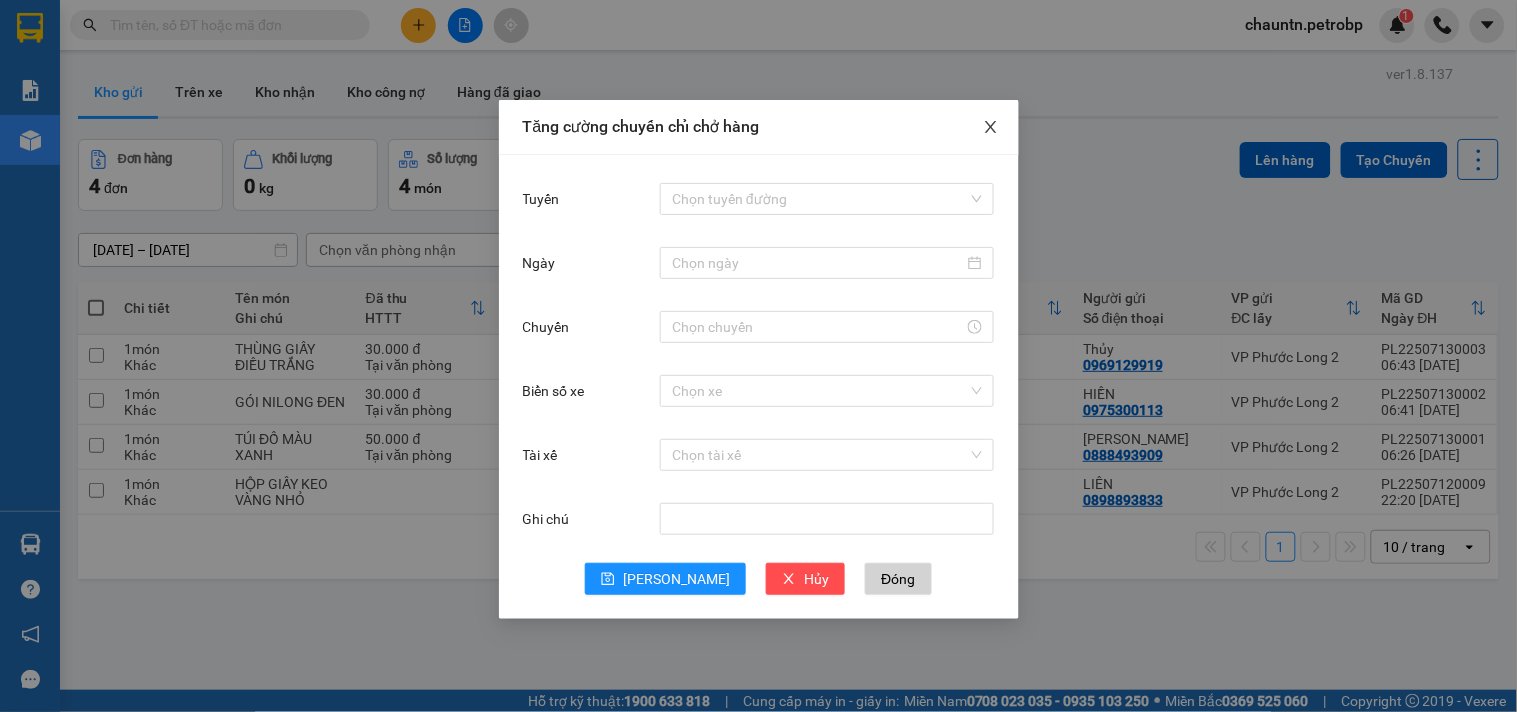 click 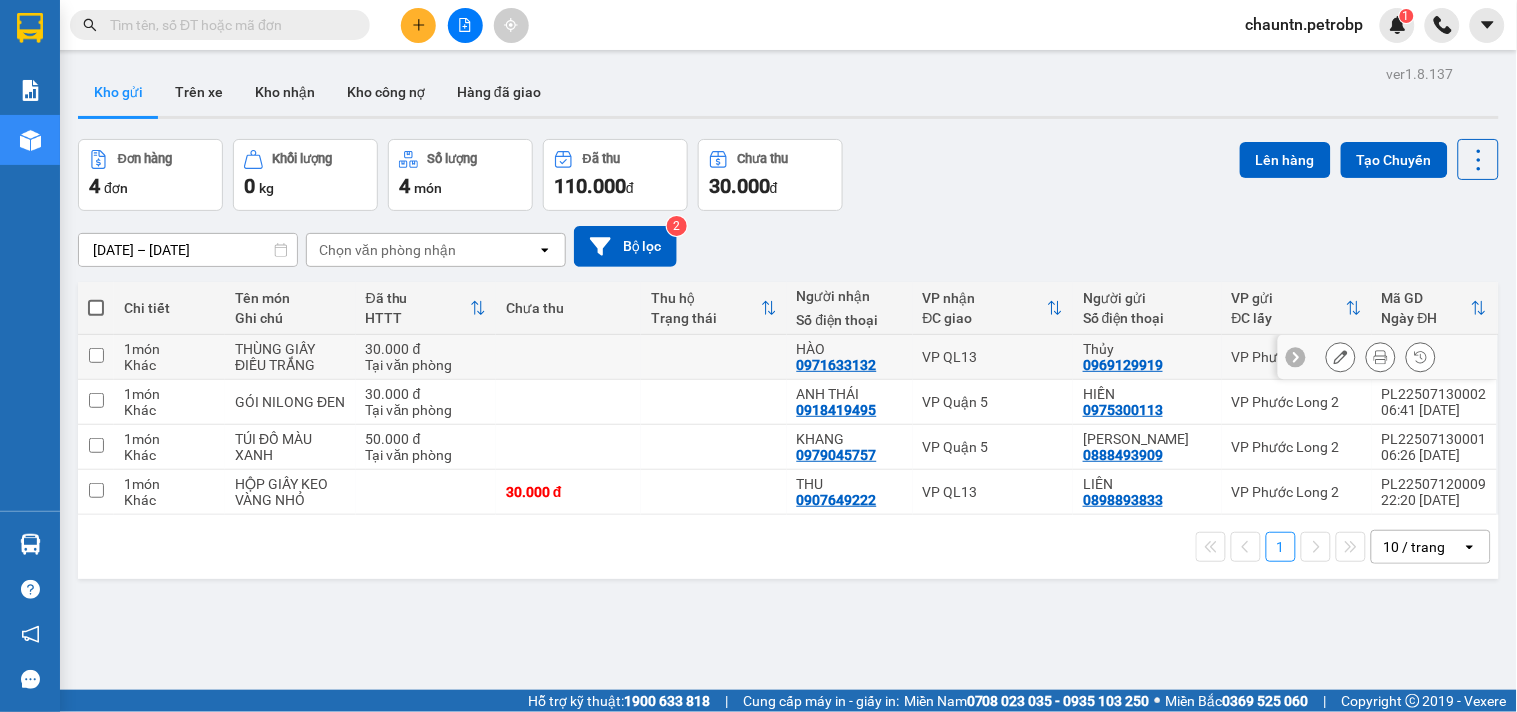 click at bounding box center [713, 357] 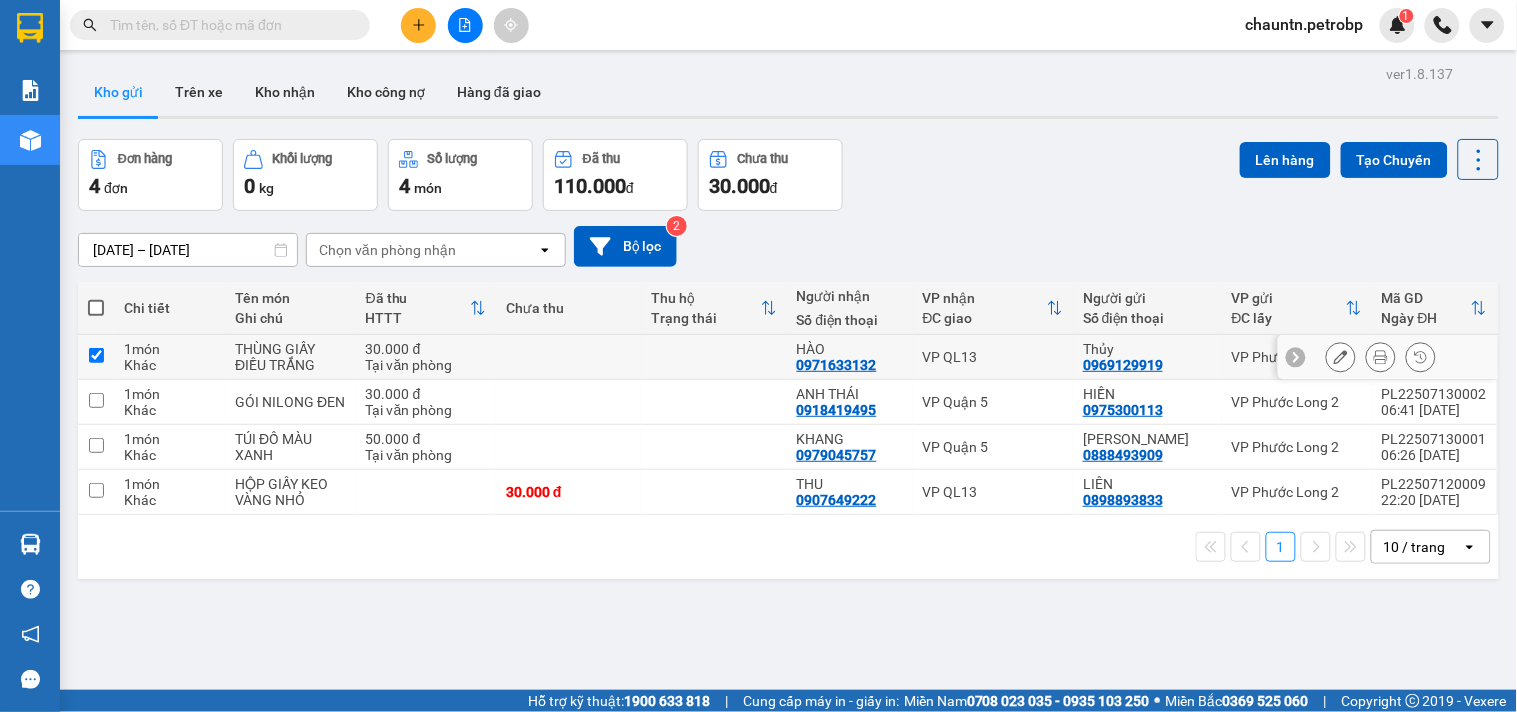 checkbox on "true" 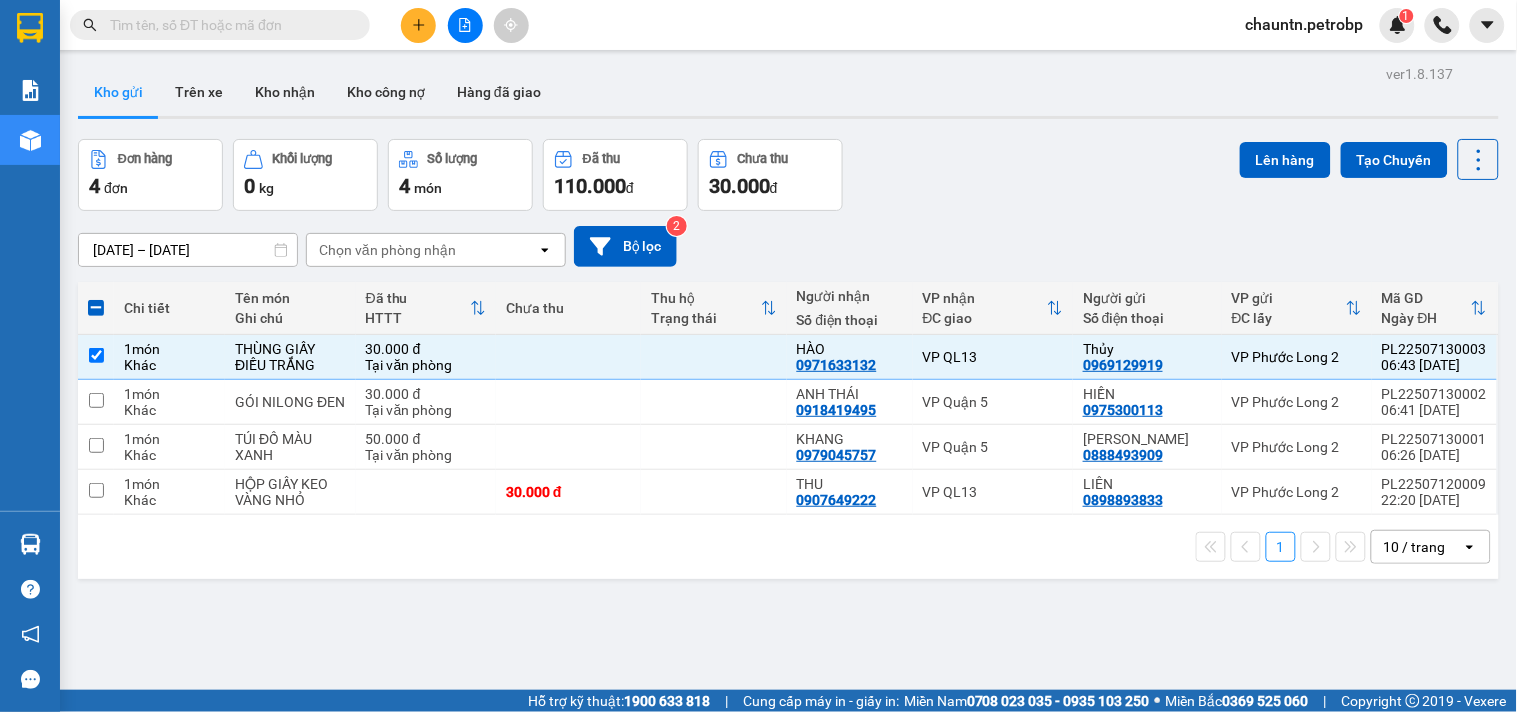 click at bounding box center [96, 308] 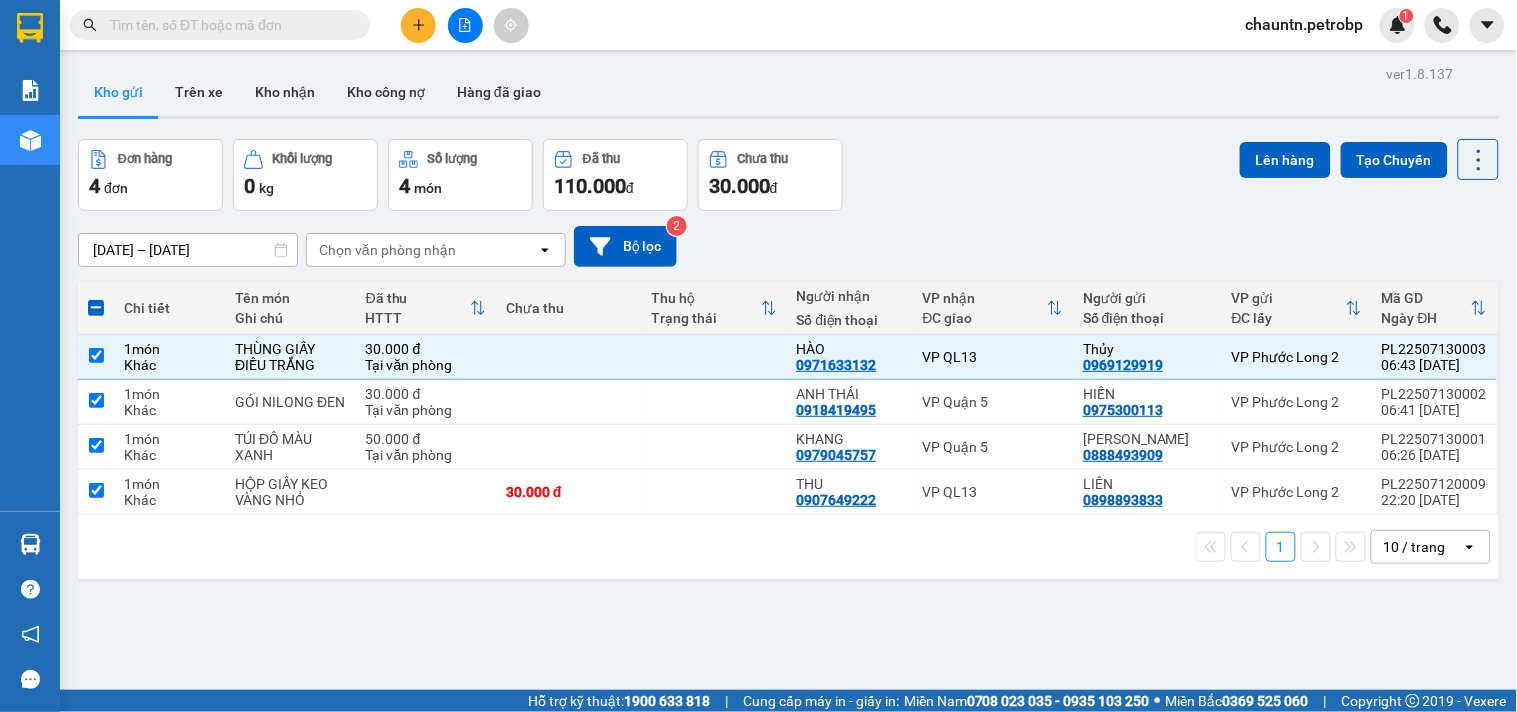 checkbox on "true" 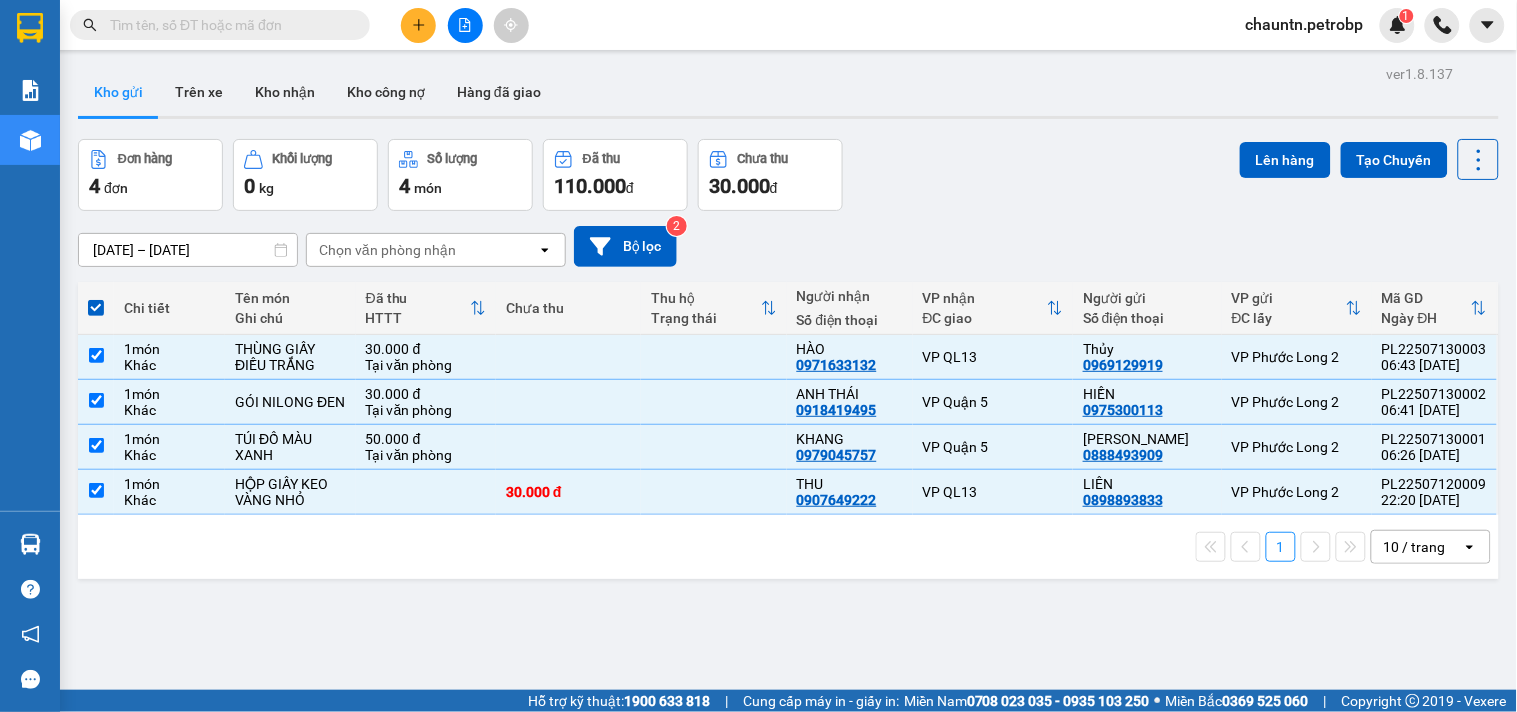 click at bounding box center [96, 308] 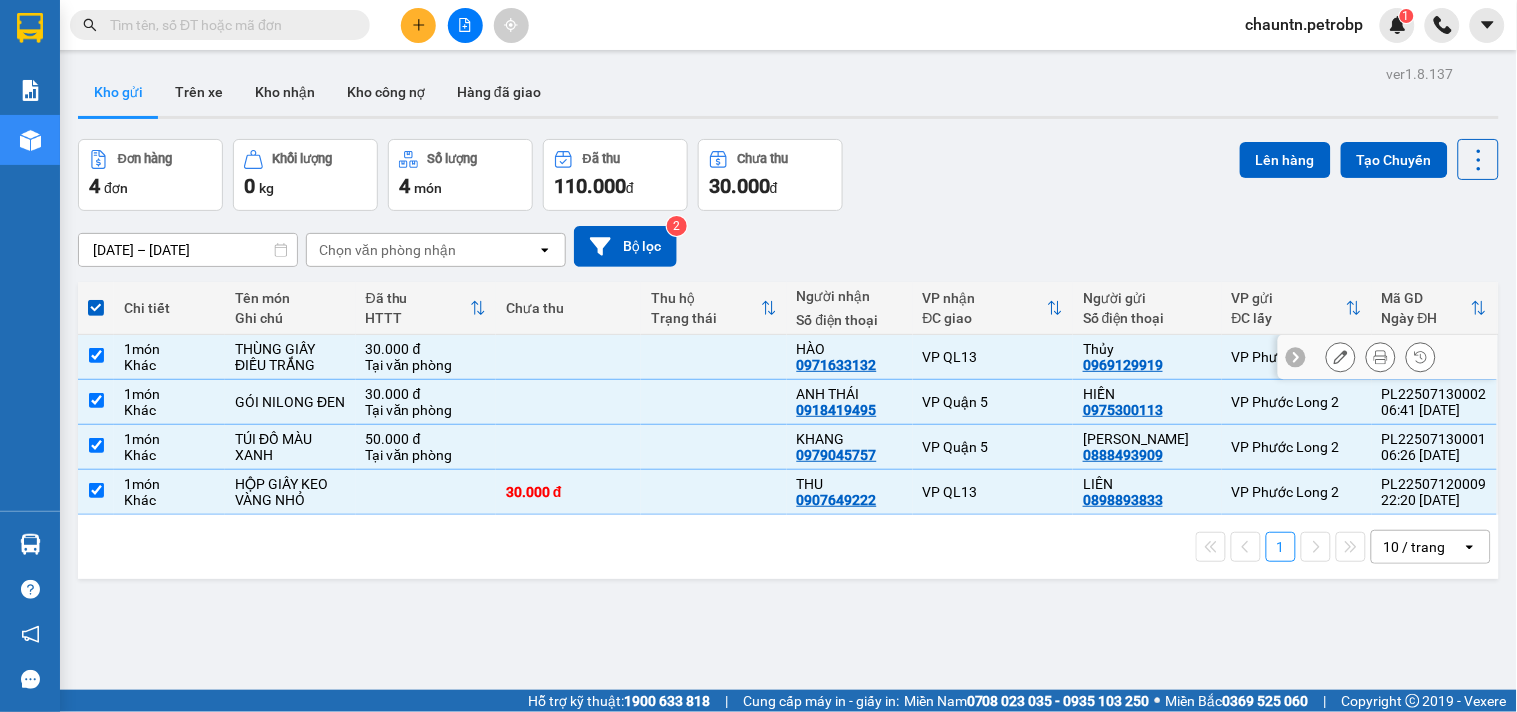 click at bounding box center [96, 355] 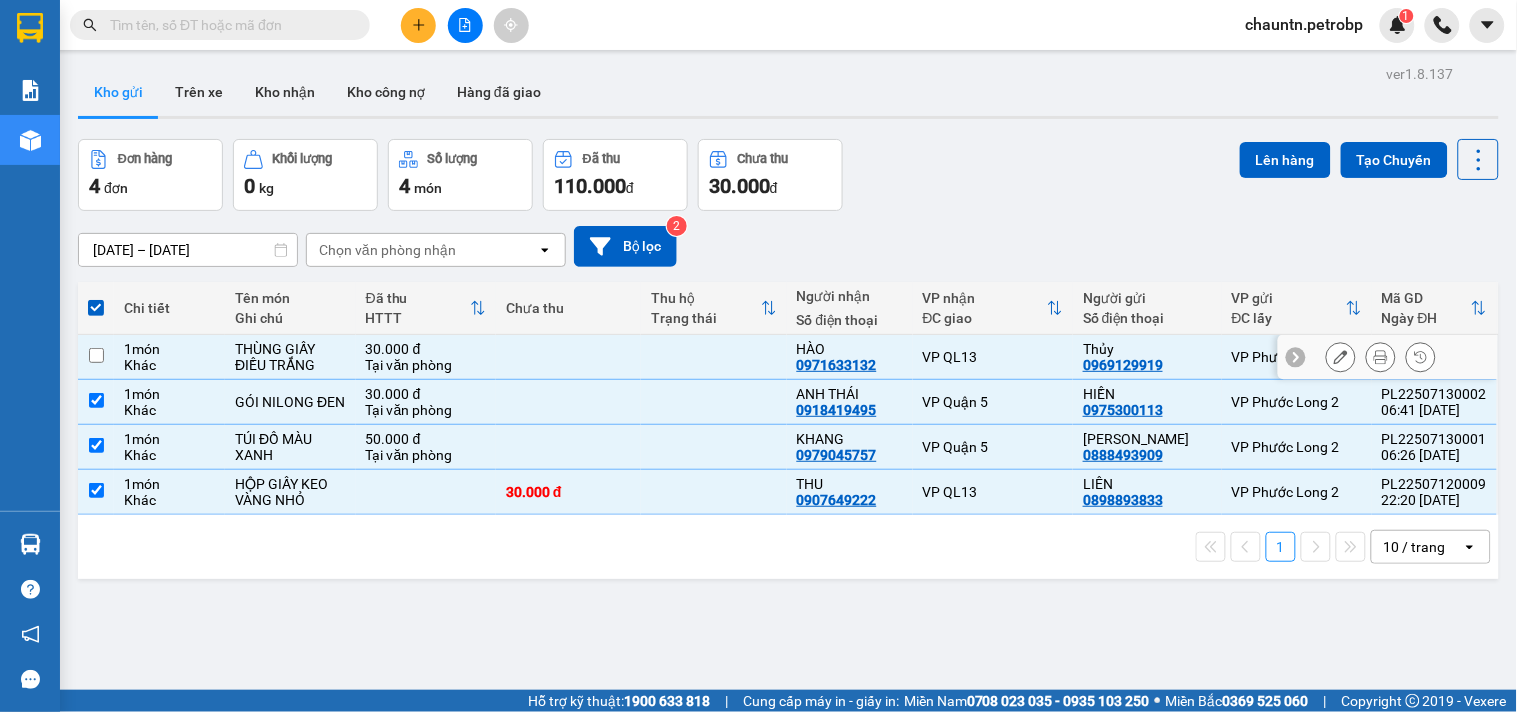 checkbox on "false" 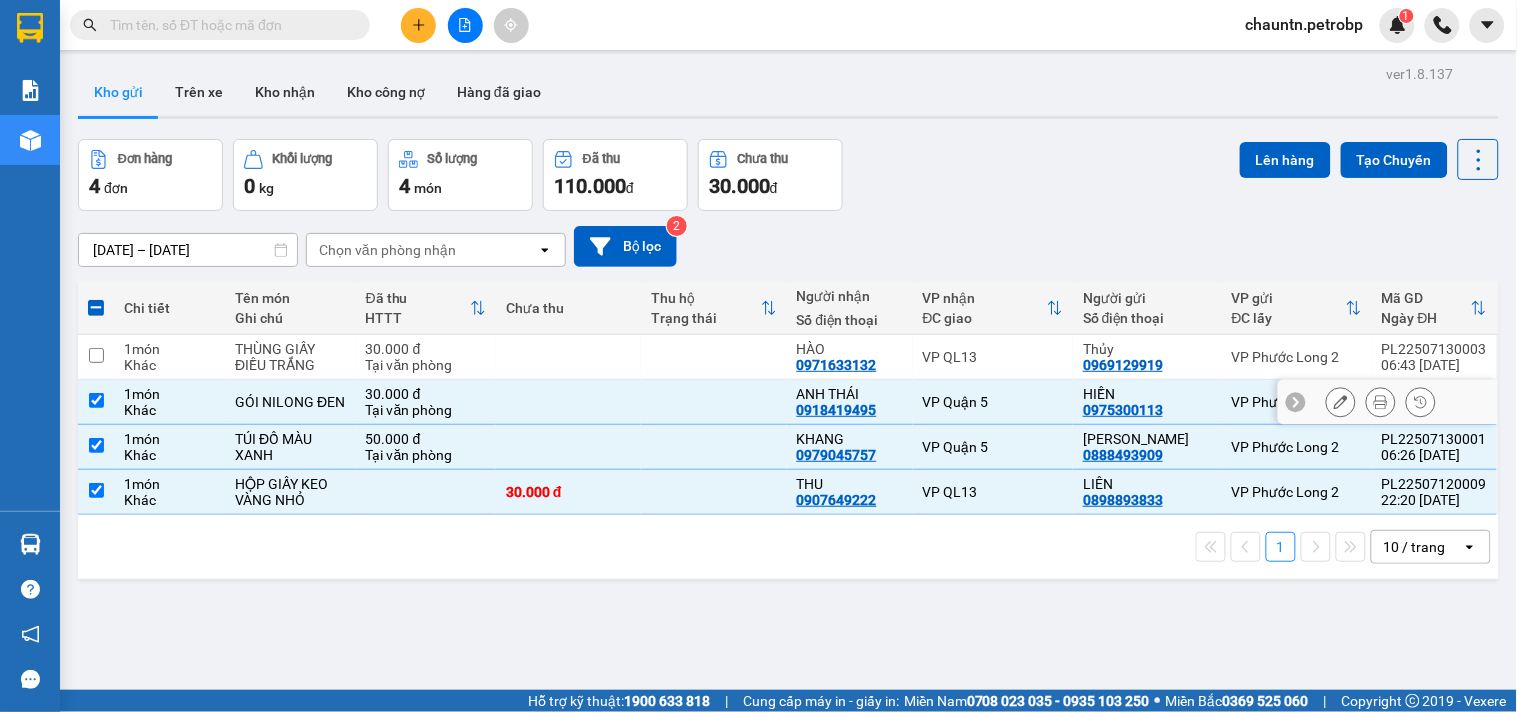 click at bounding box center [96, 400] 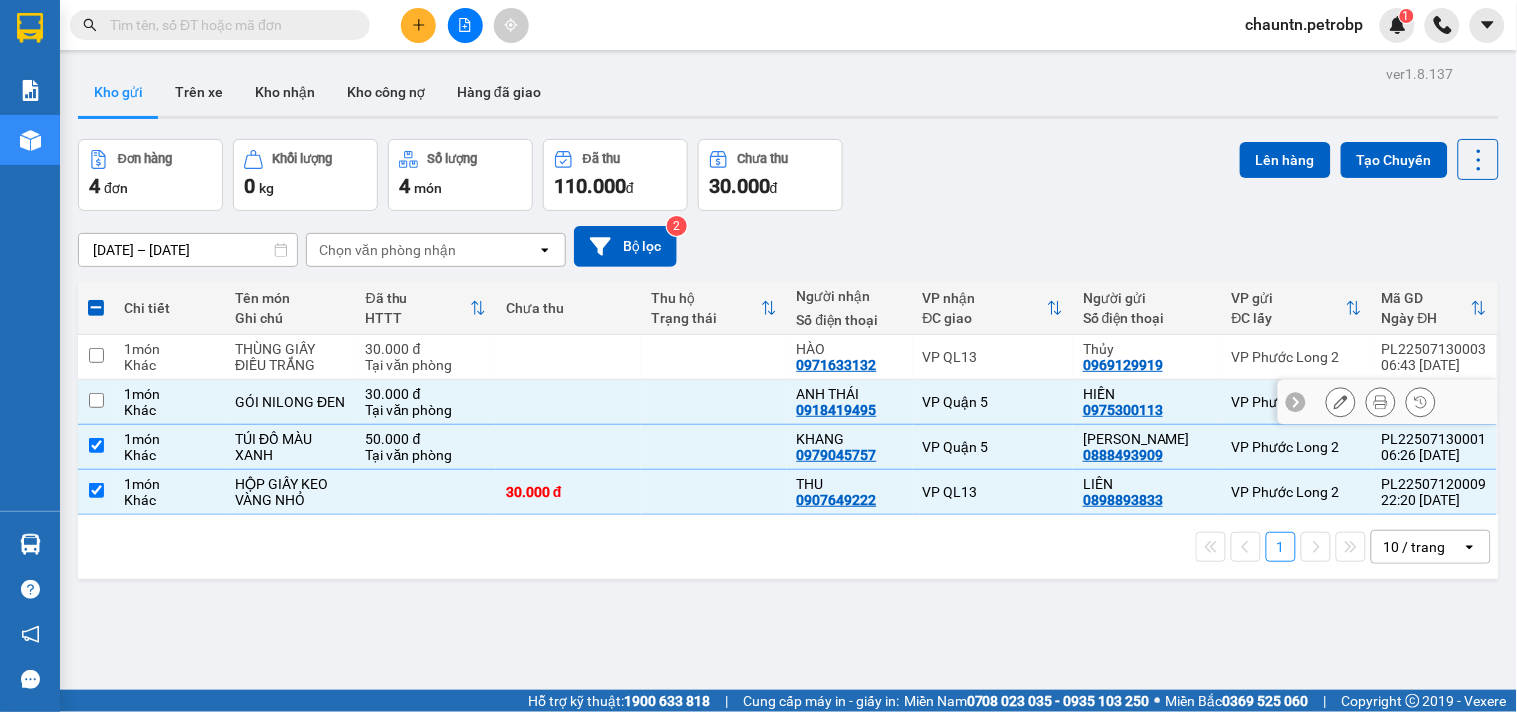 checkbox on "false" 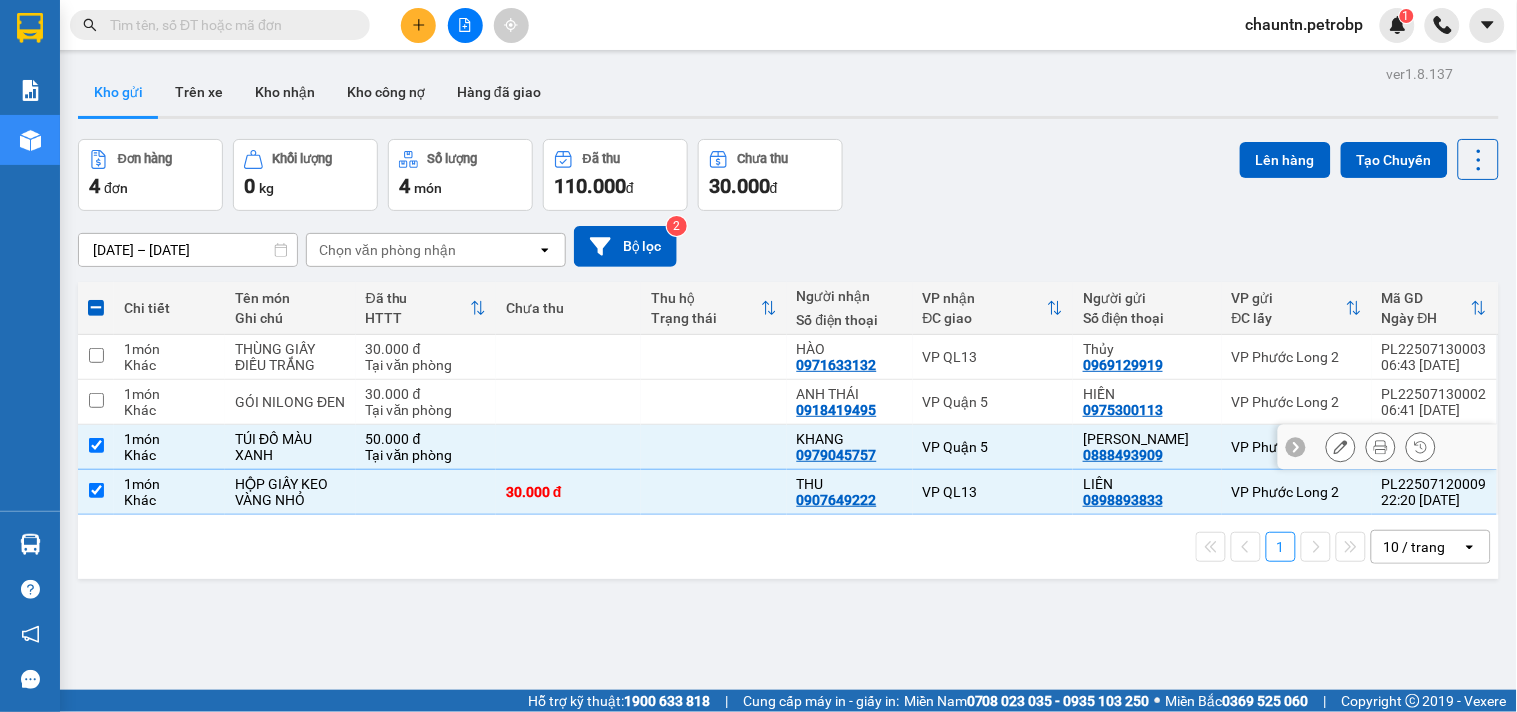 click at bounding box center (96, 445) 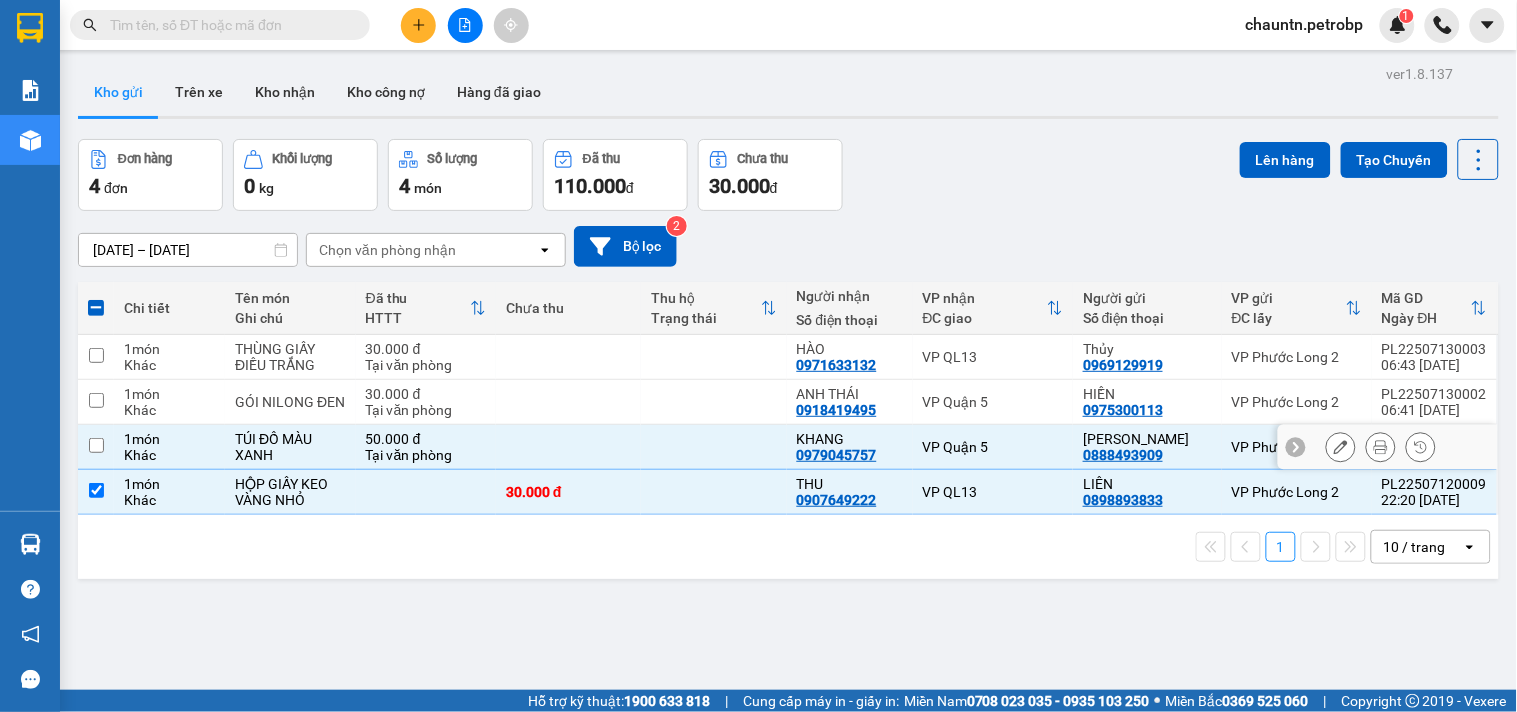 checkbox on "false" 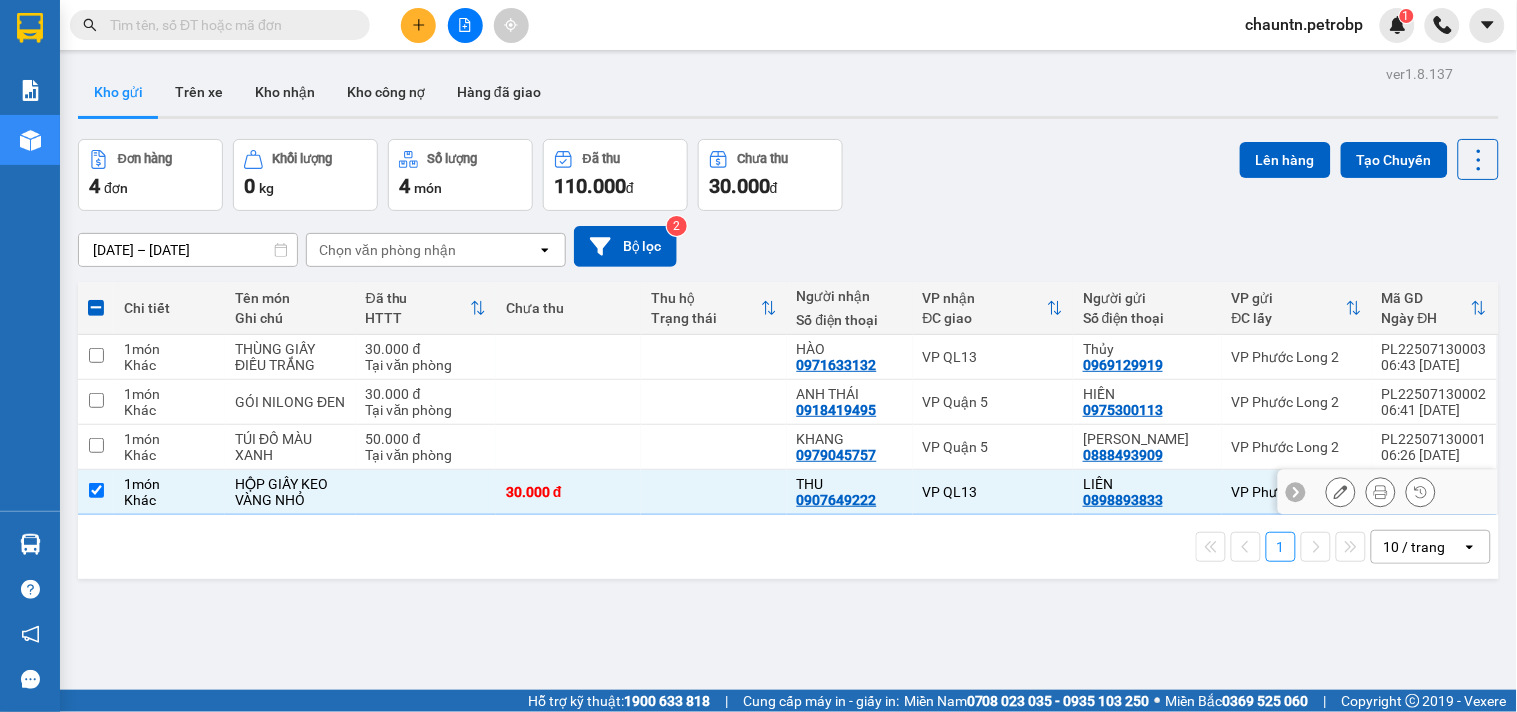 click at bounding box center [96, 490] 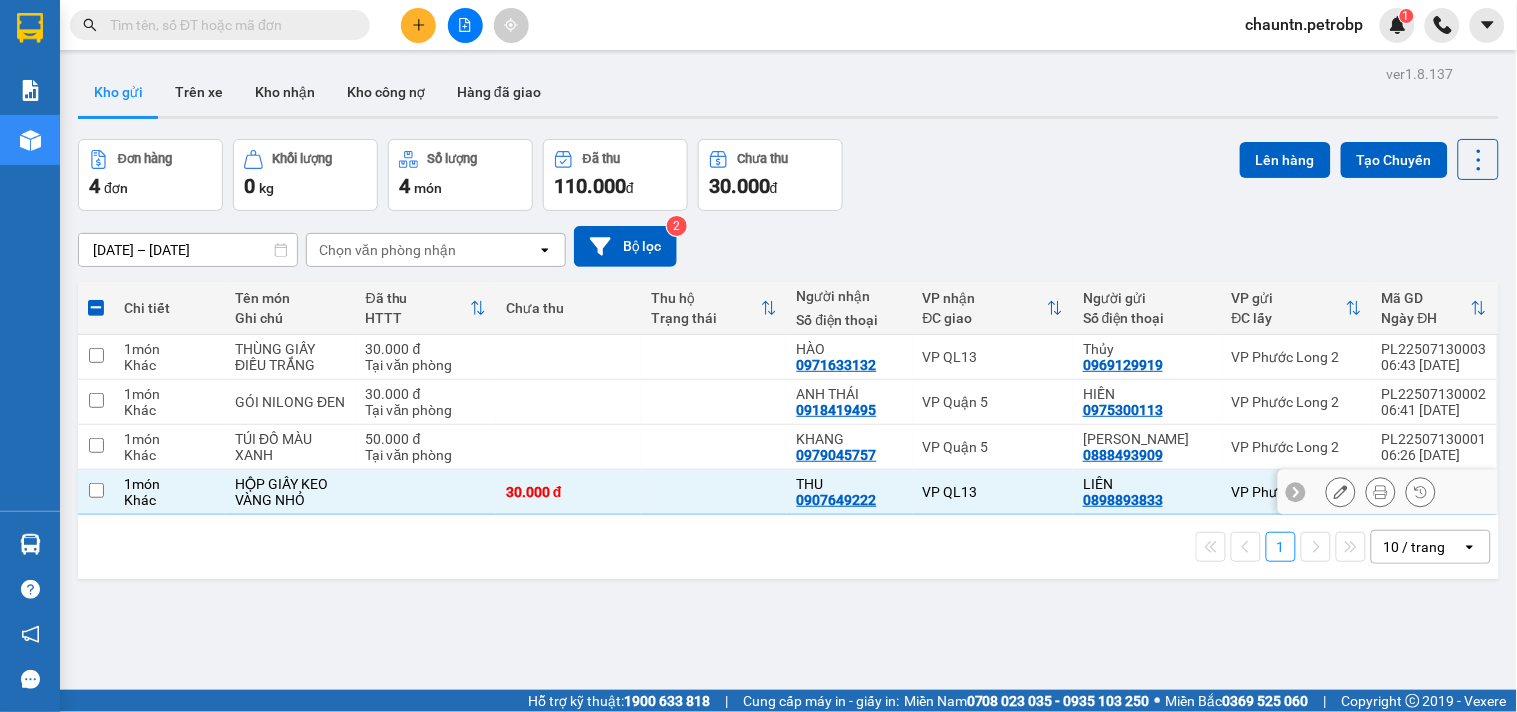 checkbox on "false" 